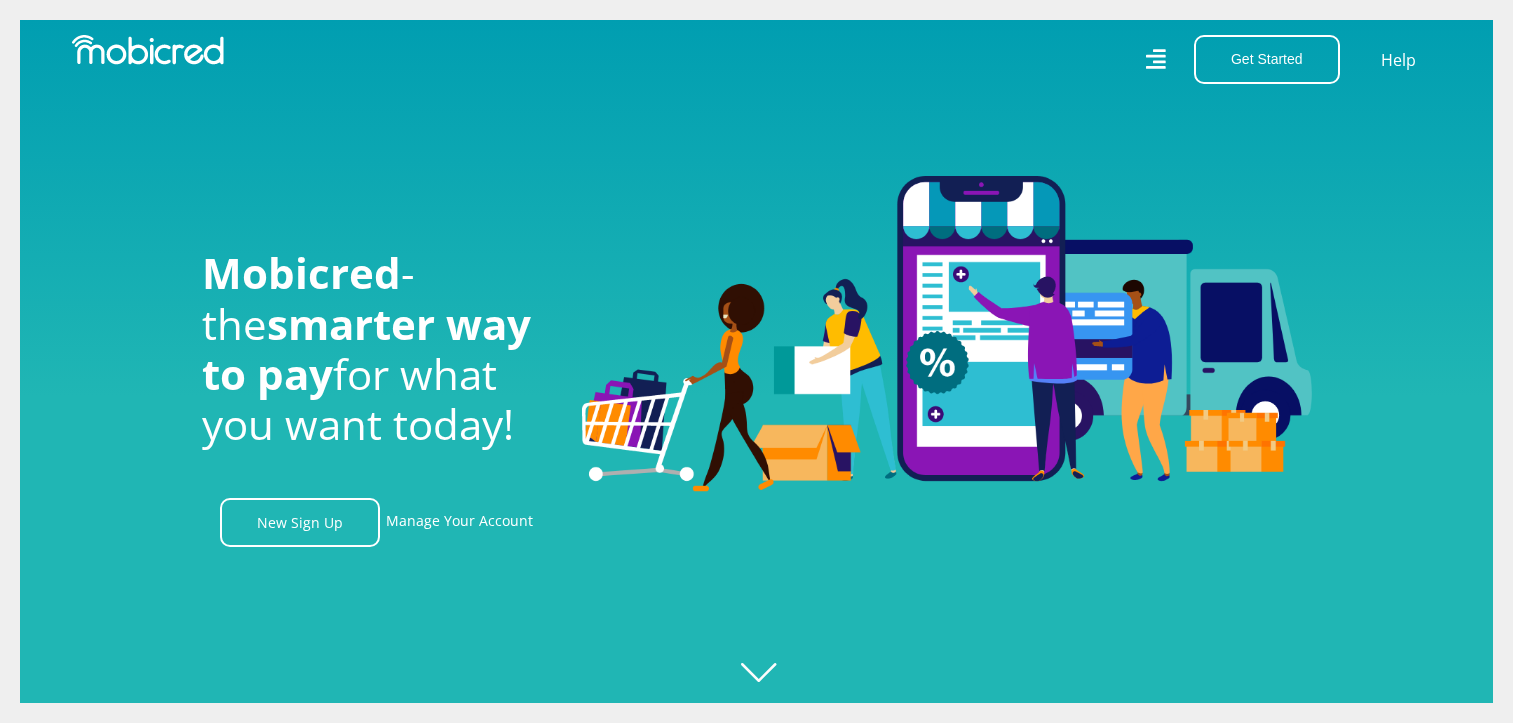 scroll, scrollTop: 0, scrollLeft: 0, axis: both 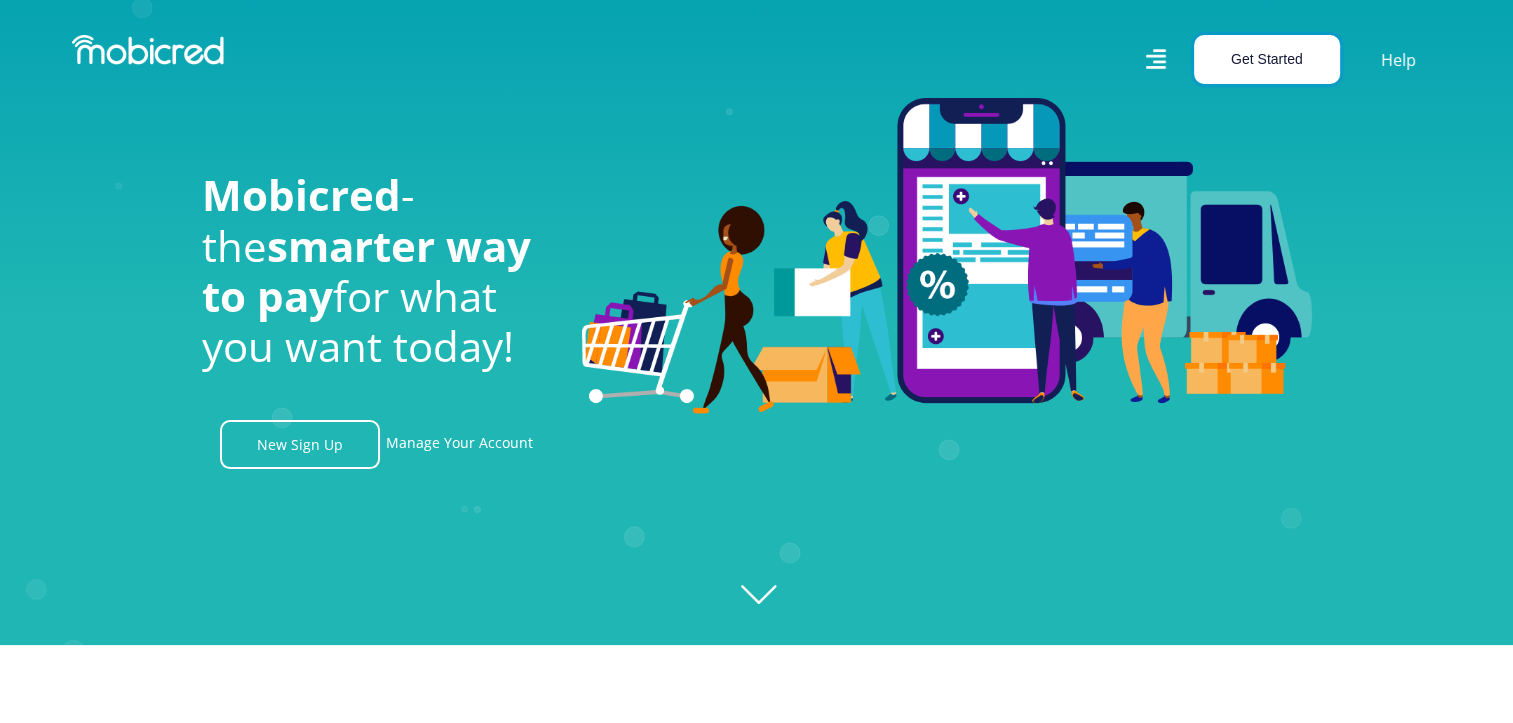click on "Get Started" at bounding box center (1267, 59) 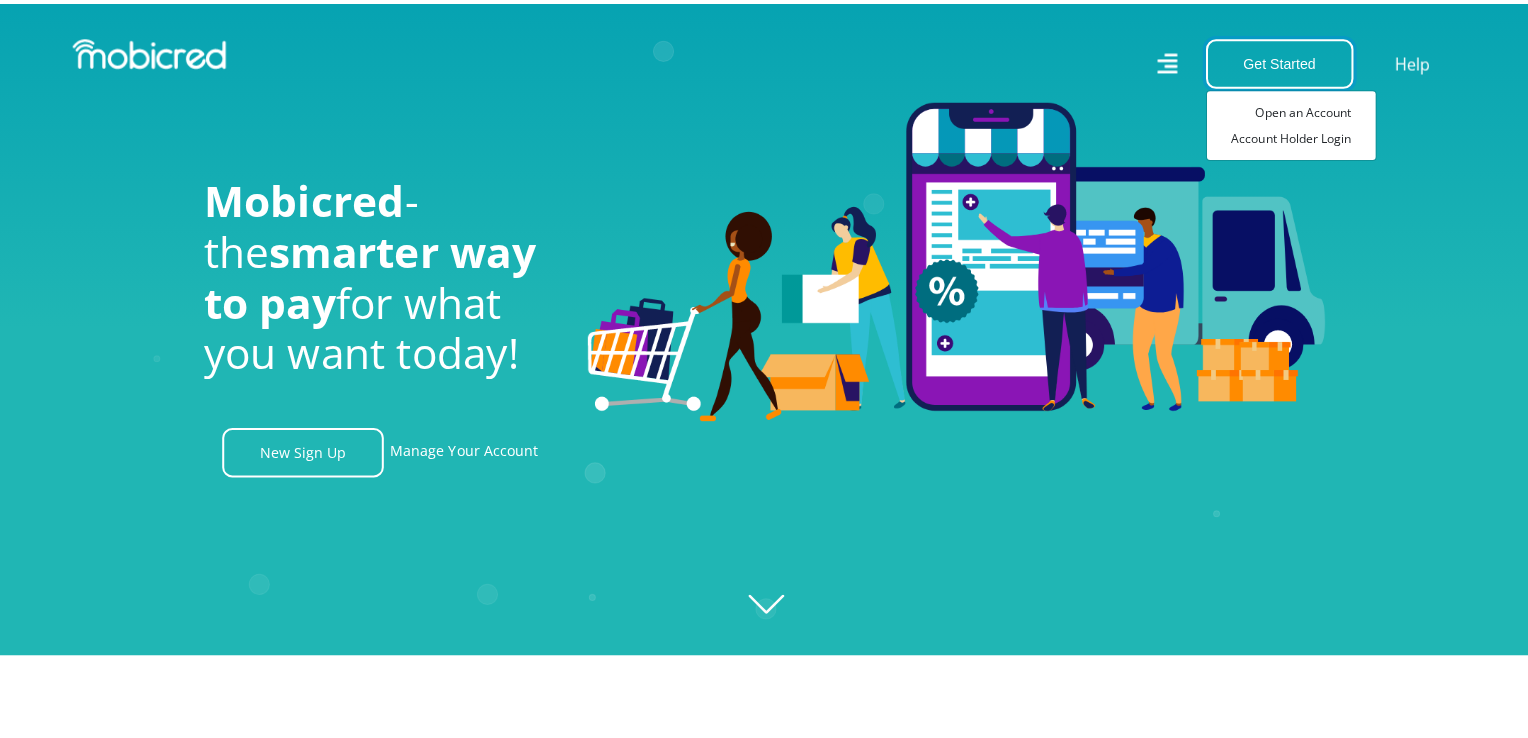 scroll, scrollTop: 0, scrollLeft: 1140, axis: horizontal 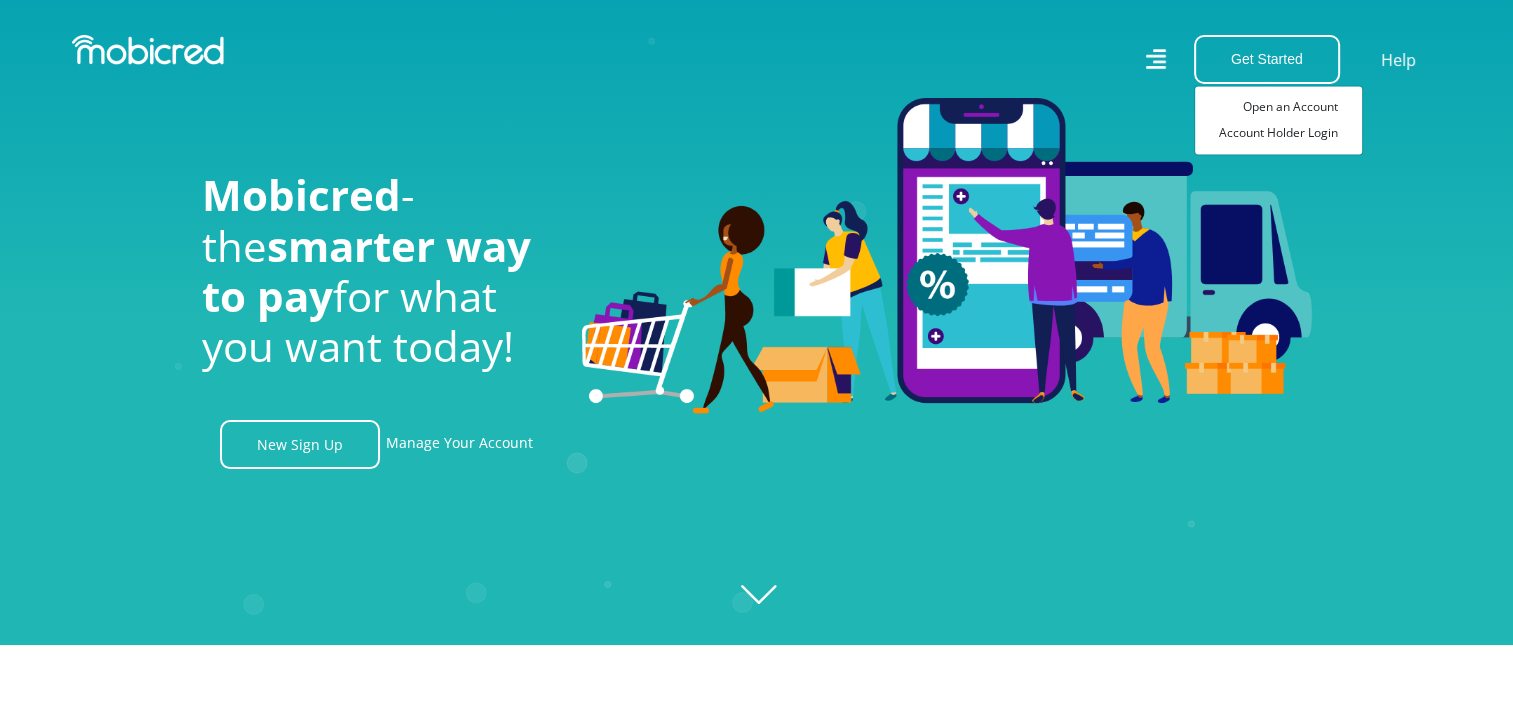 click 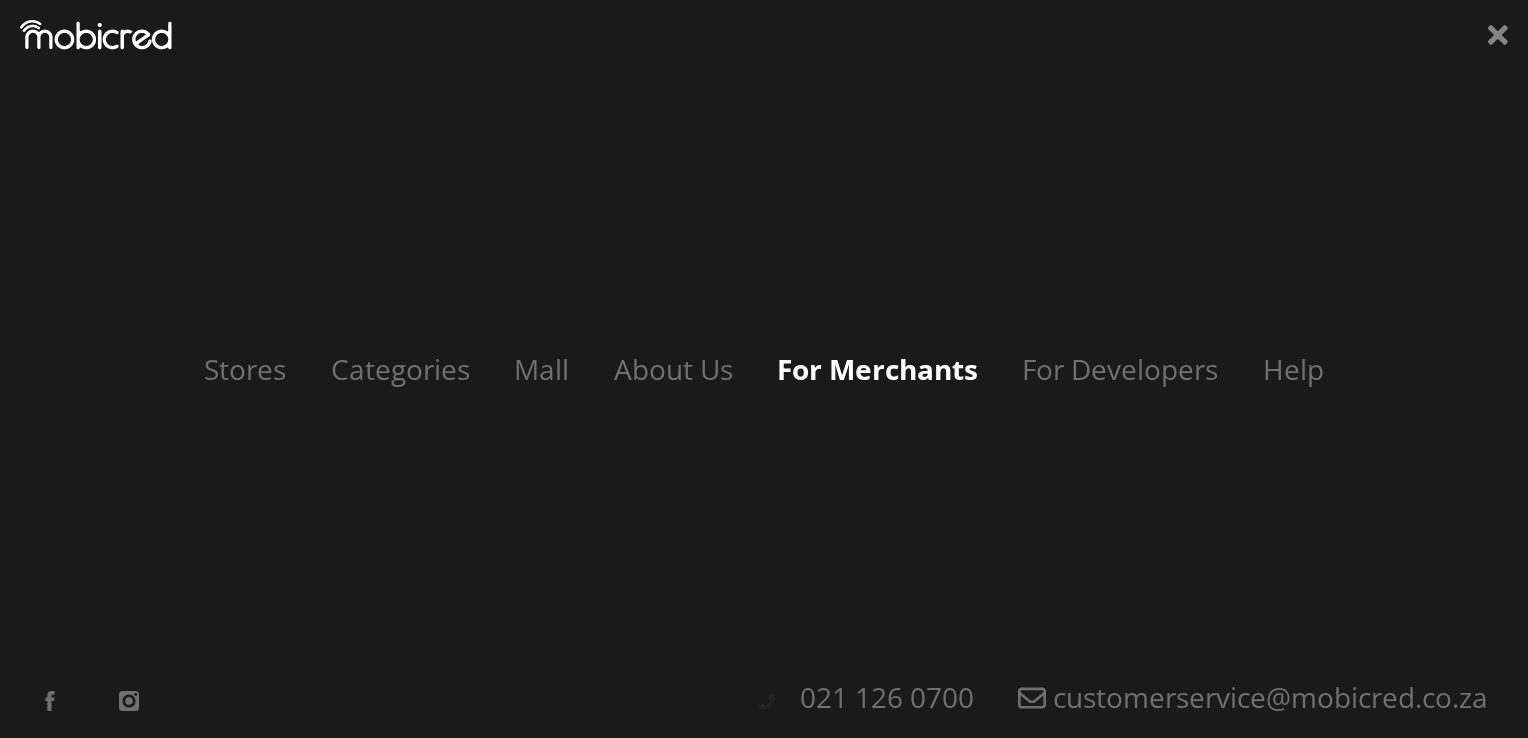 scroll, scrollTop: 0, scrollLeft: 3420, axis: horizontal 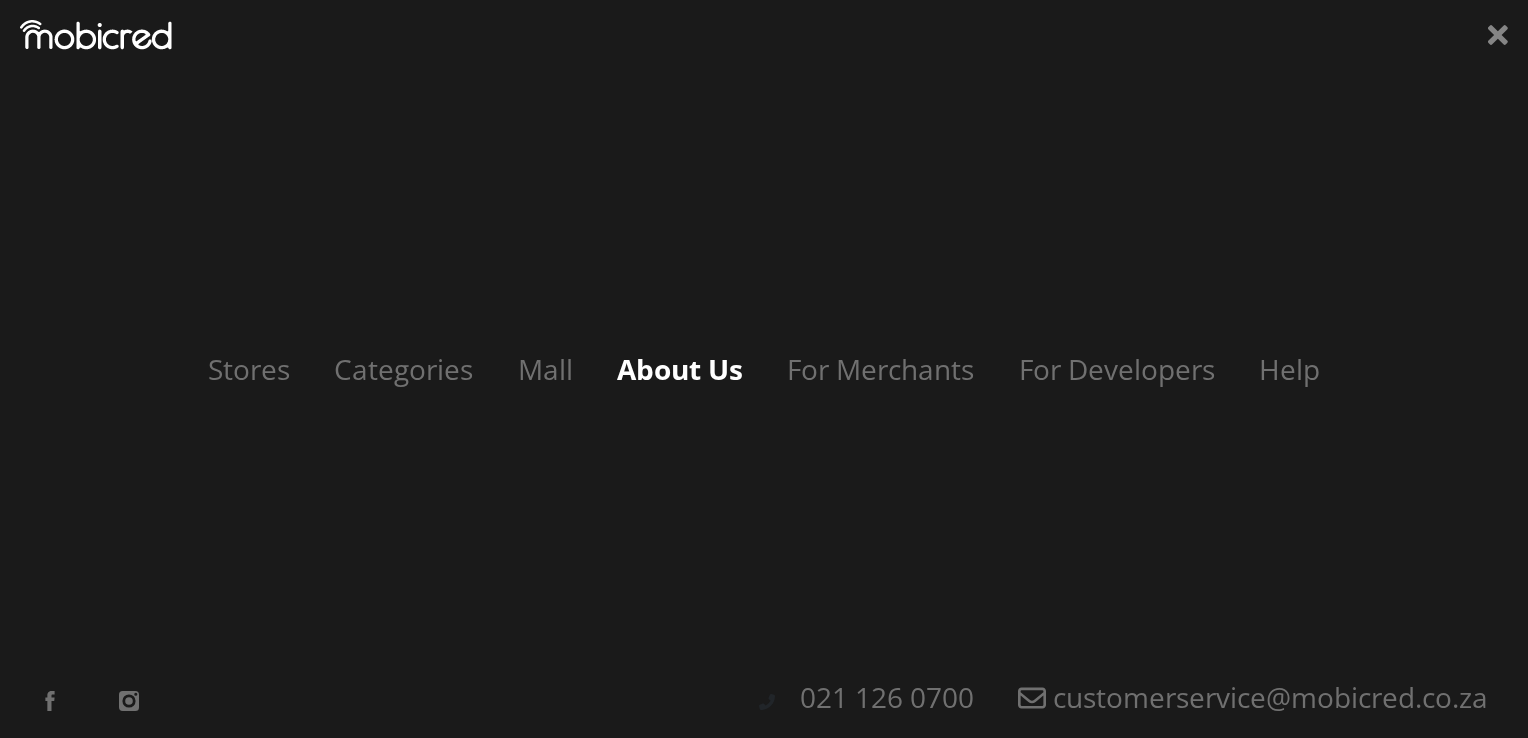 click on "About Us" at bounding box center (680, 369) 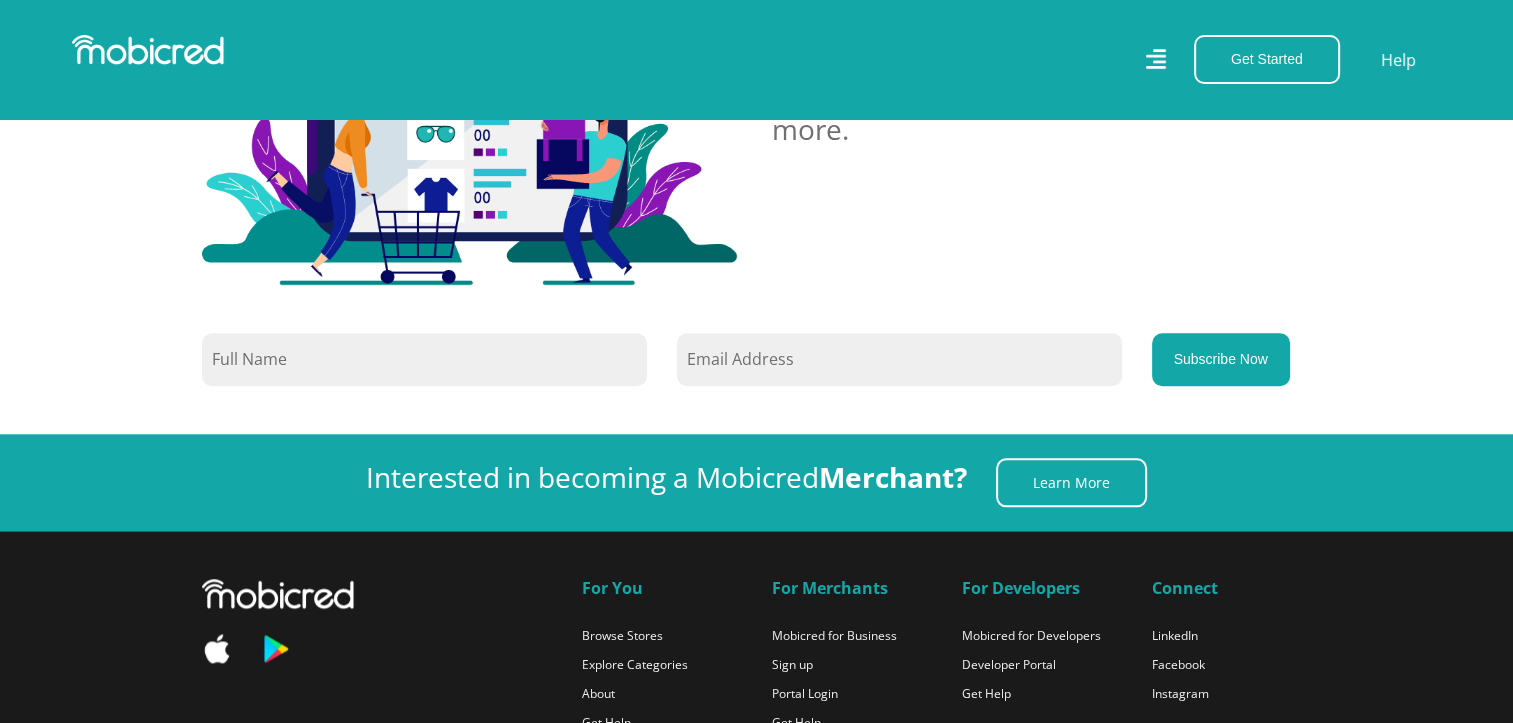scroll, scrollTop: 1880, scrollLeft: 0, axis: vertical 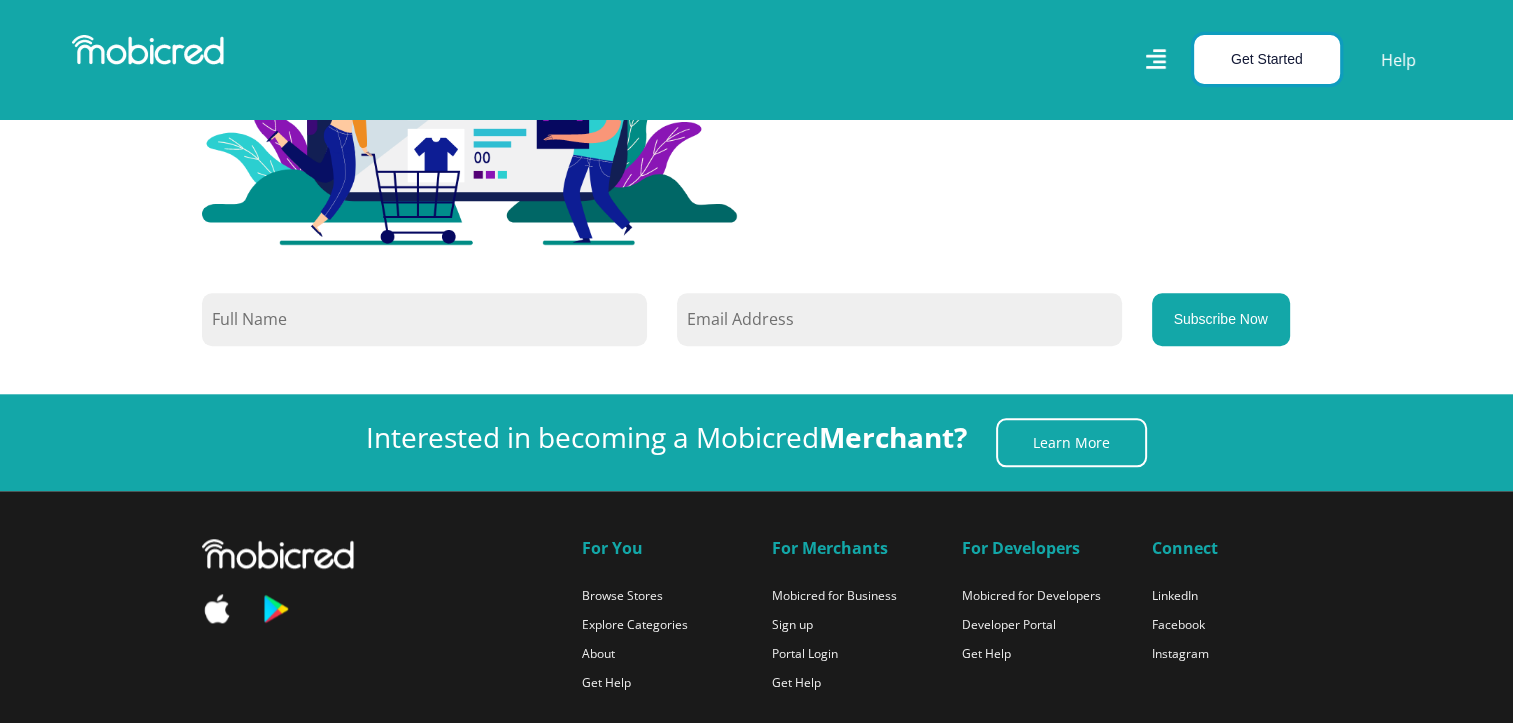click on "Get Started" at bounding box center (1267, 59) 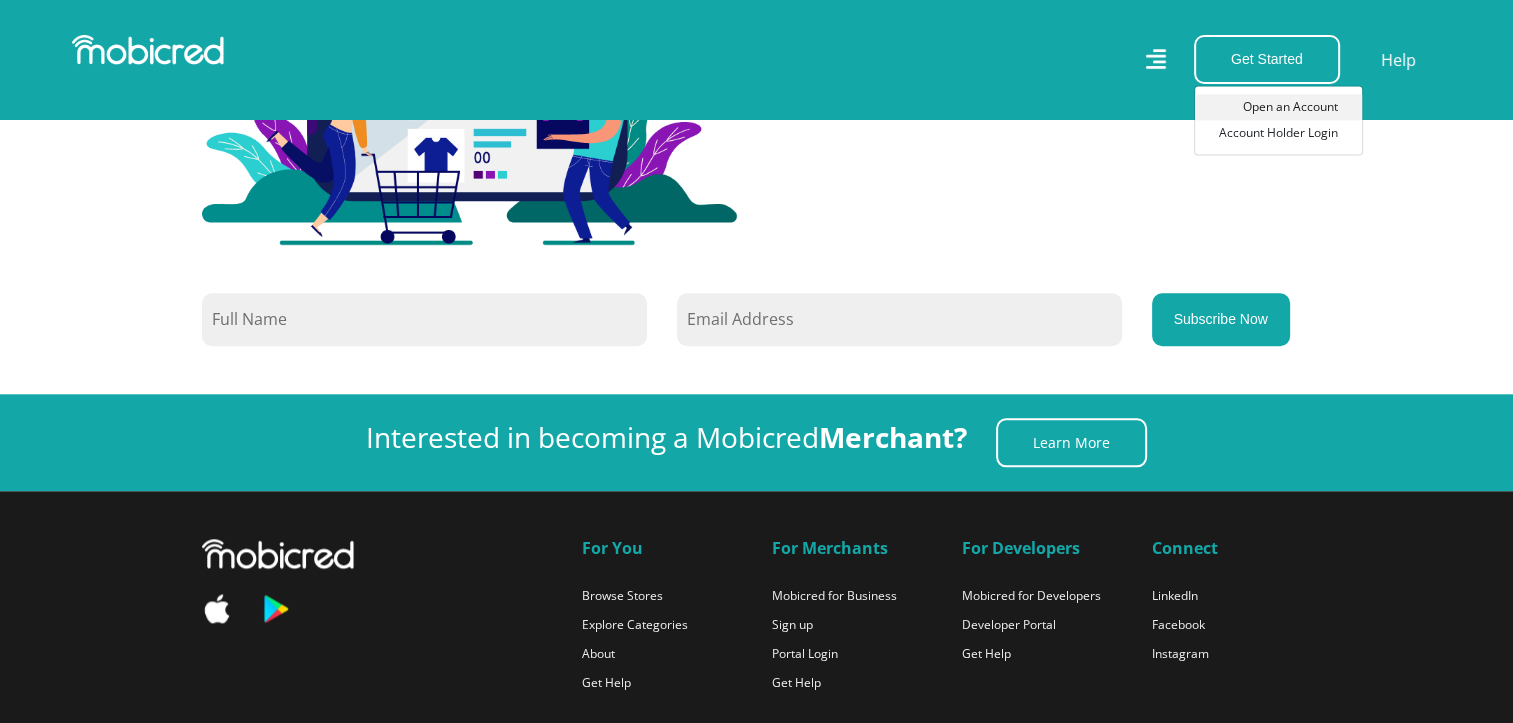 click on "Open an Account" at bounding box center [1278, 107] 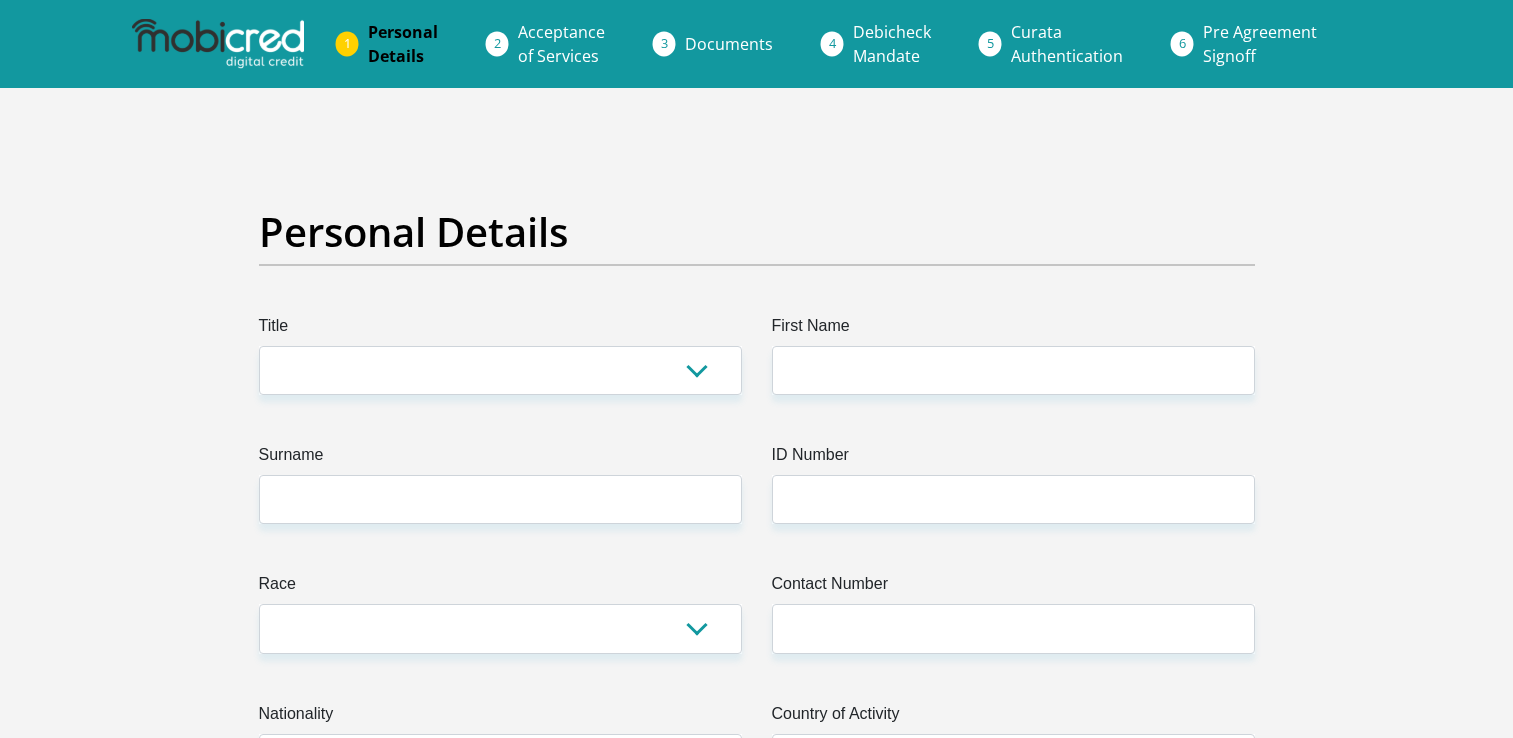 scroll, scrollTop: 0, scrollLeft: 0, axis: both 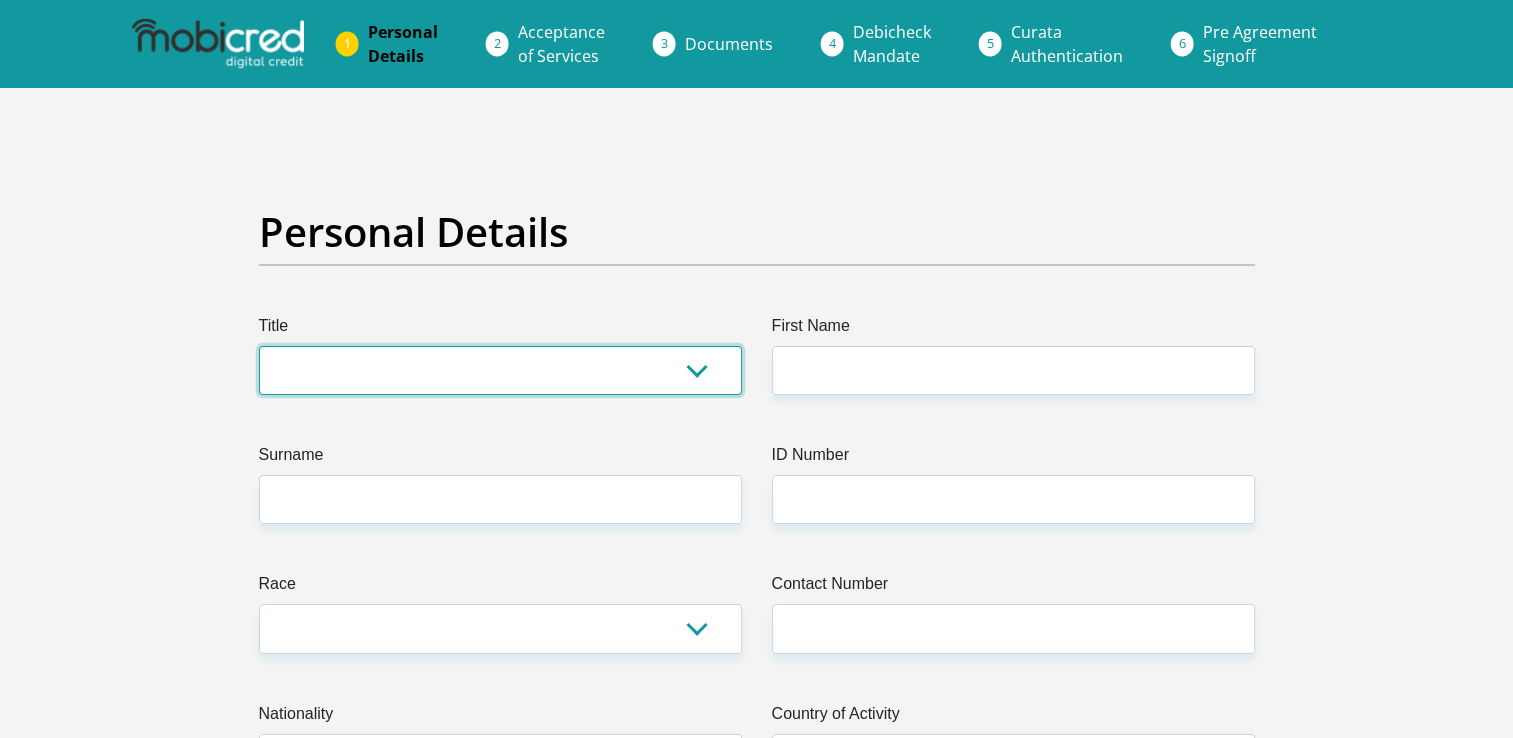 click on "Mr
Ms
Mrs
Dr
Other" at bounding box center [500, 370] 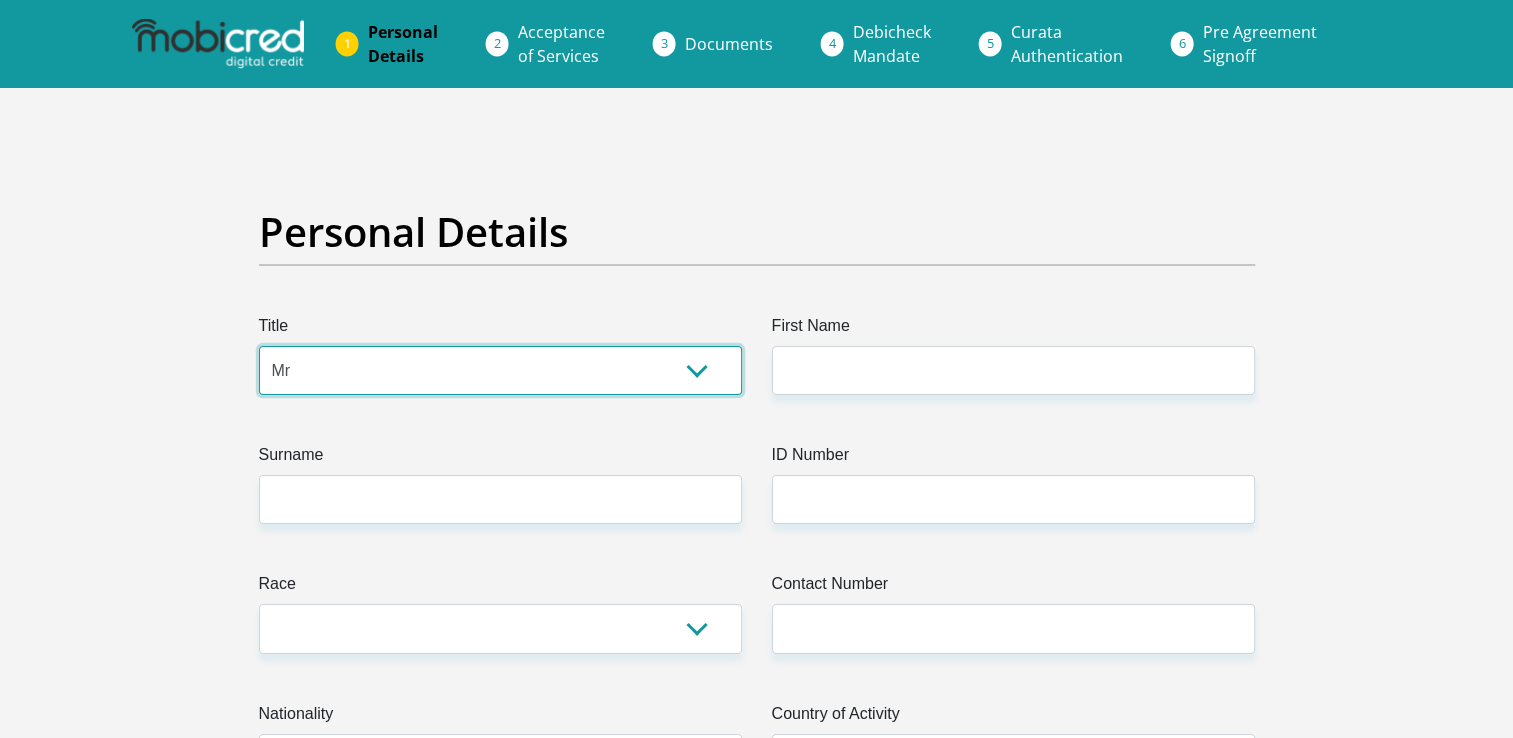 click on "Mr
Ms
Mrs
Dr
Other" at bounding box center [500, 370] 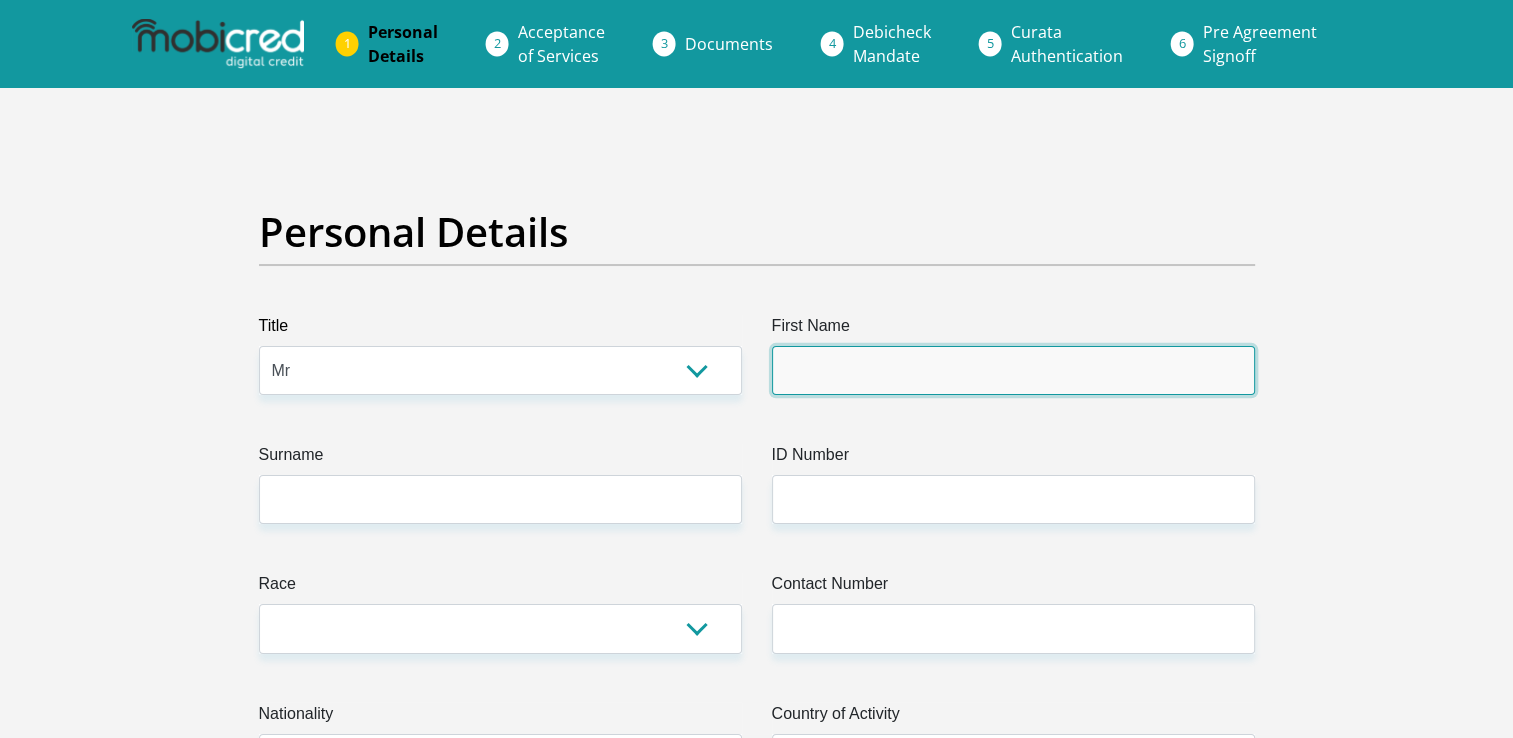 click on "First Name" at bounding box center (1013, 370) 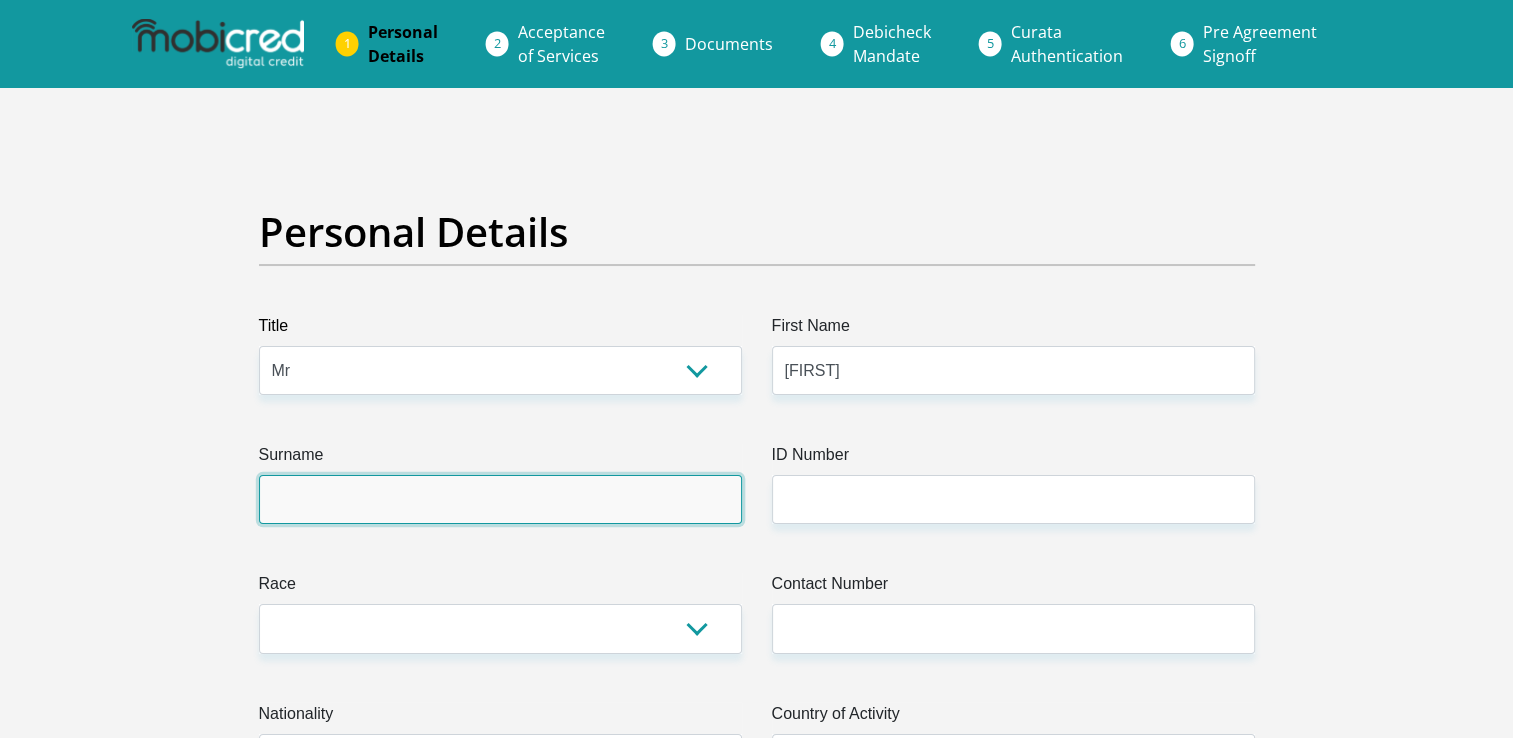 type on "Teffo" 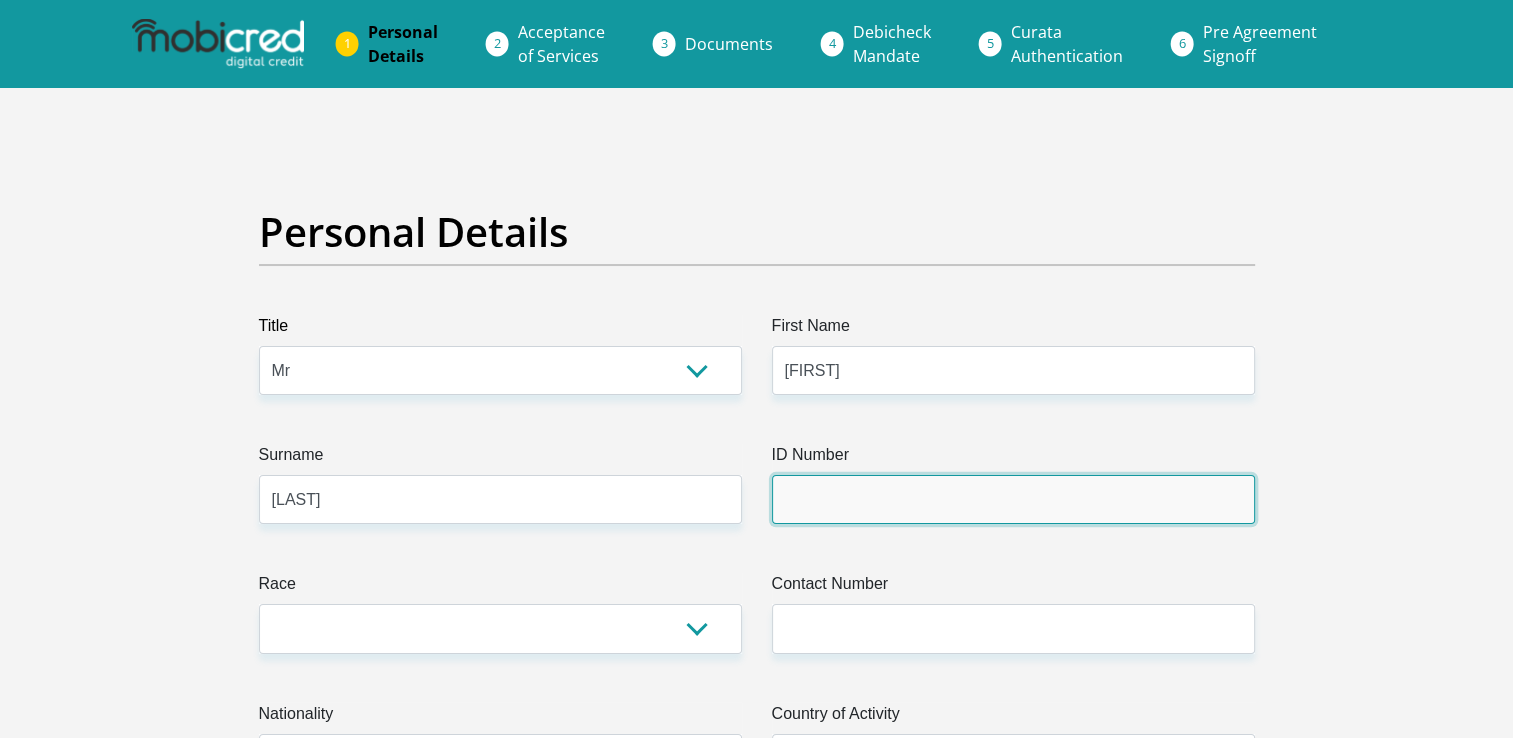 type on "8009205423083" 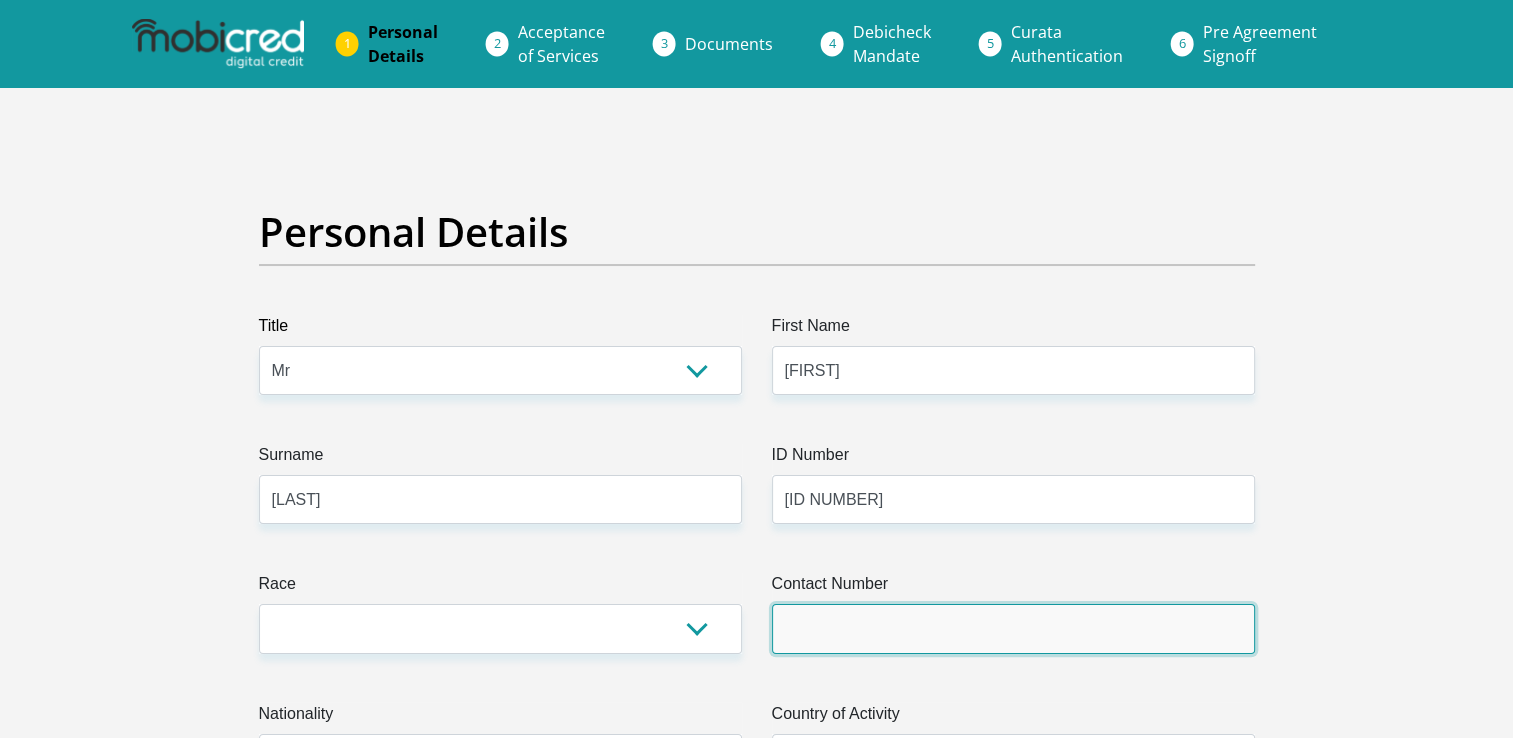 type on "0799476322" 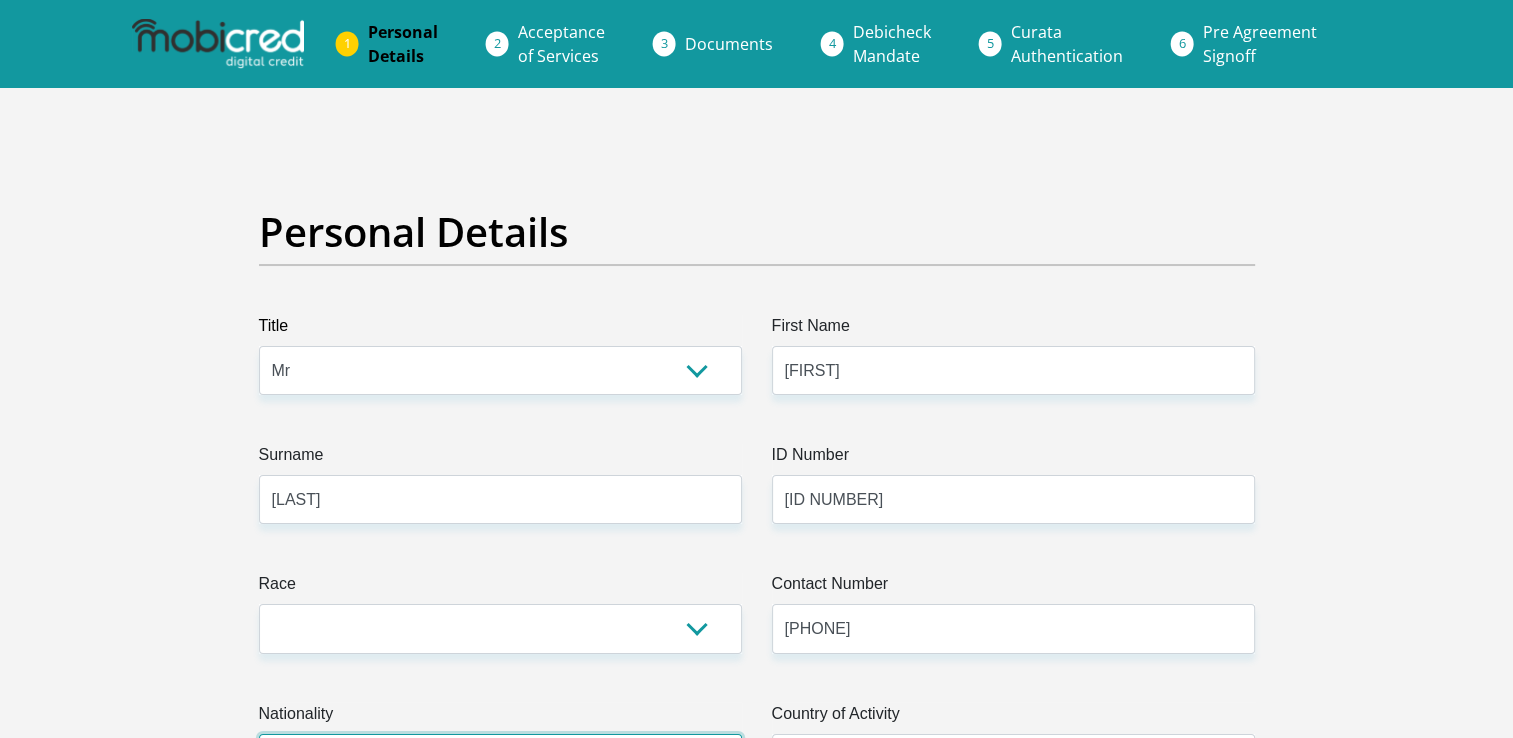 select on "ZAF" 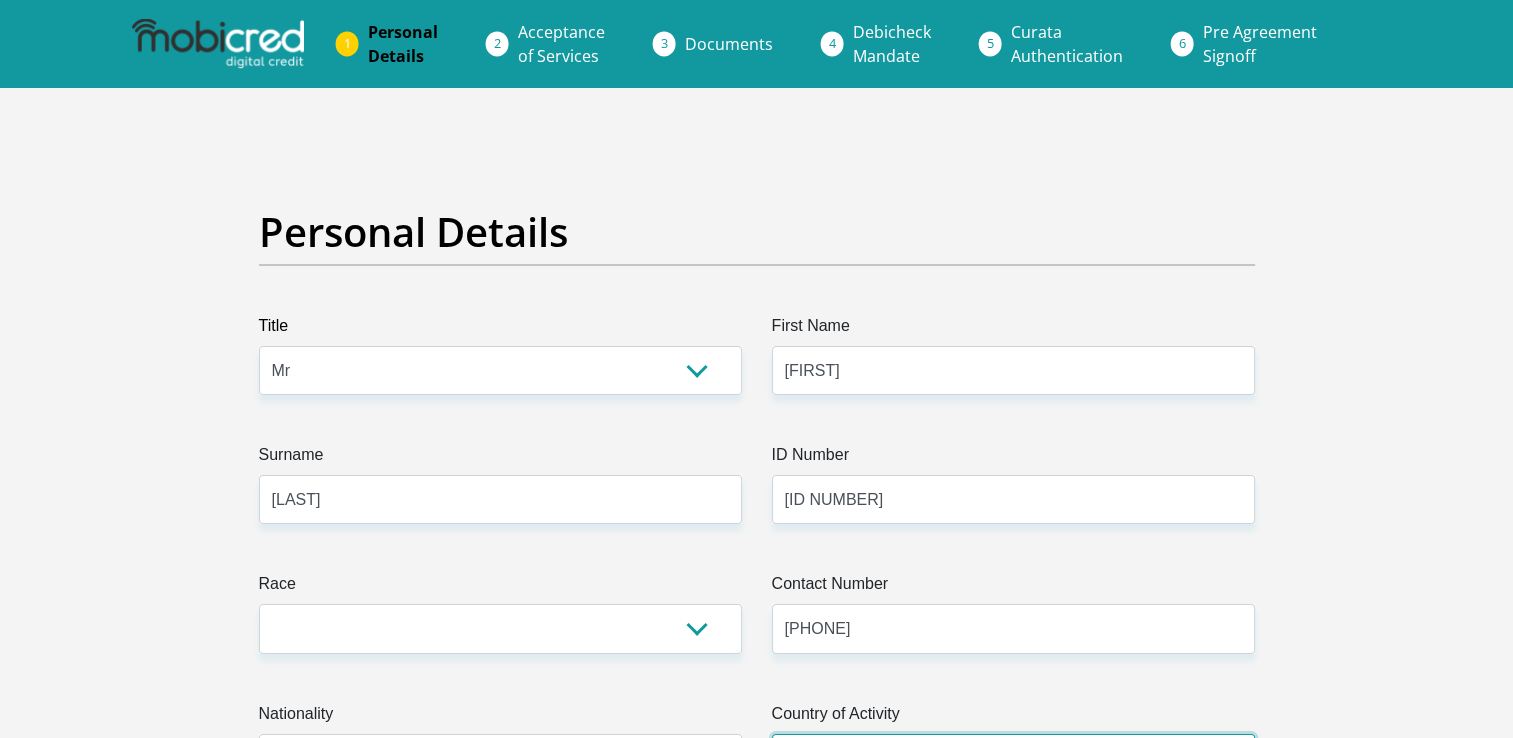 select on "ZAF" 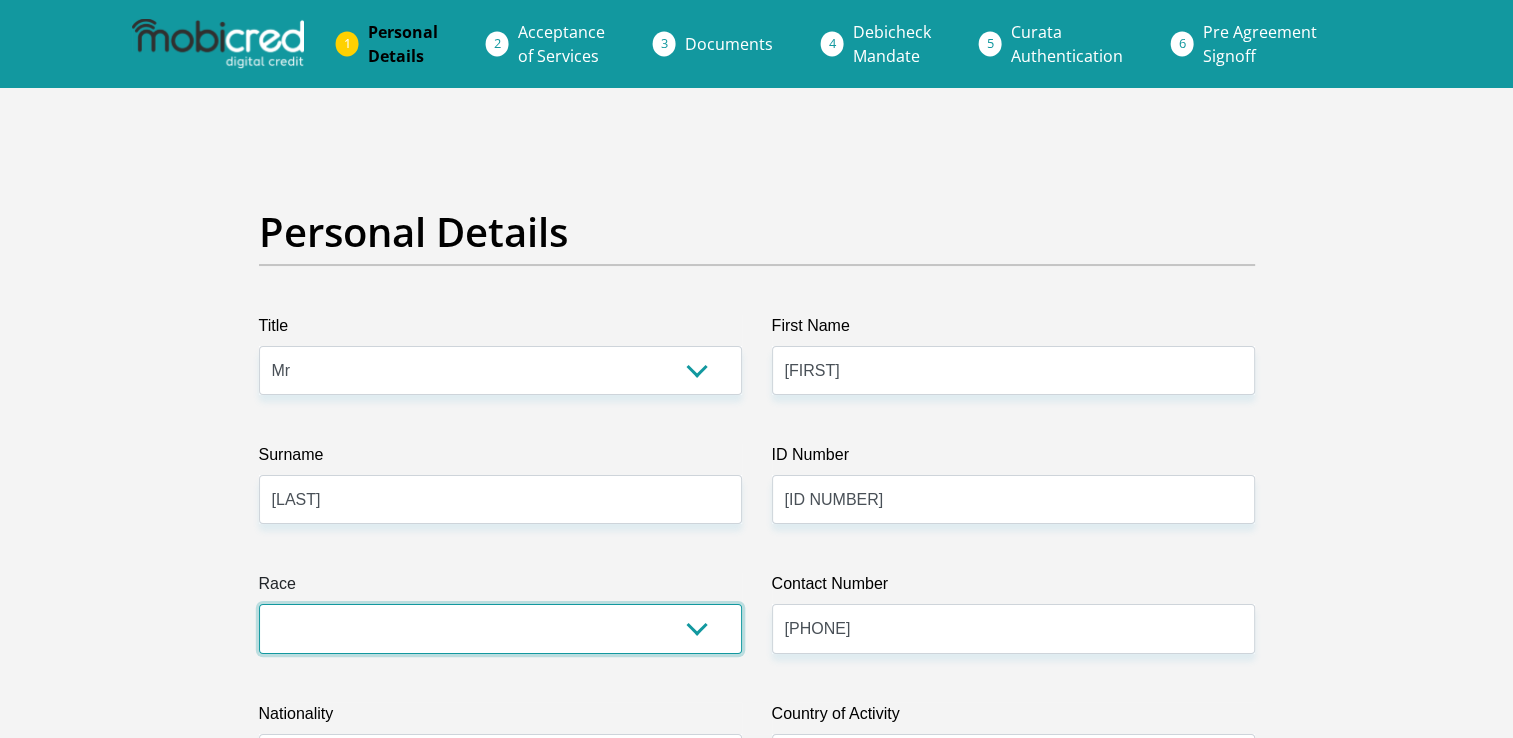 click on "Black
Coloured
Indian
White
Other" at bounding box center [500, 628] 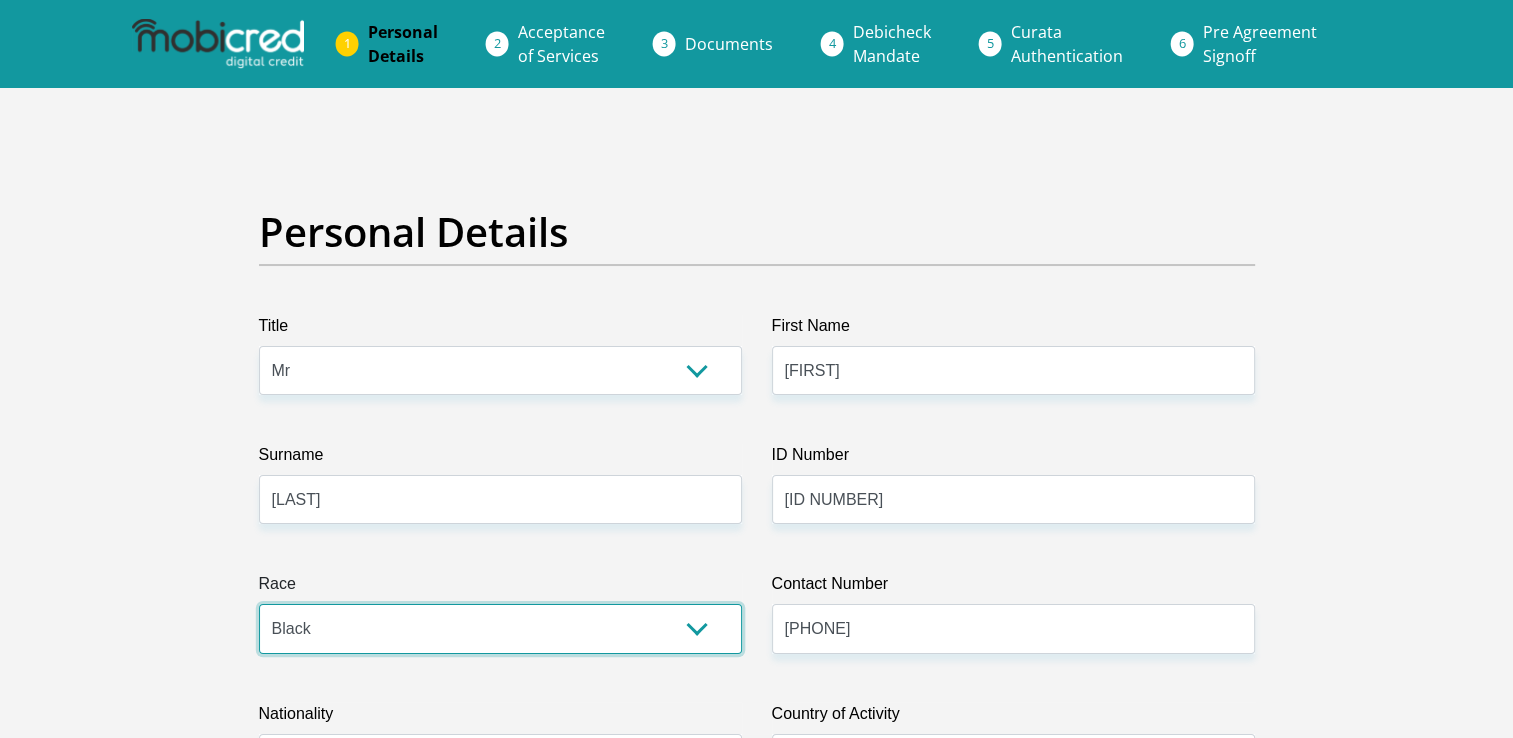 click on "Black
Coloured
Indian
White
Other" at bounding box center [500, 628] 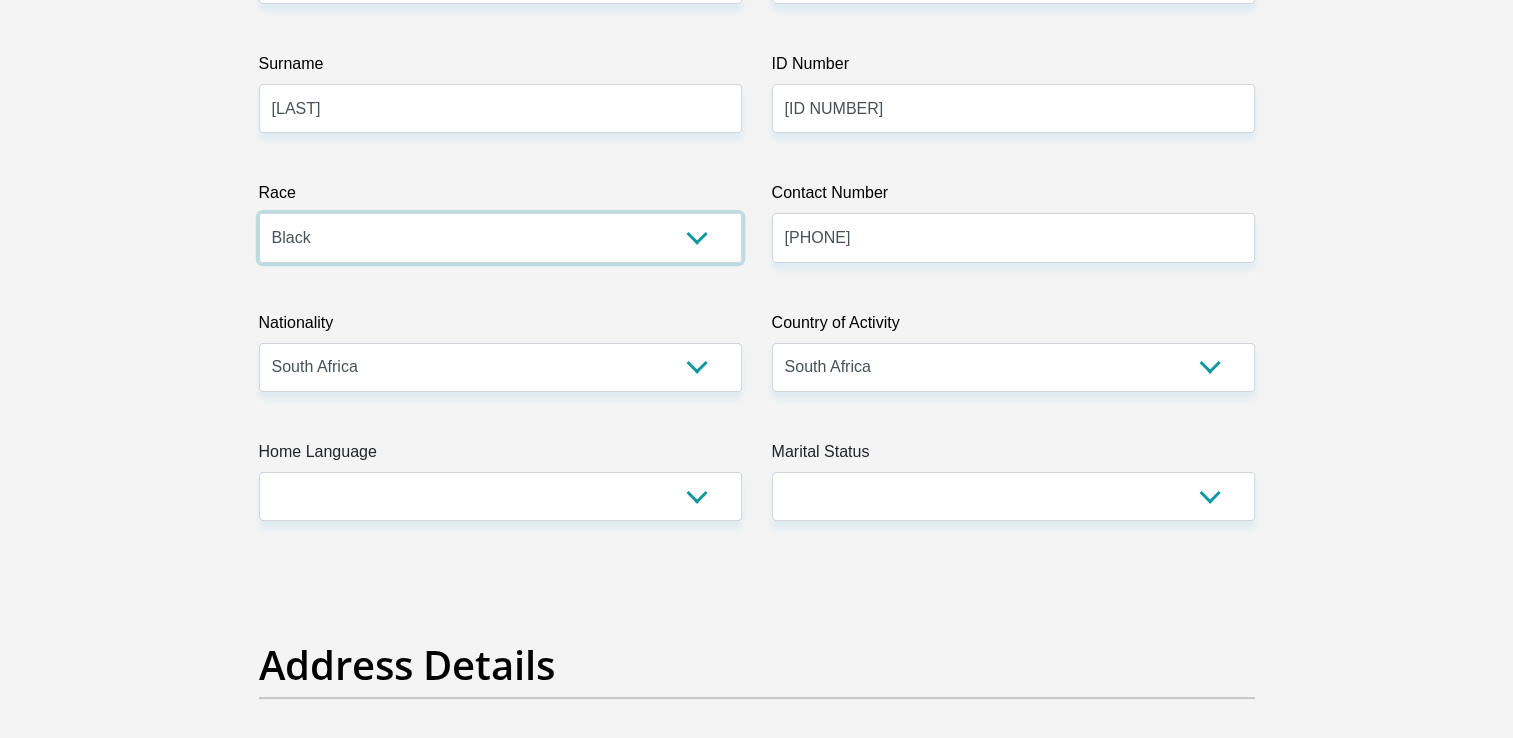 scroll, scrollTop: 400, scrollLeft: 0, axis: vertical 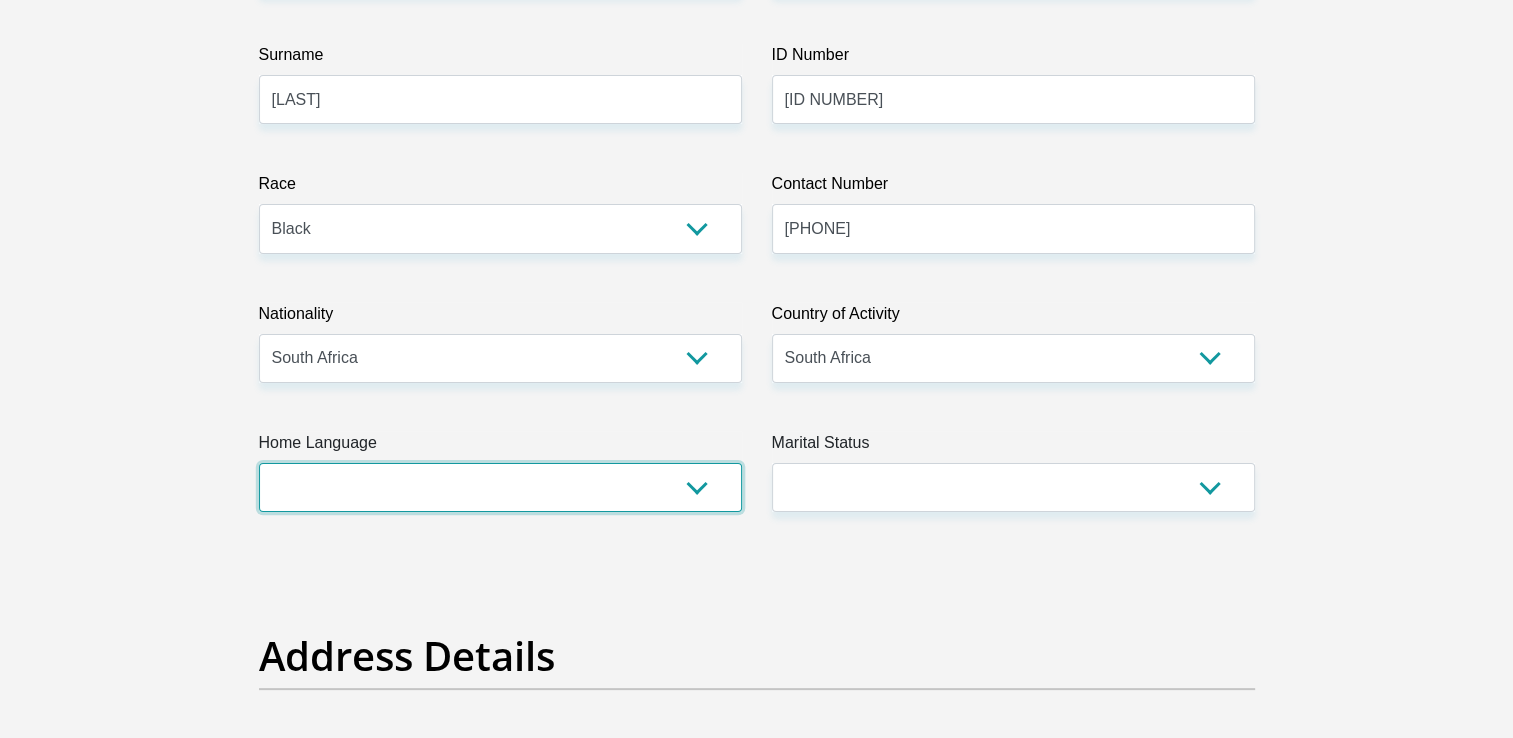 click on "Afrikaans
English
Sepedi
South Ndebele
Southern Sotho
Swati
Tsonga
Tswana
Venda
Xhosa
Zulu
Other" at bounding box center (500, 487) 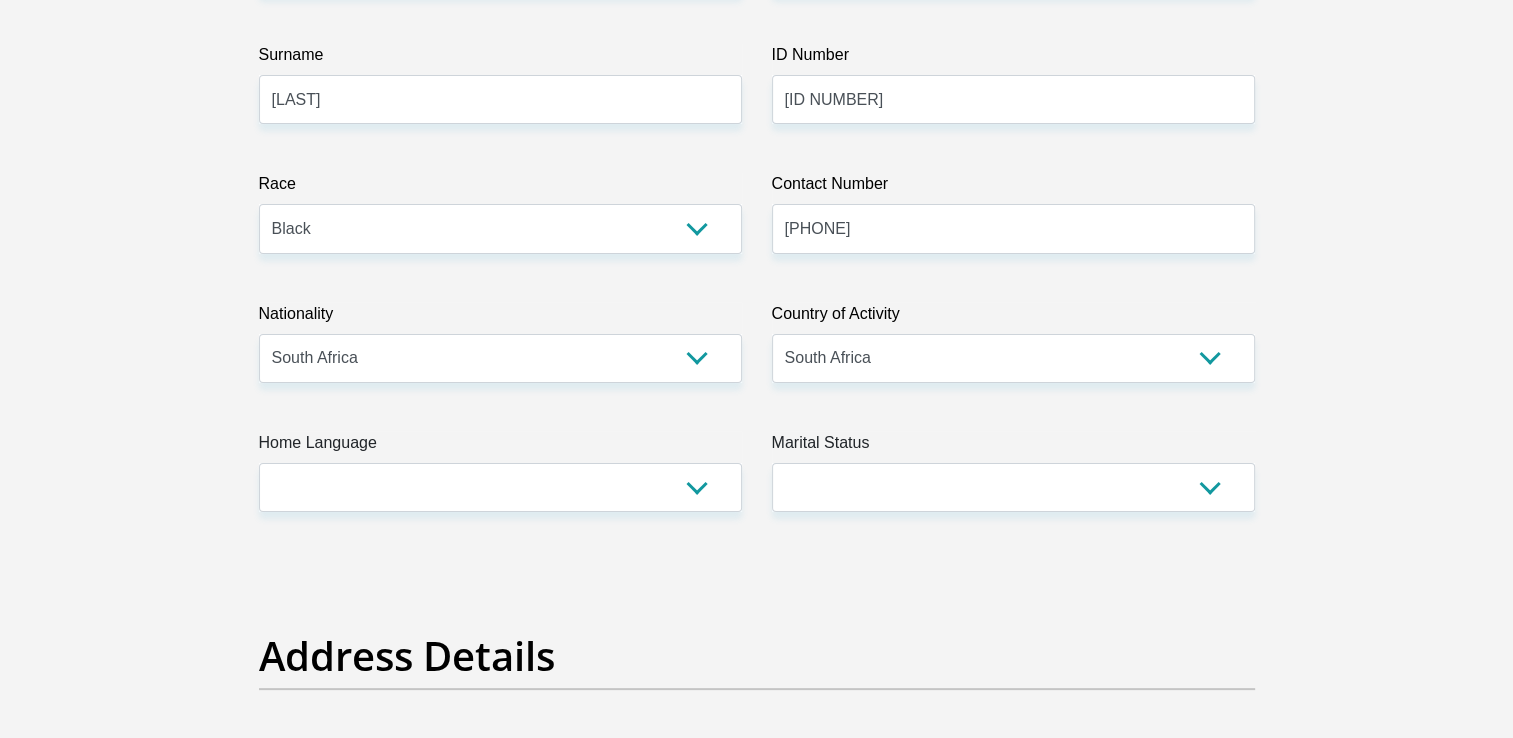 click on "Title
Mr
Ms
Mrs
Dr
Other
First Name
Malose
Surname
Teffo
ID Number
8009205423083
Please input valid ID number
Race
Black
Coloured
Indian
White
Other
Contact Number
0799476322
Please input valid contact number
Nationality
South Africa
Afghanistan
Aland Islands  Albania  Algeria" at bounding box center (757, 3167) 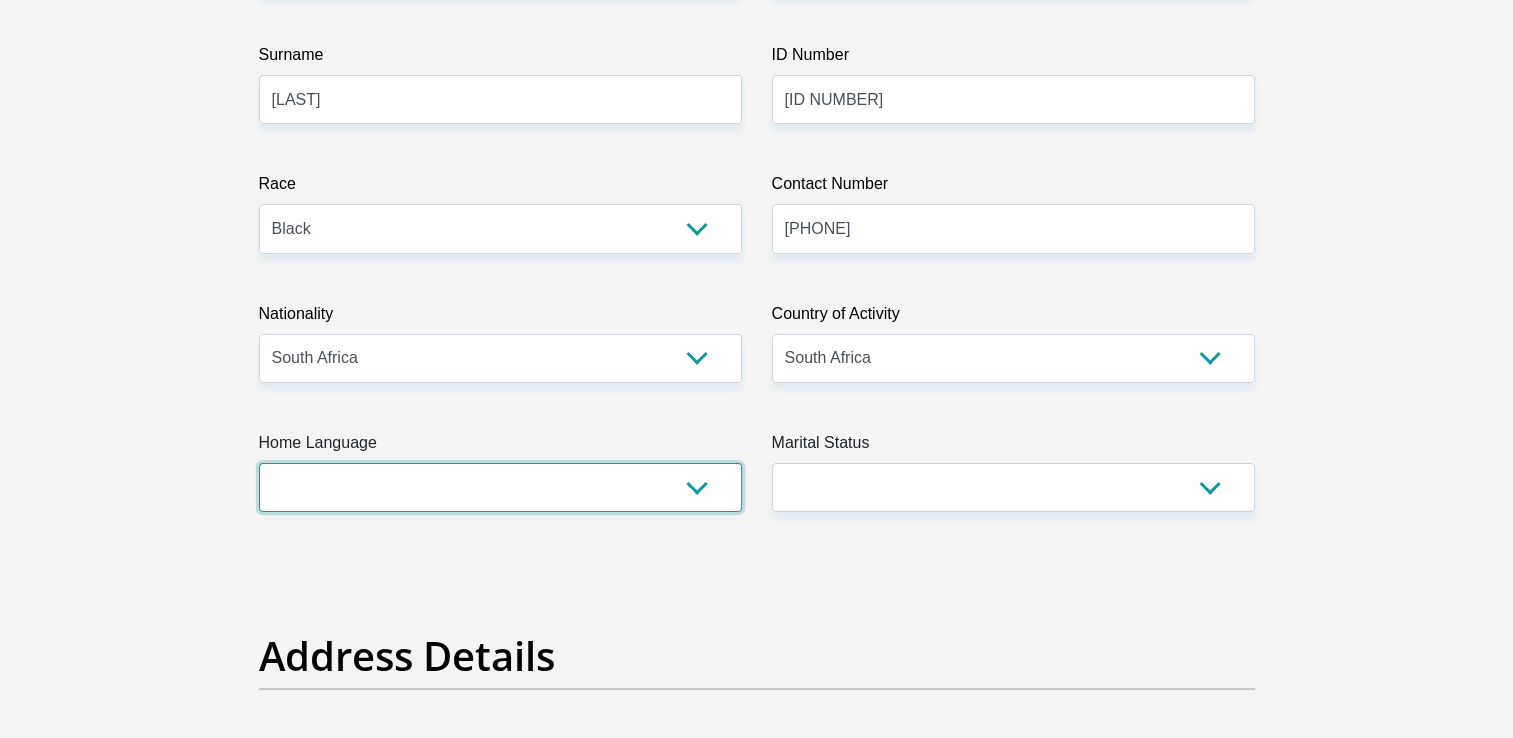 click on "Afrikaans
English
Sepedi
South Ndebele
Southern Sotho
Swati
Tsonga
Tswana
Venda
Xhosa
Zulu
Other" at bounding box center (500, 487) 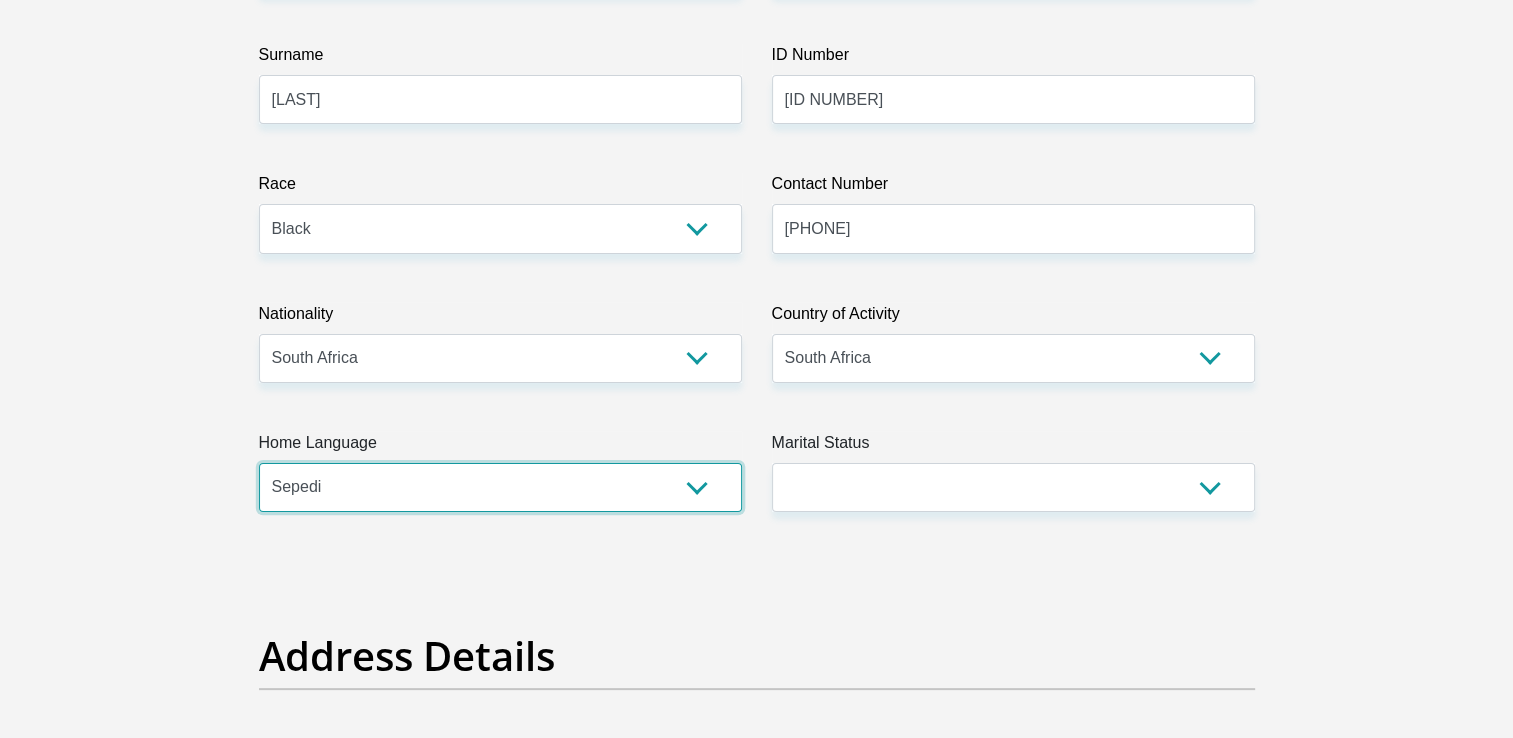 click on "Afrikaans
English
Sepedi
South Ndebele
Southern Sotho
Swati
Tsonga
Tswana
Venda
Xhosa
Zulu
Other" at bounding box center (500, 487) 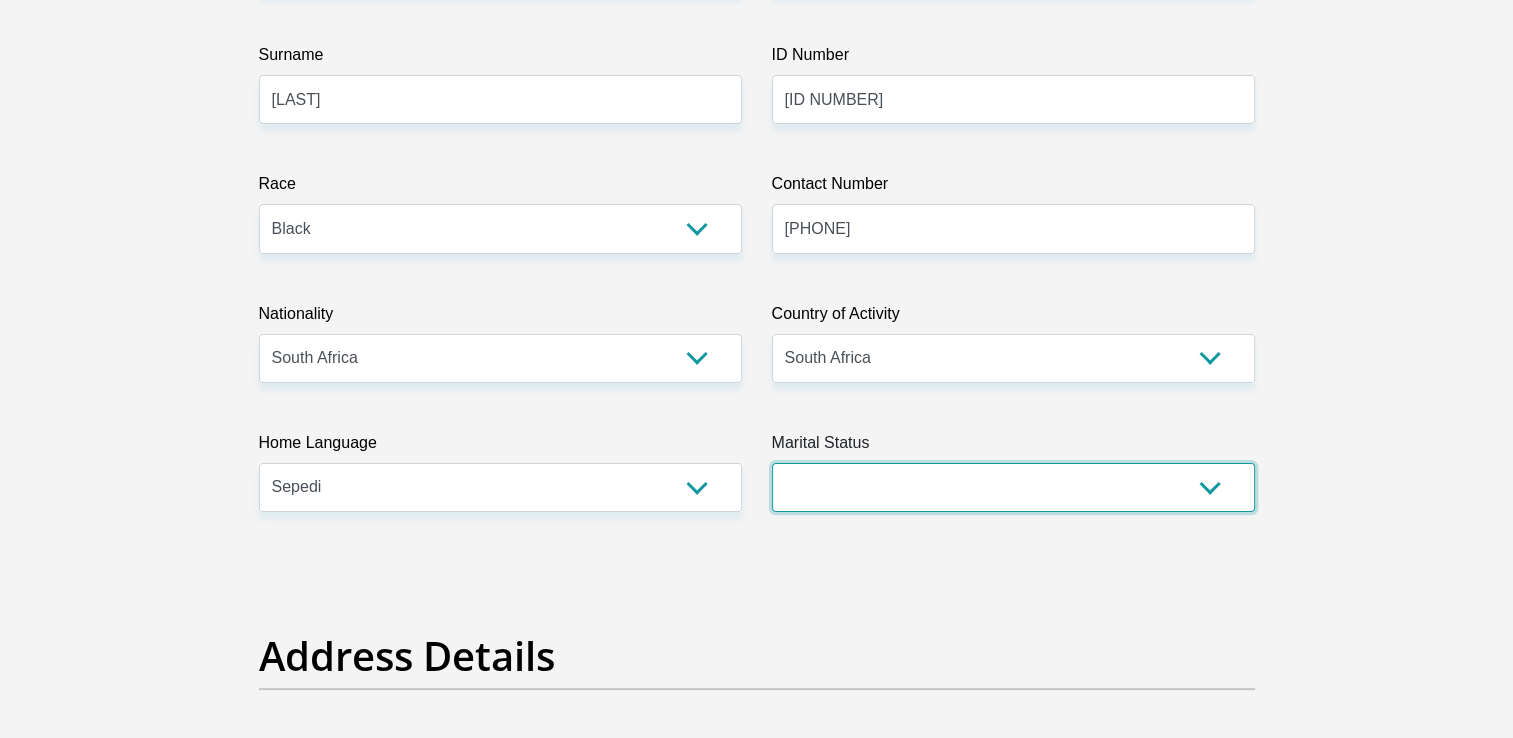 click on "Married ANC
Single
Divorced
Widowed
Married COP or Customary Law" at bounding box center (1013, 487) 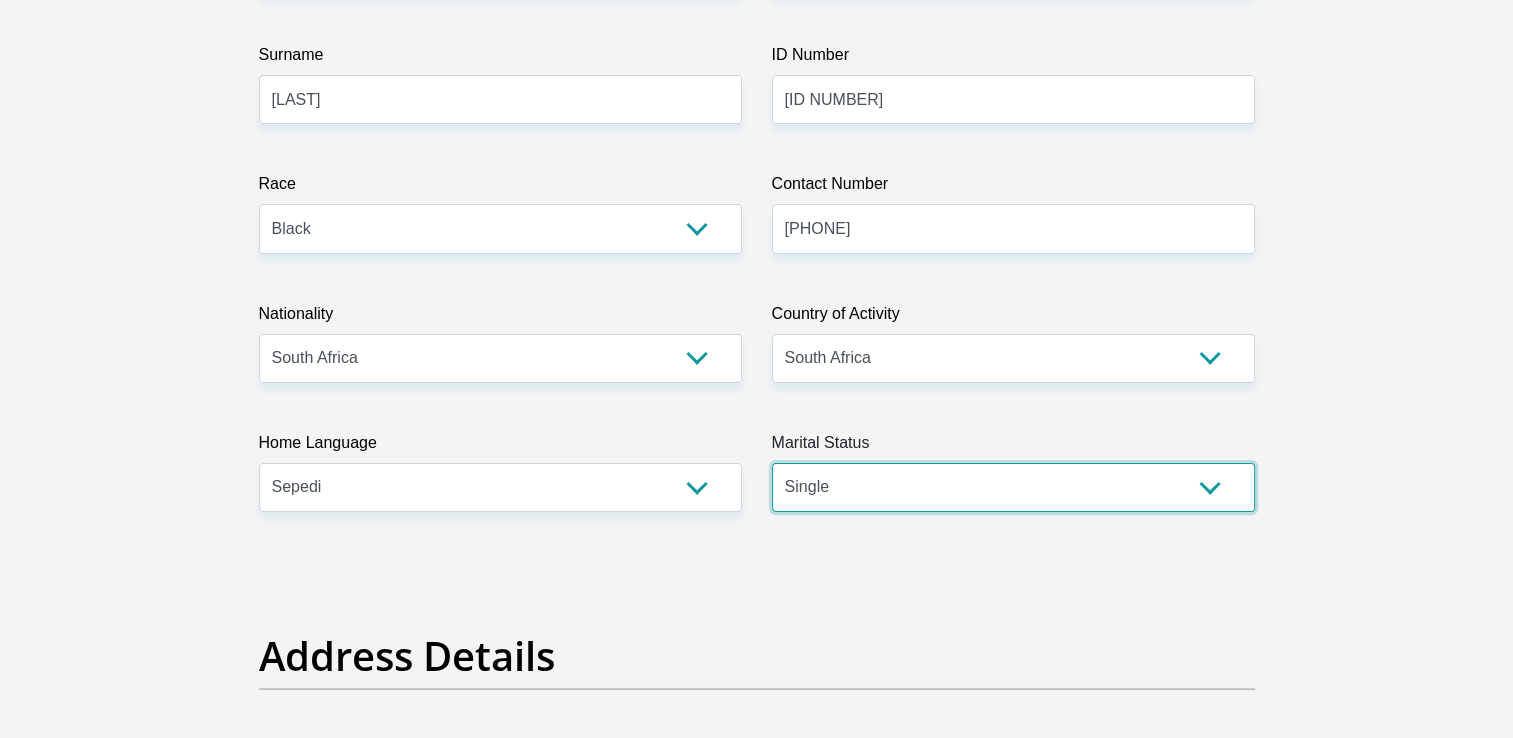 click on "Married ANC
Single
Divorced
Widowed
Married COP or Customary Law" at bounding box center (1013, 487) 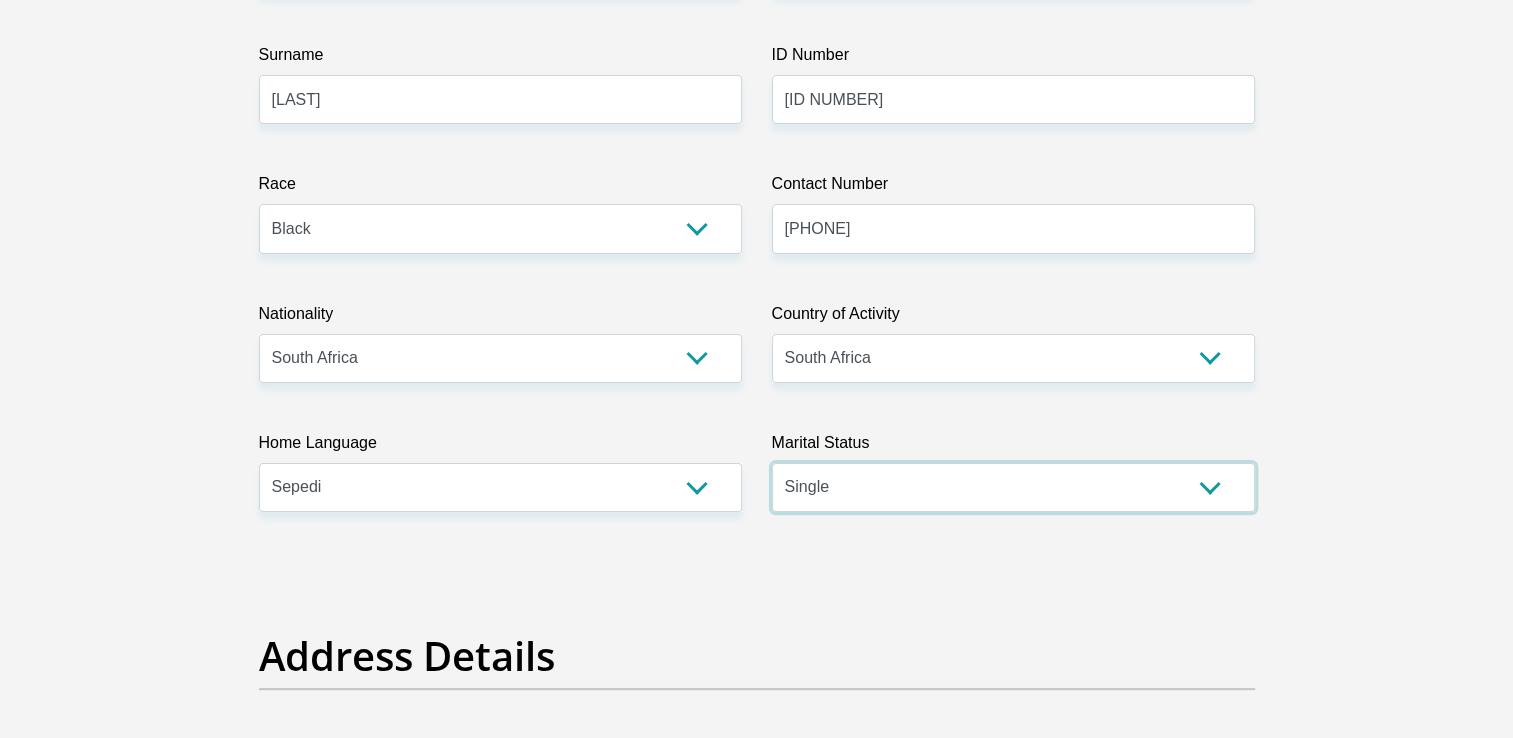 click on "Married ANC
Single
Divorced
Widowed
Married COP or Customary Law" at bounding box center (1013, 487) 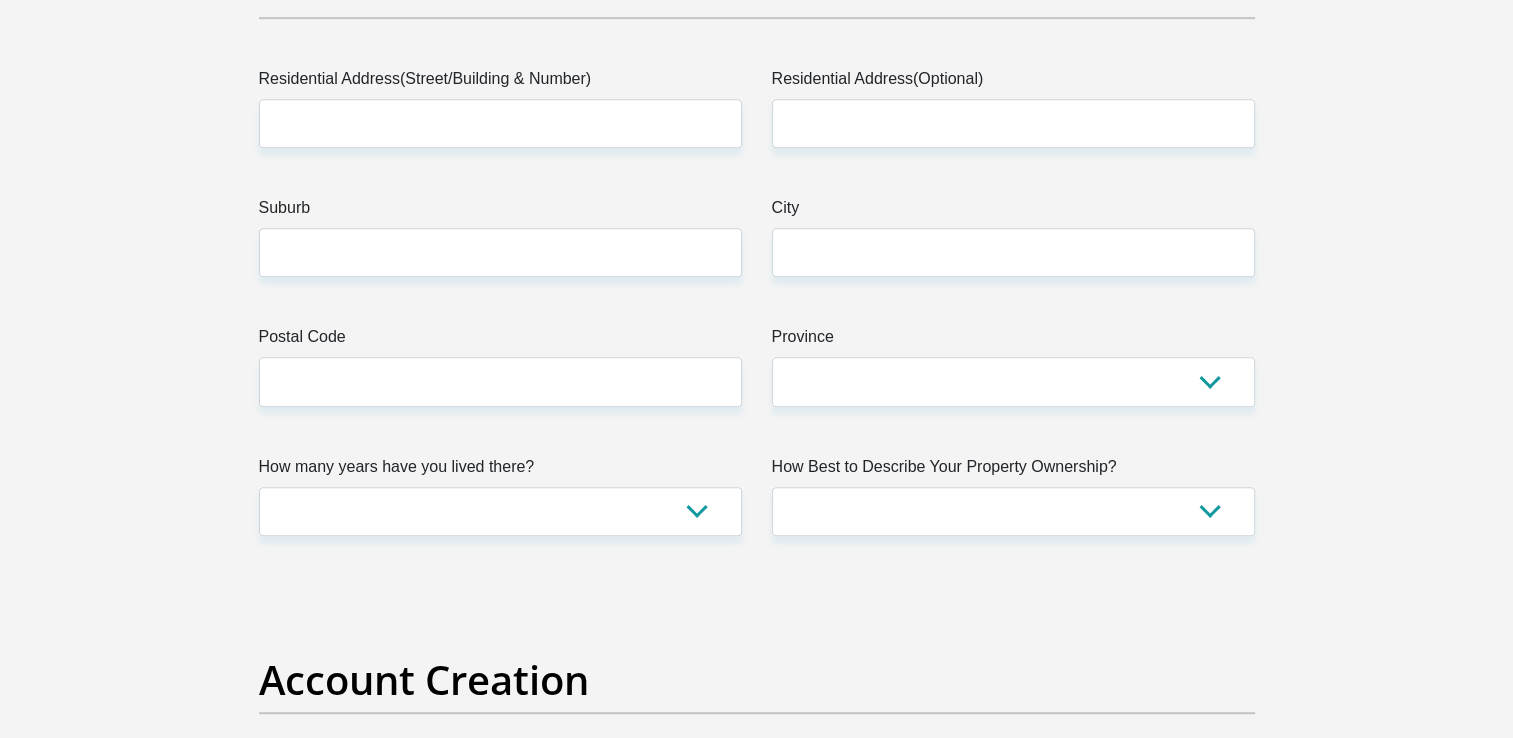 scroll, scrollTop: 1080, scrollLeft: 0, axis: vertical 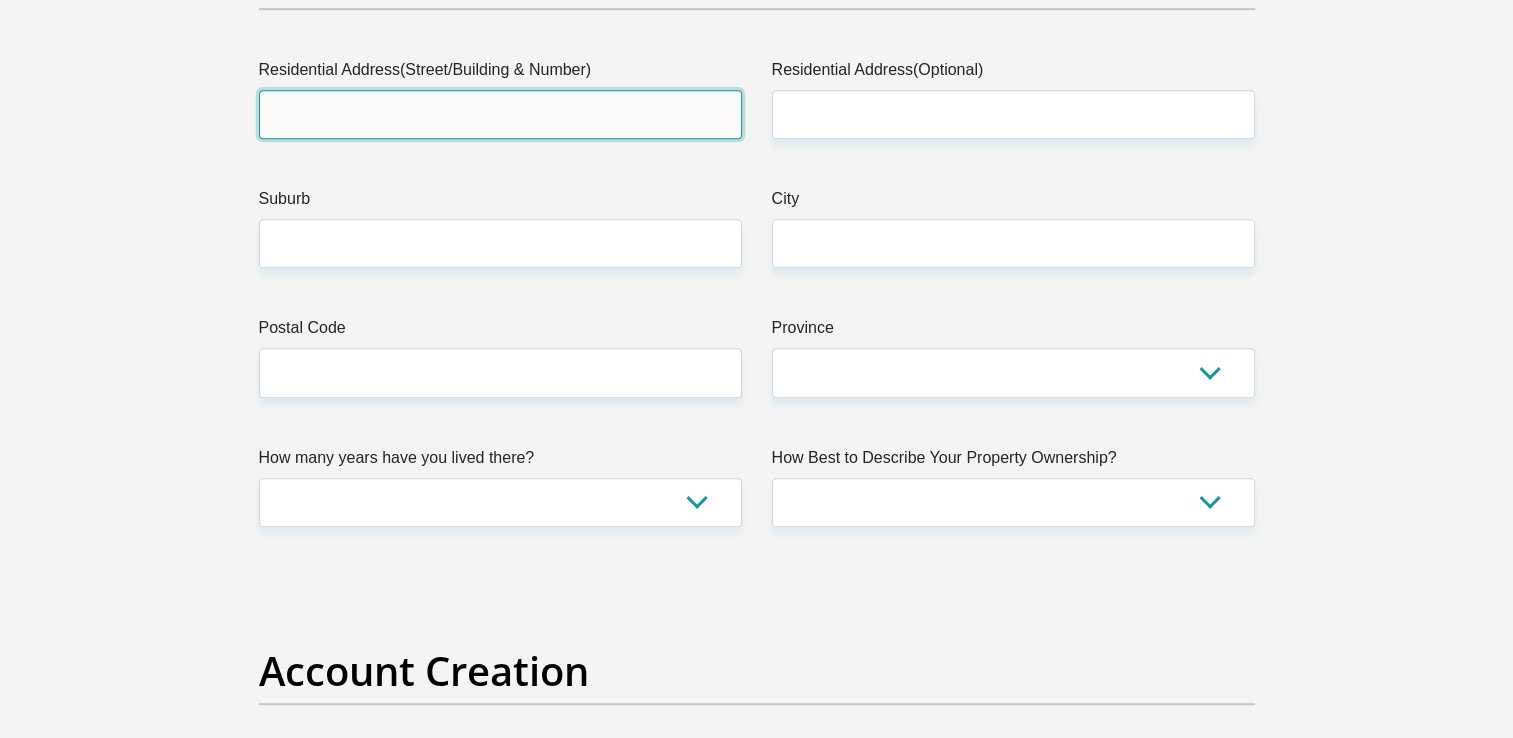 click on "Residential Address(Street/Building & Number)" at bounding box center (500, 114) 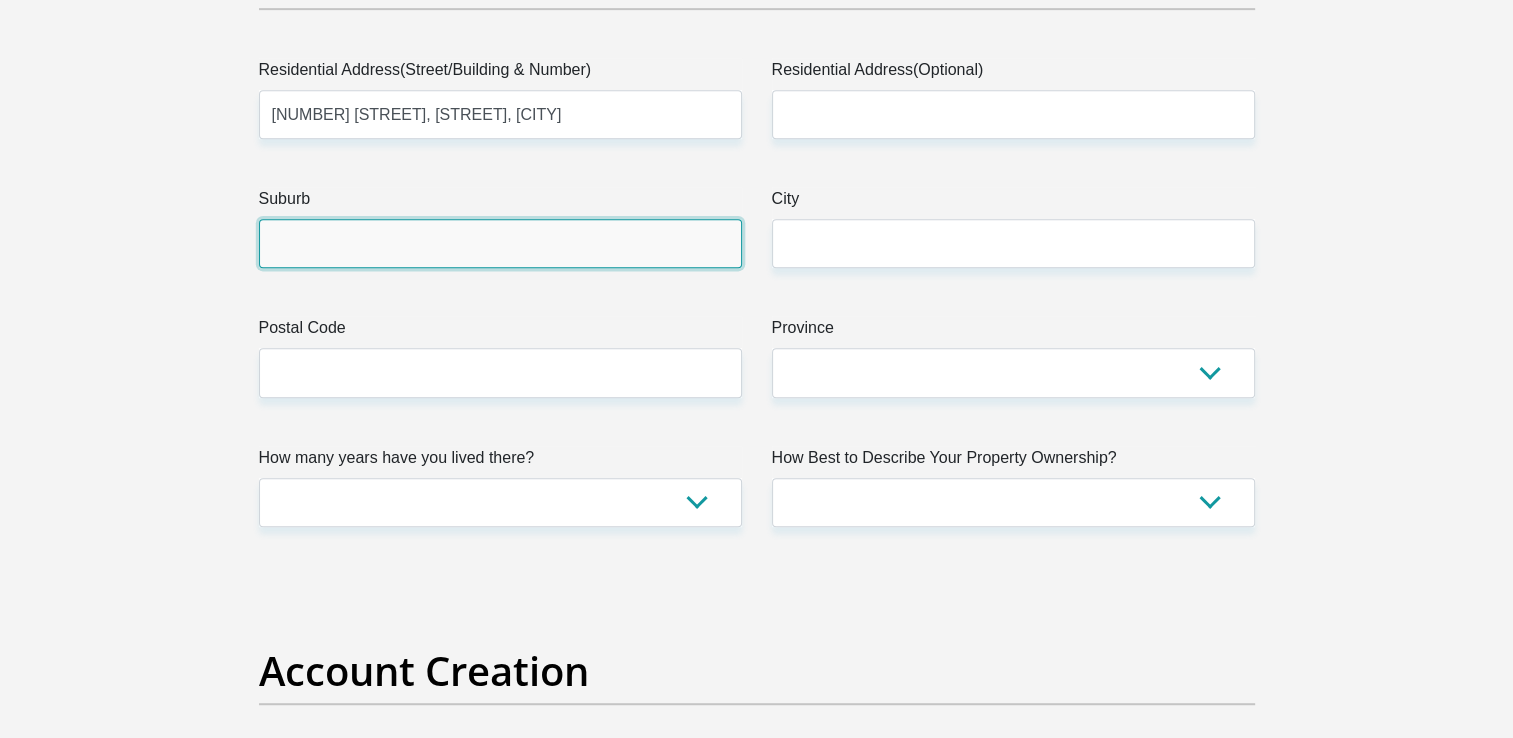 type on "boksburg" 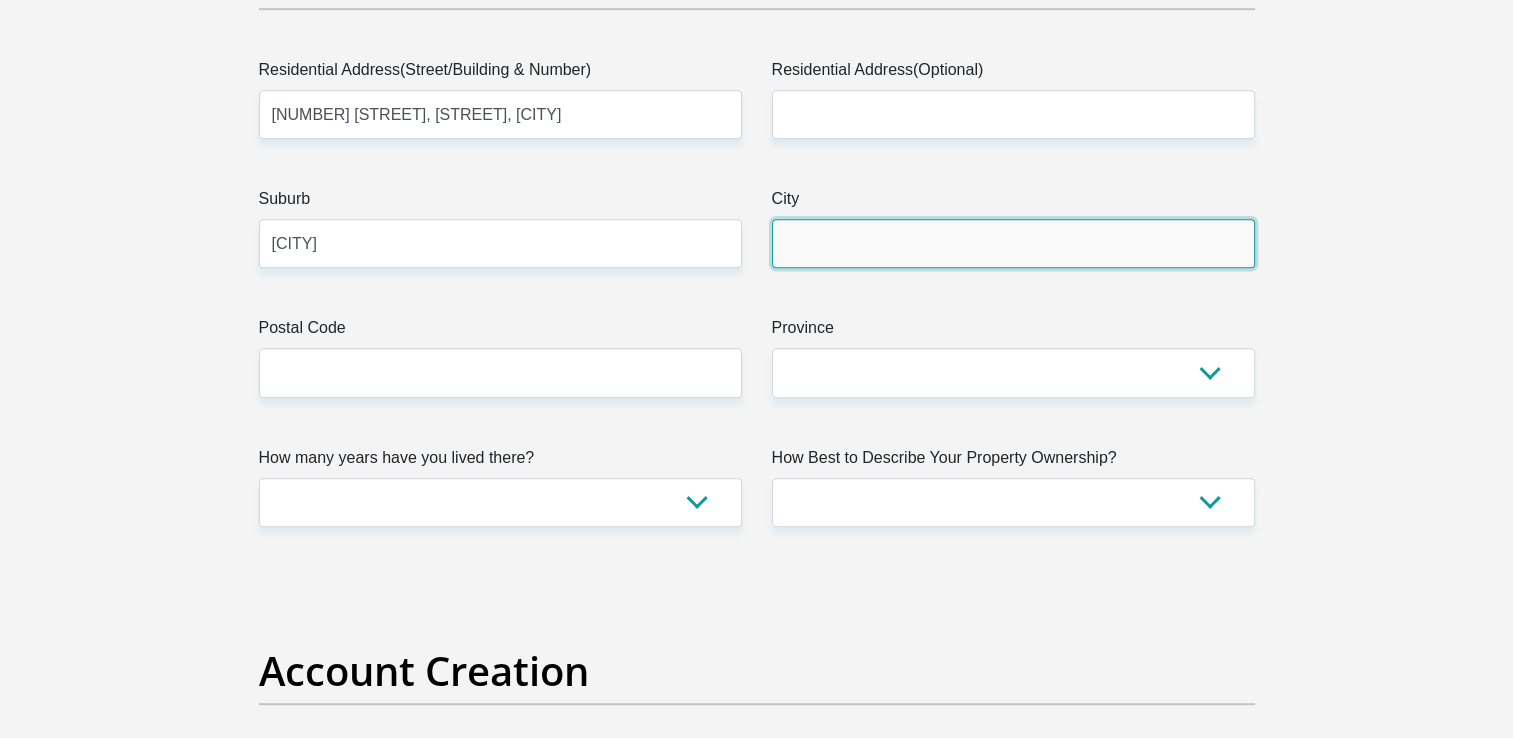 type on "boksburg" 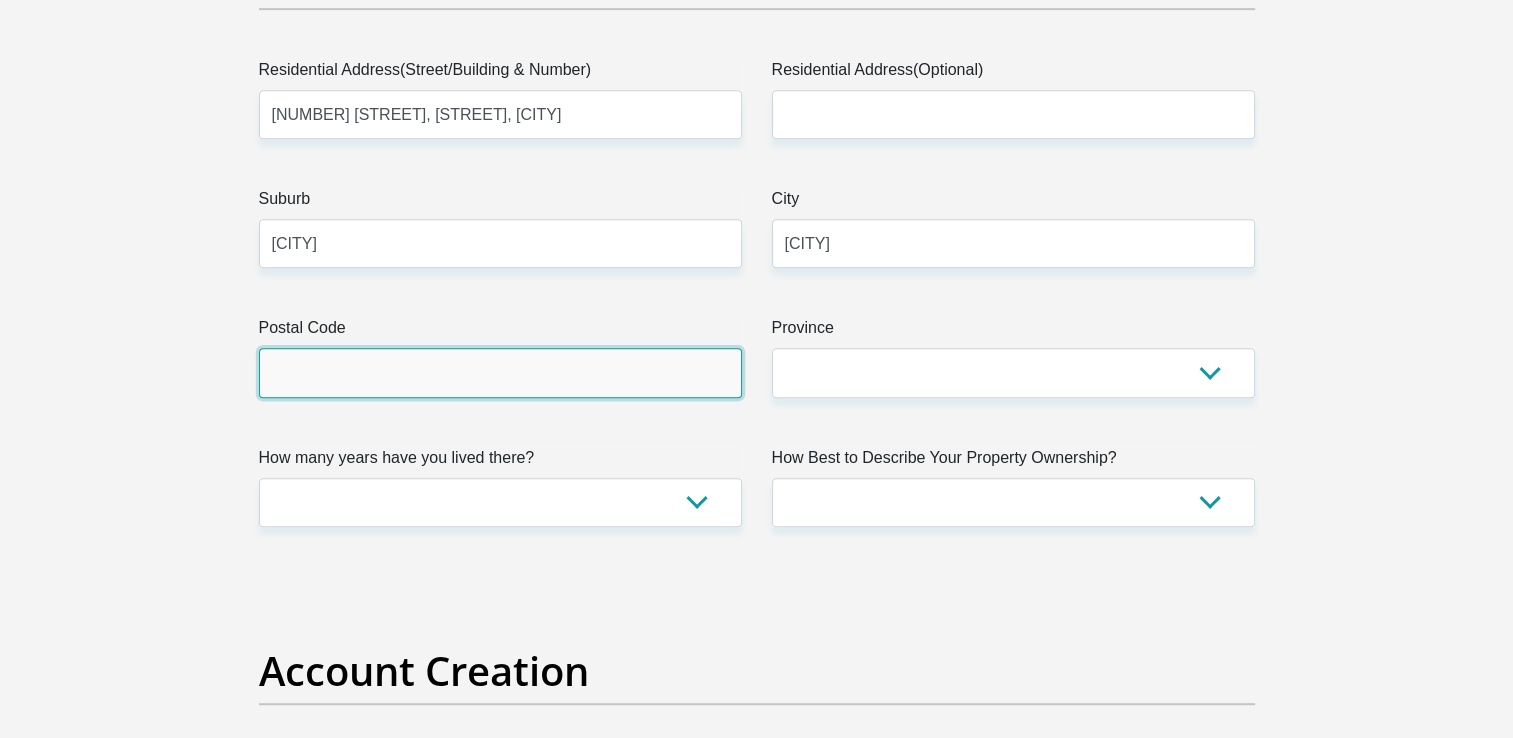 type on "1459" 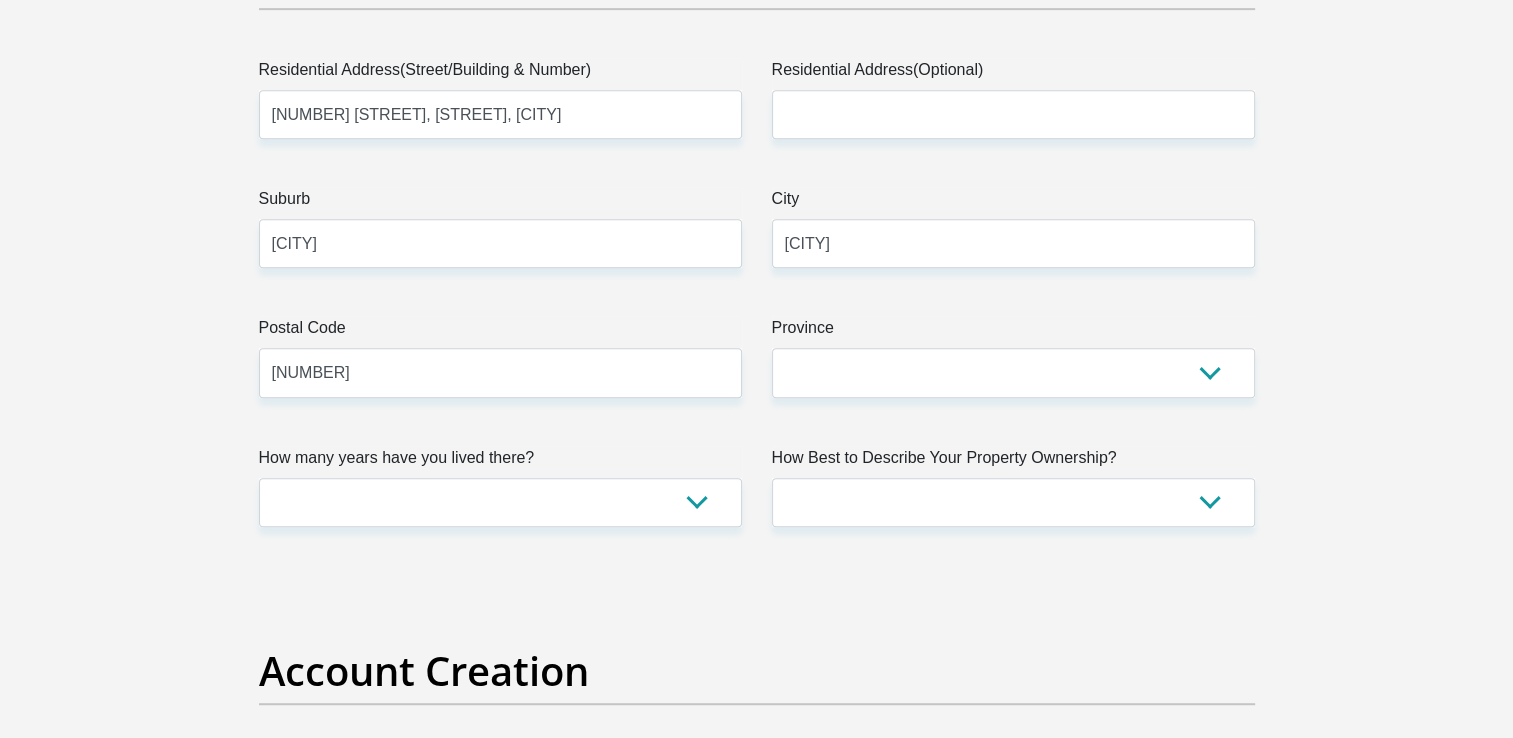 type on "malose.teffo@ekurhuleni.gov.za" 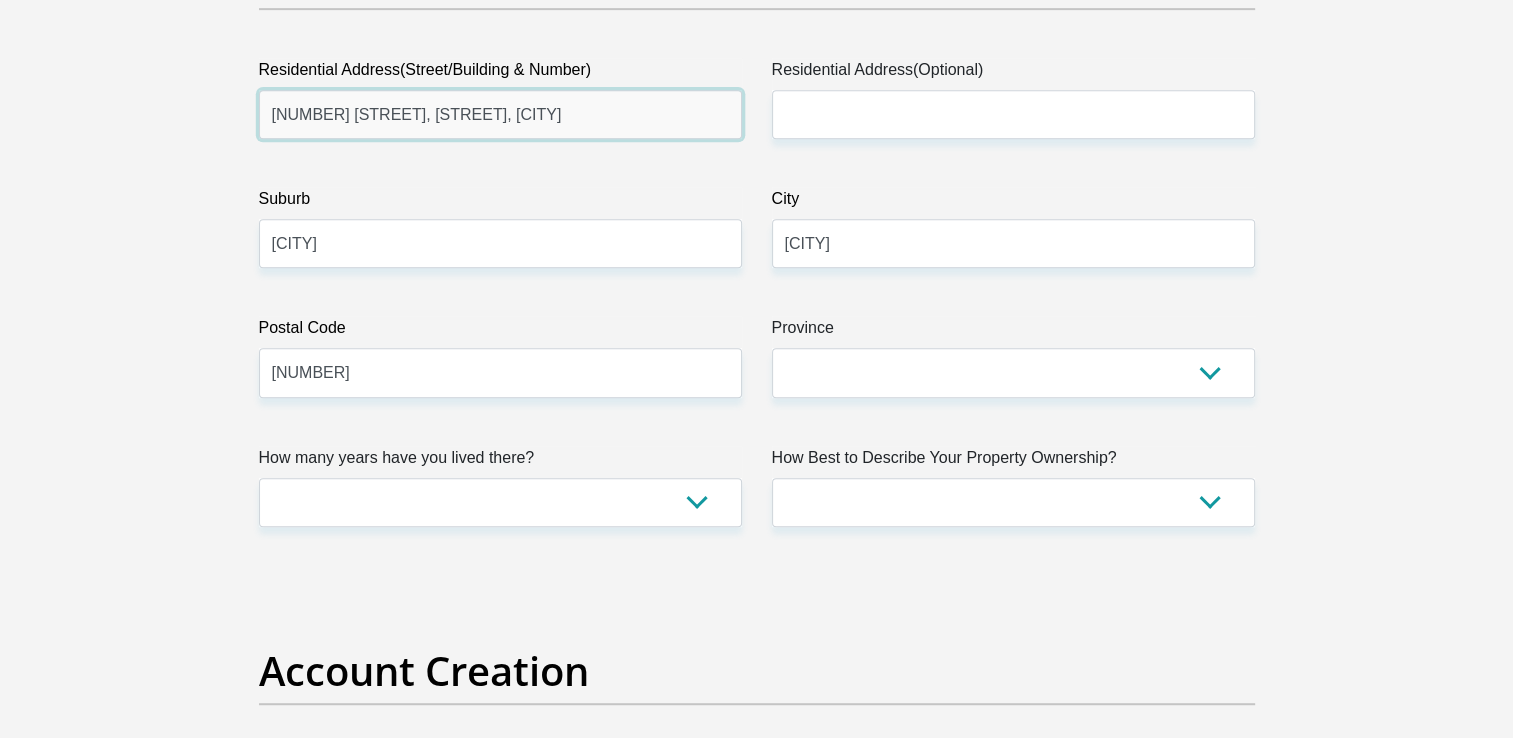click on "4 talamati estate, dr vosloo street, boksburg" at bounding box center (500, 114) 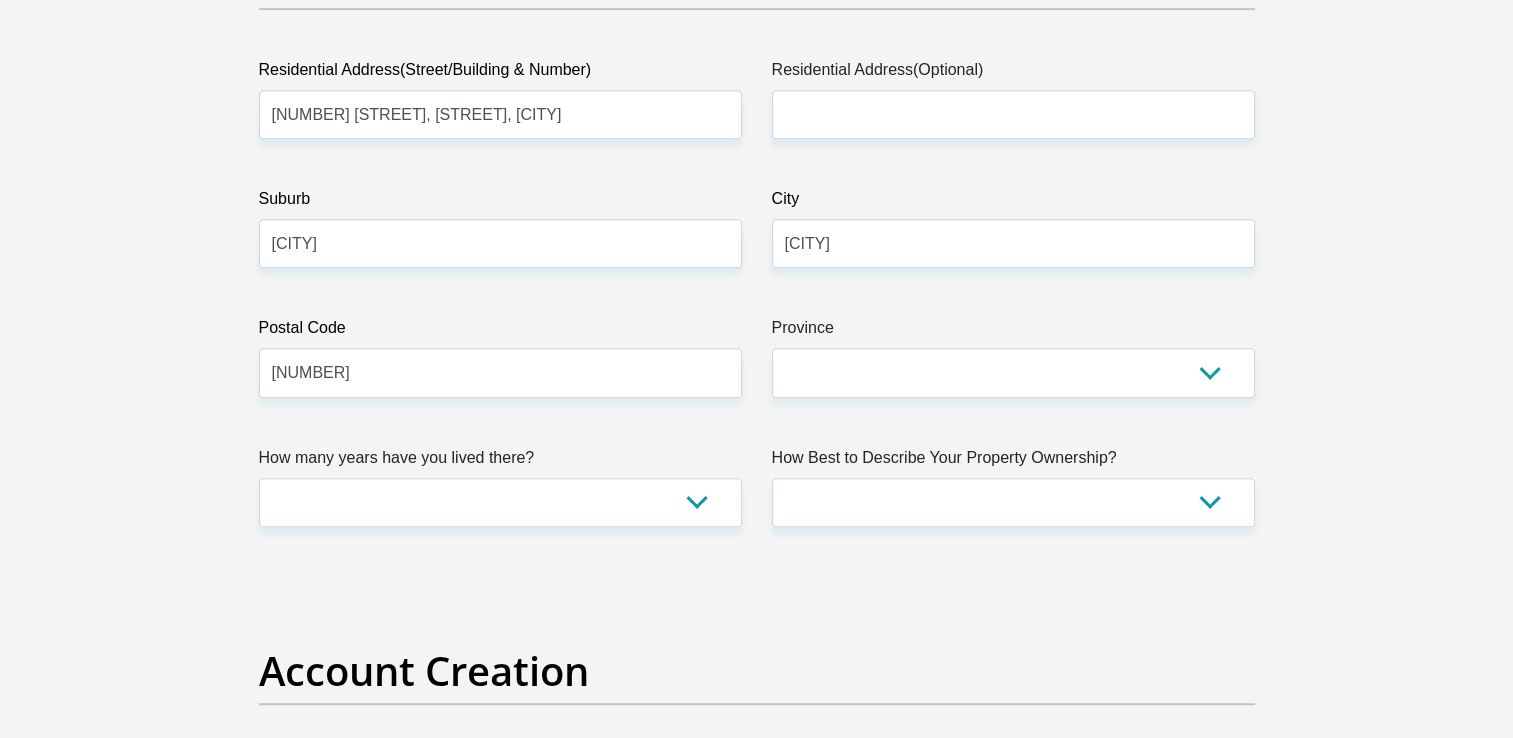 click on "Title
Mr
Ms
Mrs
Dr
Other
First Name
Malose
Surname
Teffo
ID Number
8009205423083
Please input valid ID number
Race
Black
Coloured
Indian
White
Other
Contact Number
0799476322
Please input valid contact number
Nationality
South Africa
Afghanistan
Aland Islands  Albania  Algeria" at bounding box center [757, 2487] 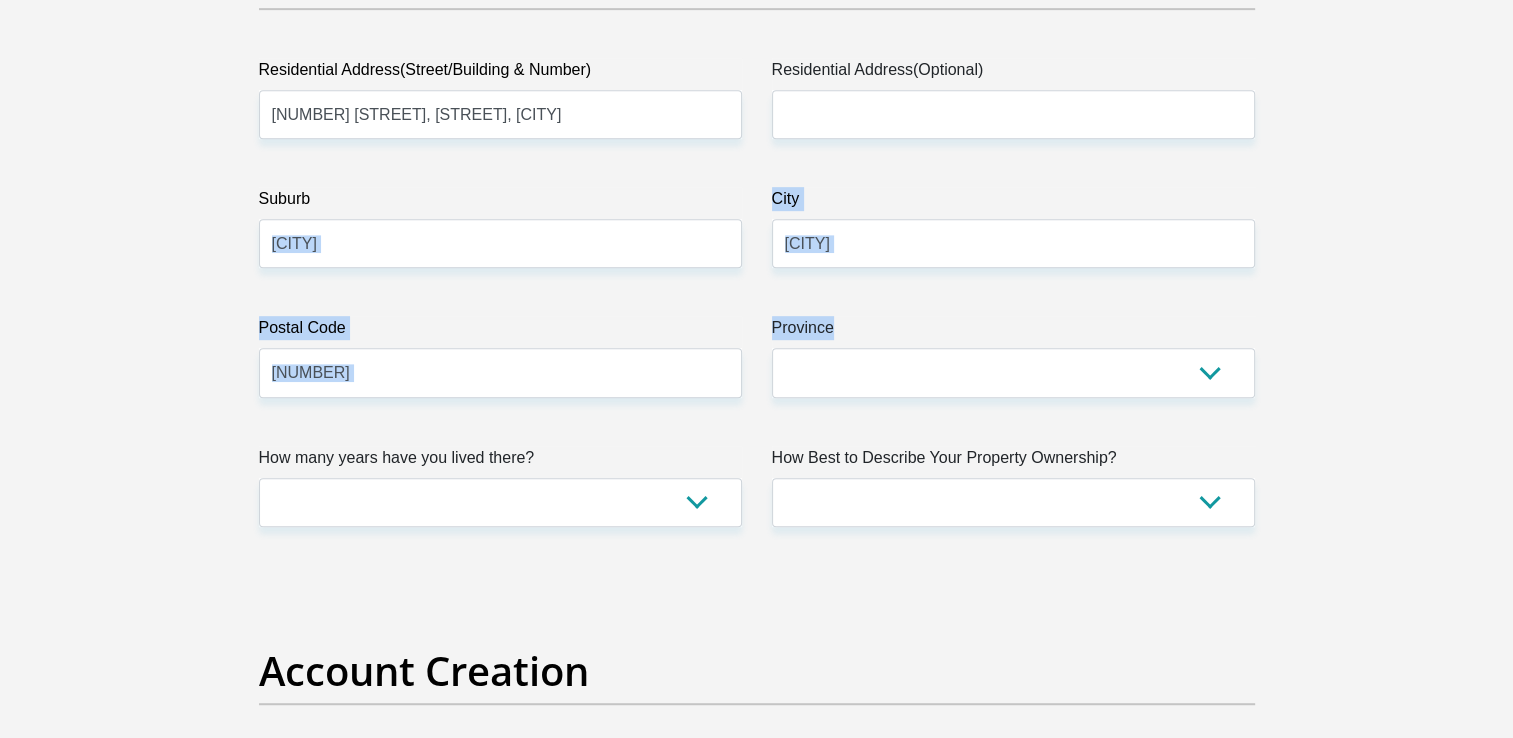 drag, startPoint x: 748, startPoint y: 278, endPoint x: 960, endPoint y: 310, distance: 214.40149 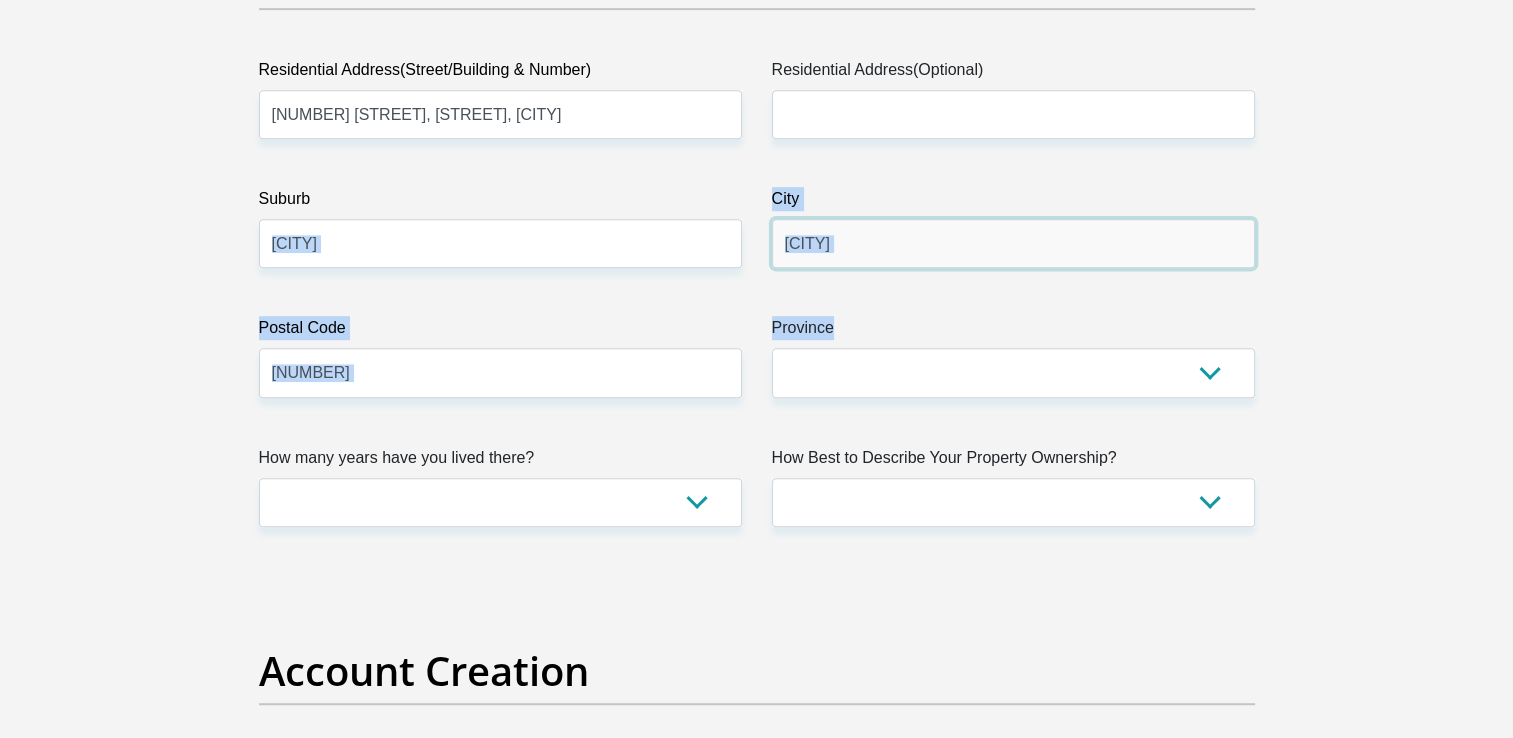 click on "boksburg" at bounding box center [1013, 243] 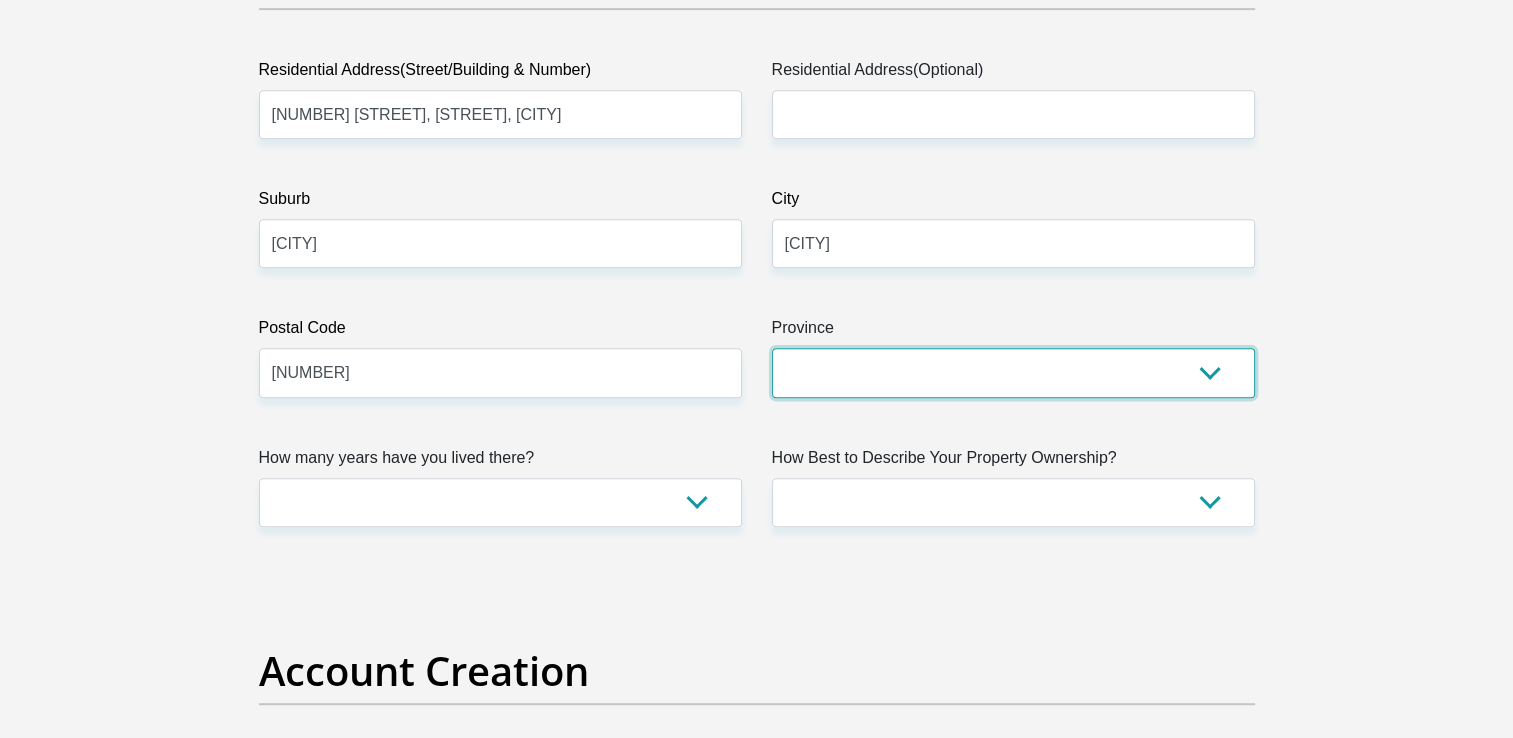 click on "Eastern Cape
Free State
Gauteng
KwaZulu-Natal
Limpopo
Mpumalanga
Northern Cape
North West
Western Cape" at bounding box center [1013, 372] 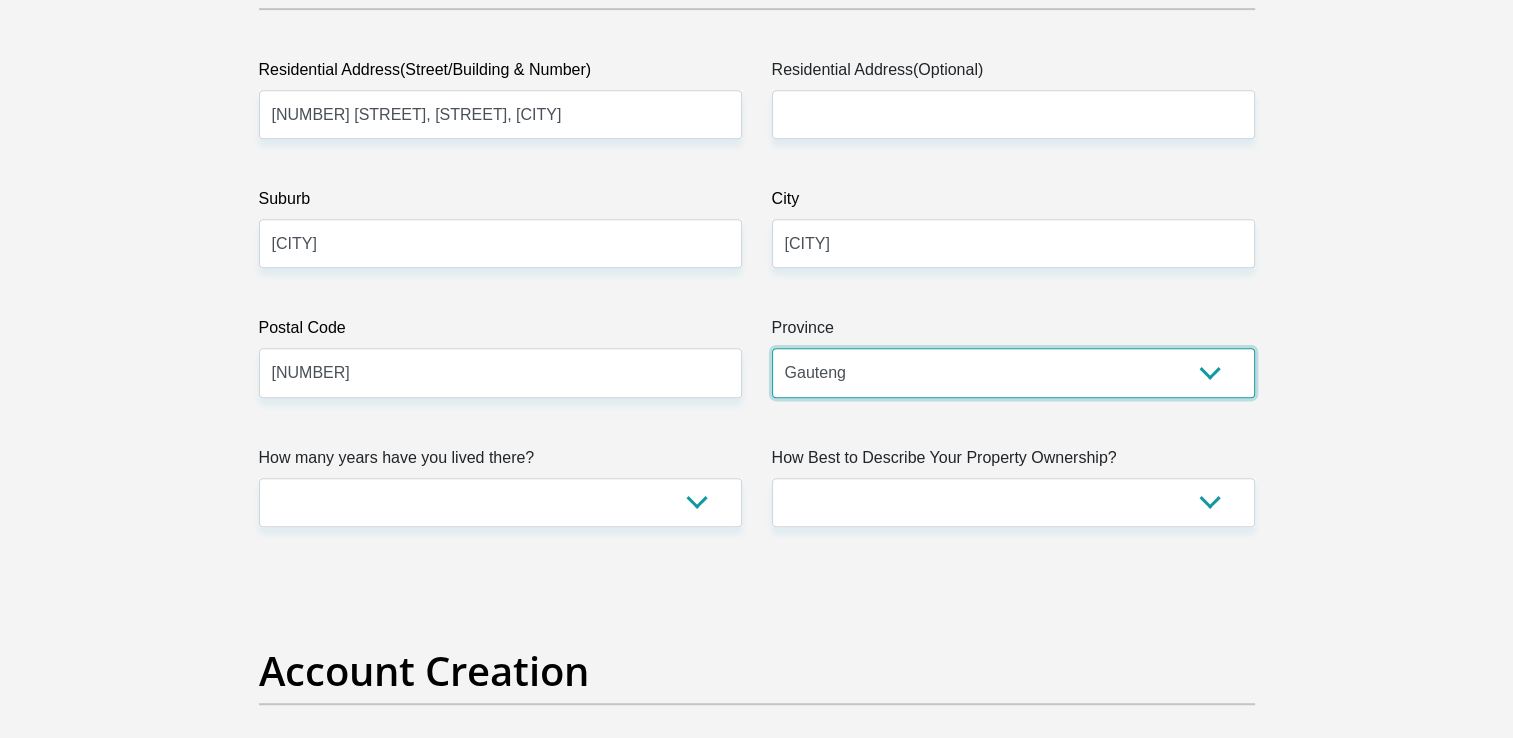 click on "Eastern Cape
Free State
Gauteng
KwaZulu-Natal
Limpopo
Mpumalanga
Northern Cape
North West
Western Cape" at bounding box center [1013, 372] 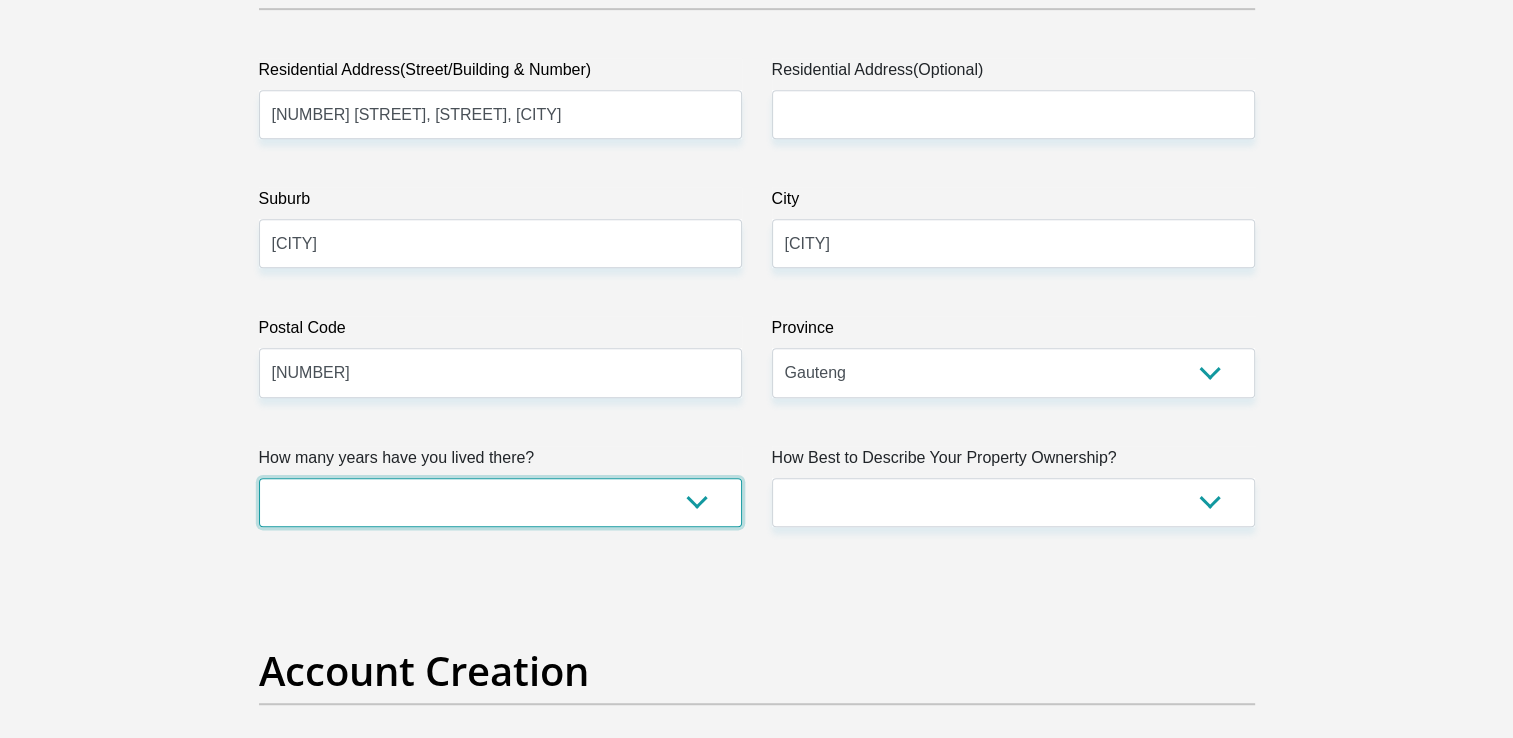 click on "less than 1 year
1-3 years
3-5 years
5+ years" at bounding box center [500, 502] 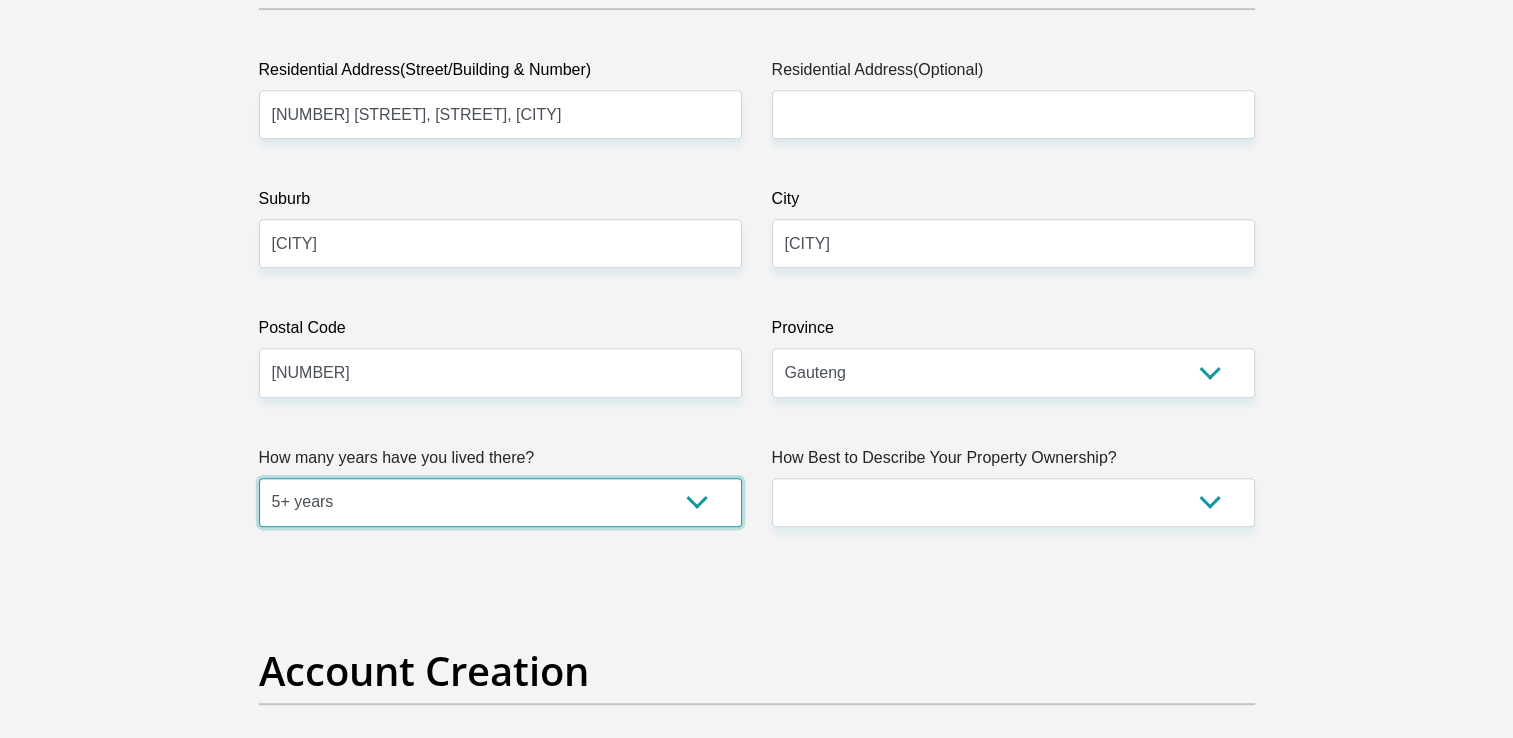 click on "less than 1 year
1-3 years
3-5 years
5+ years" at bounding box center [500, 502] 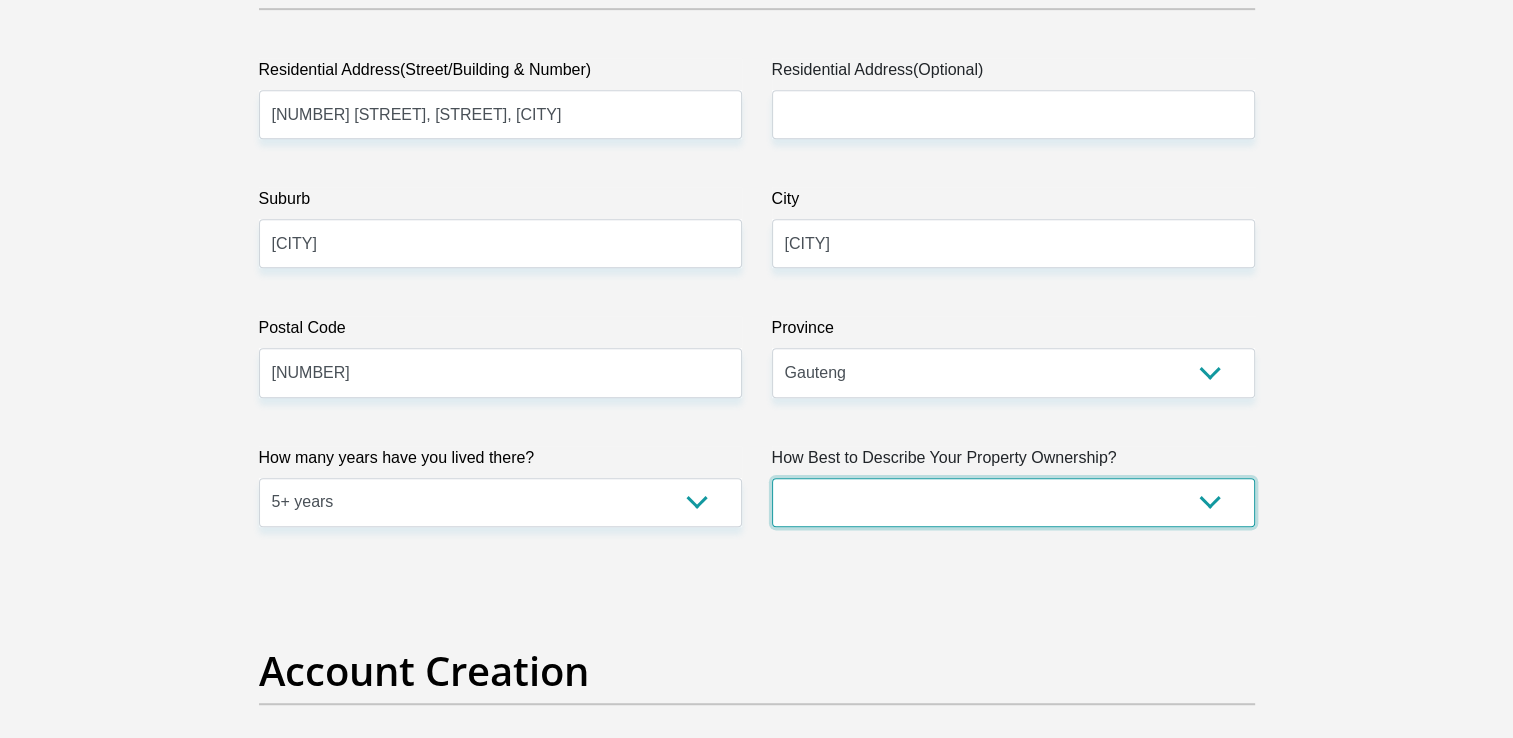 click on "Owned
Rented
Family Owned
Company Dwelling" at bounding box center [1013, 502] 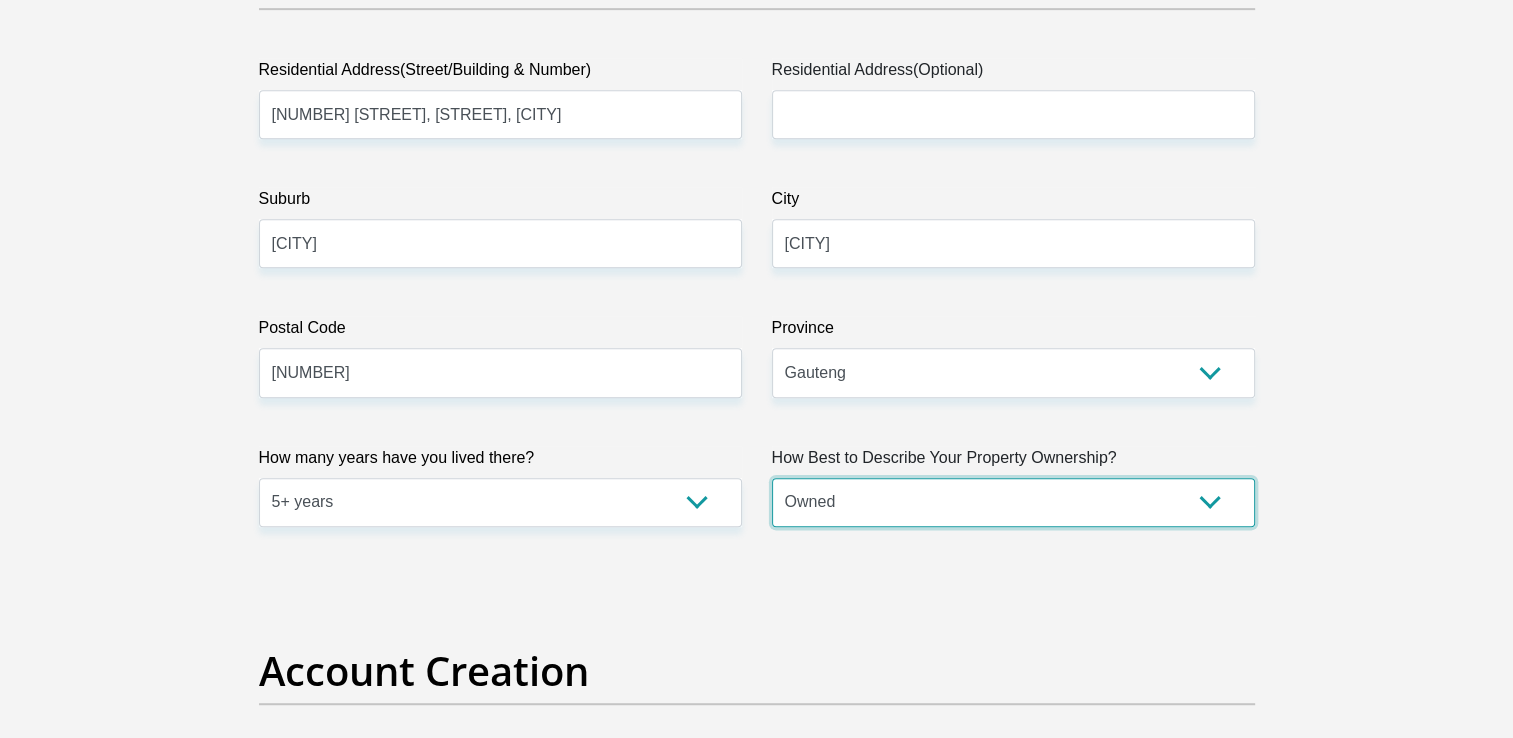 click on "Owned
Rented
Family Owned
Company Dwelling" at bounding box center [1013, 502] 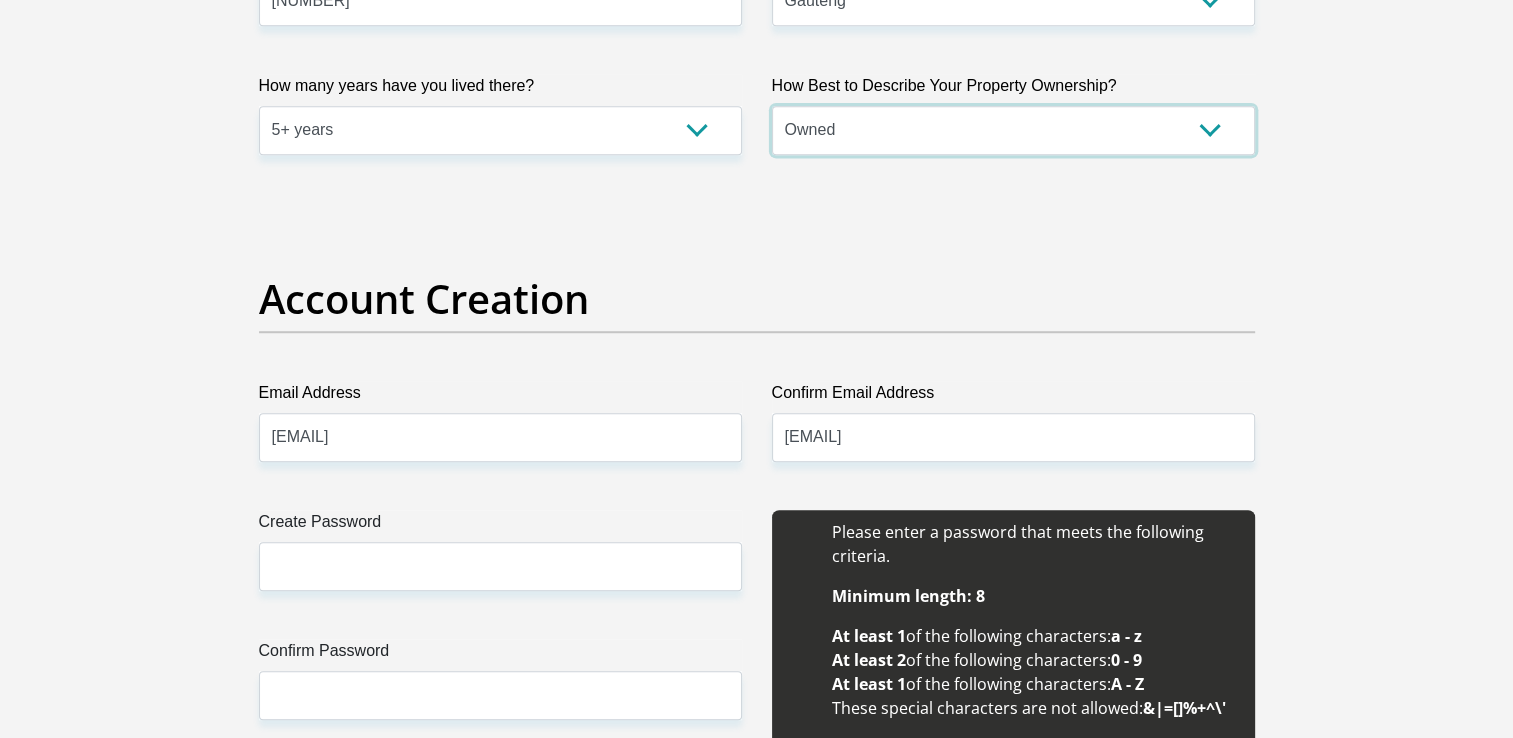 scroll, scrollTop: 1480, scrollLeft: 0, axis: vertical 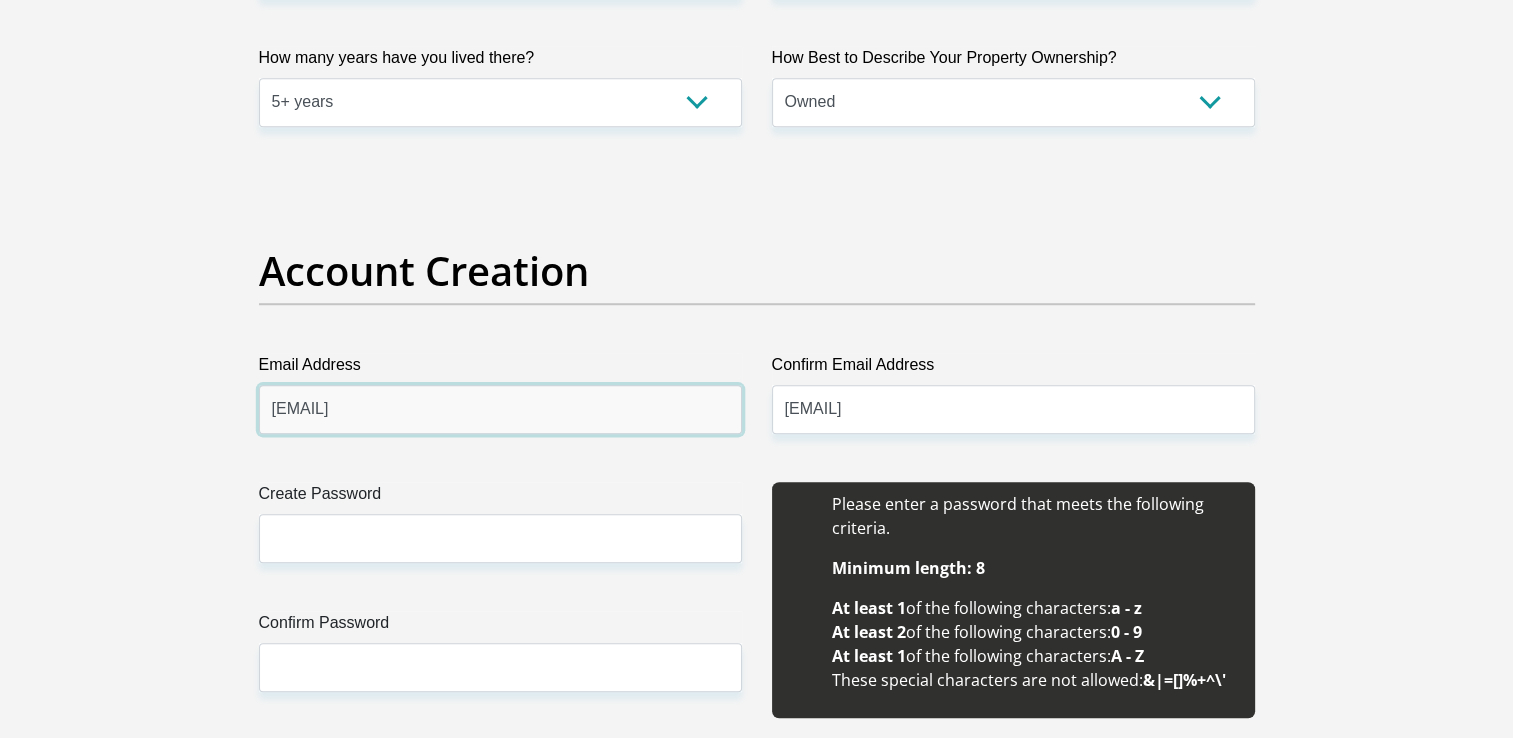 click on "malose.teffo@ekurhuleni.gov.za" at bounding box center (500, 409) 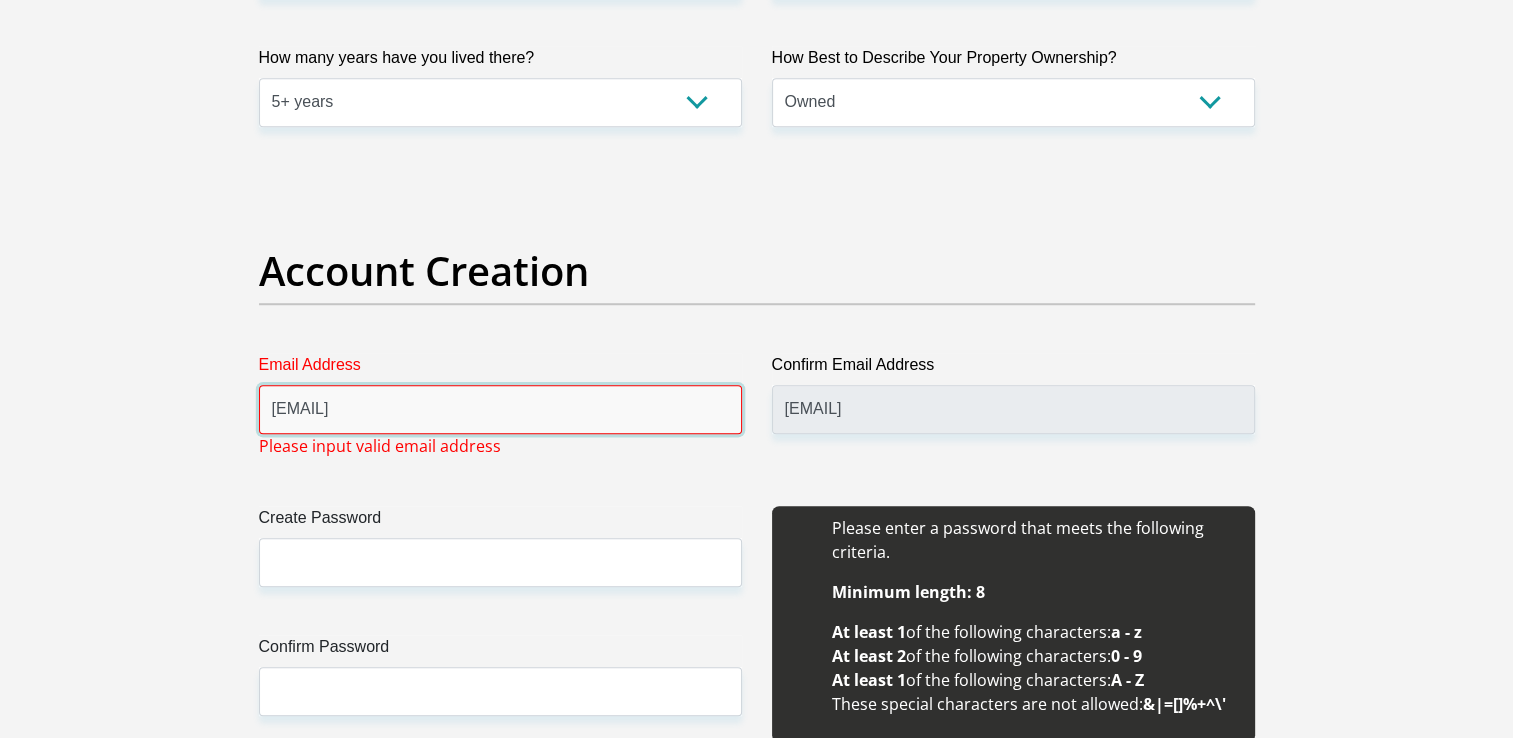 type on "Maloset.teffo@gmail.com" 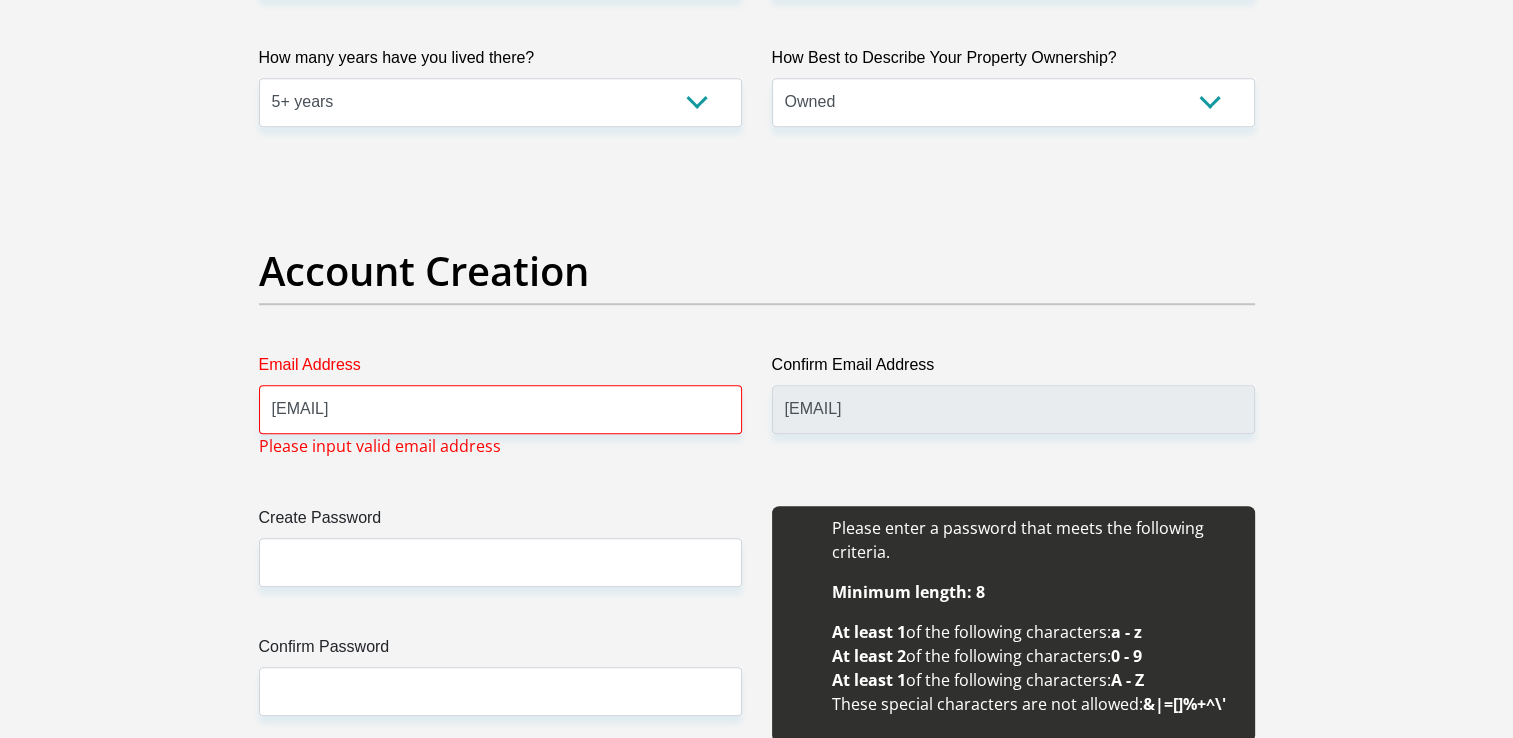 type on "201a talamati estate" 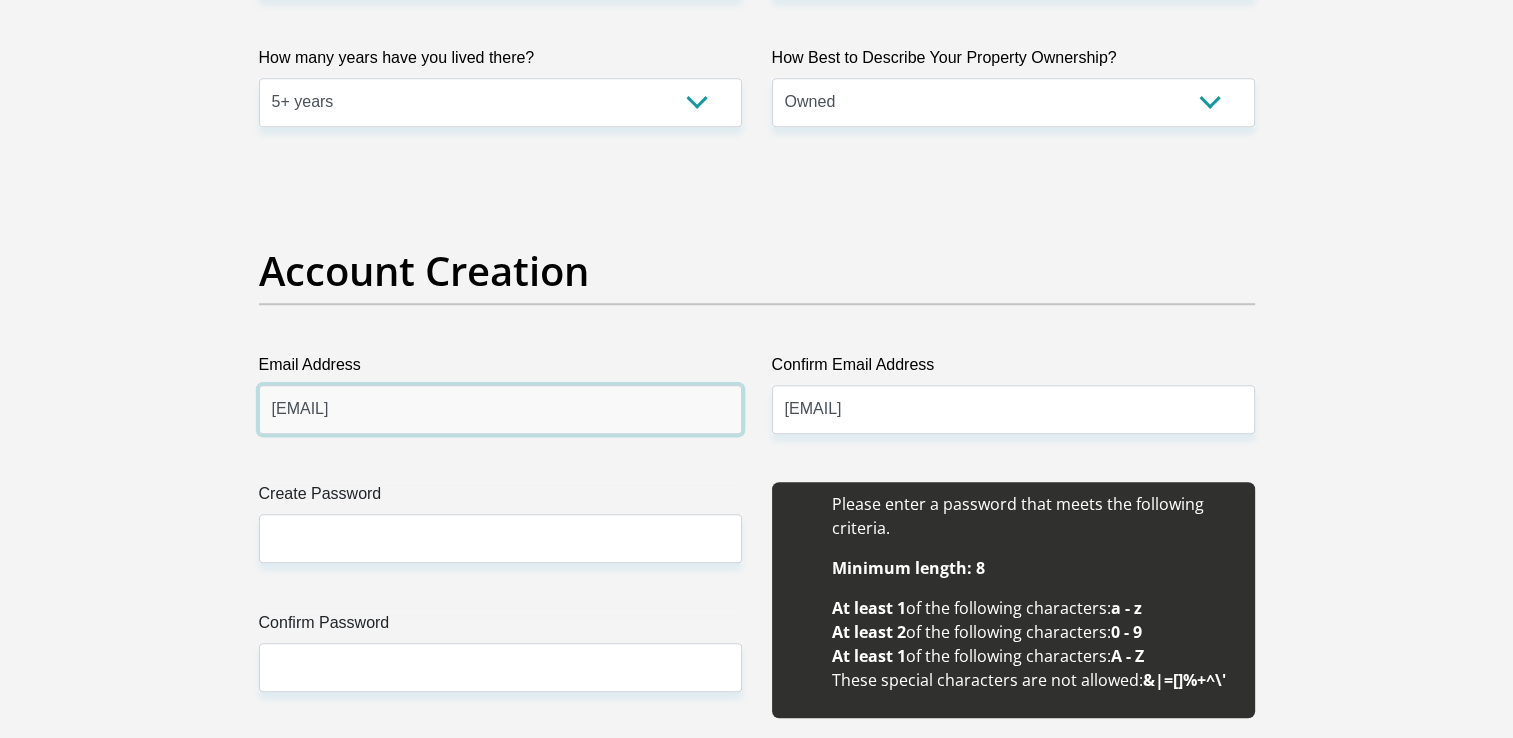 type on "malose.teffo@ekurhuleni.gov.za" 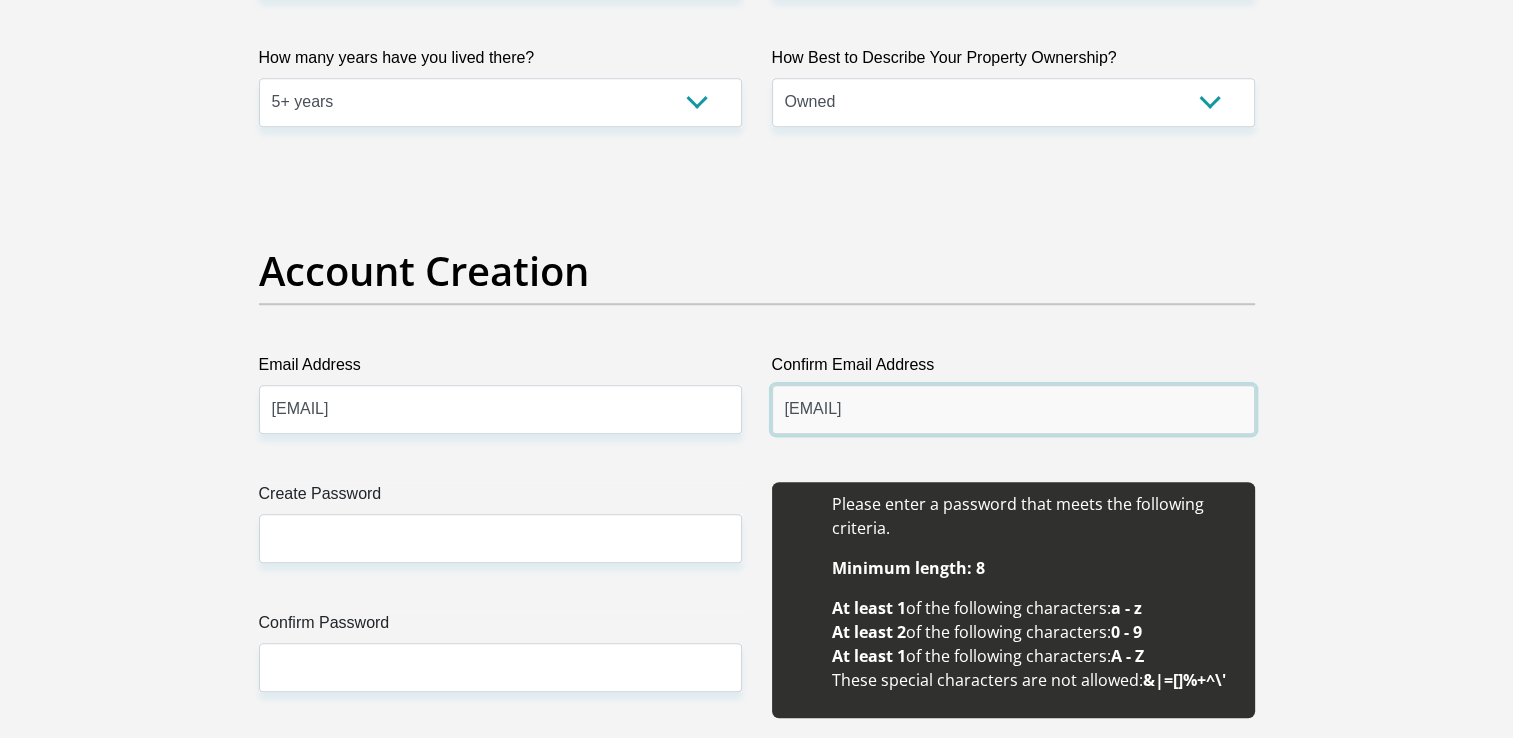 click on "malose.teffo@ekurhuleni.gov.za" at bounding box center (1013, 409) 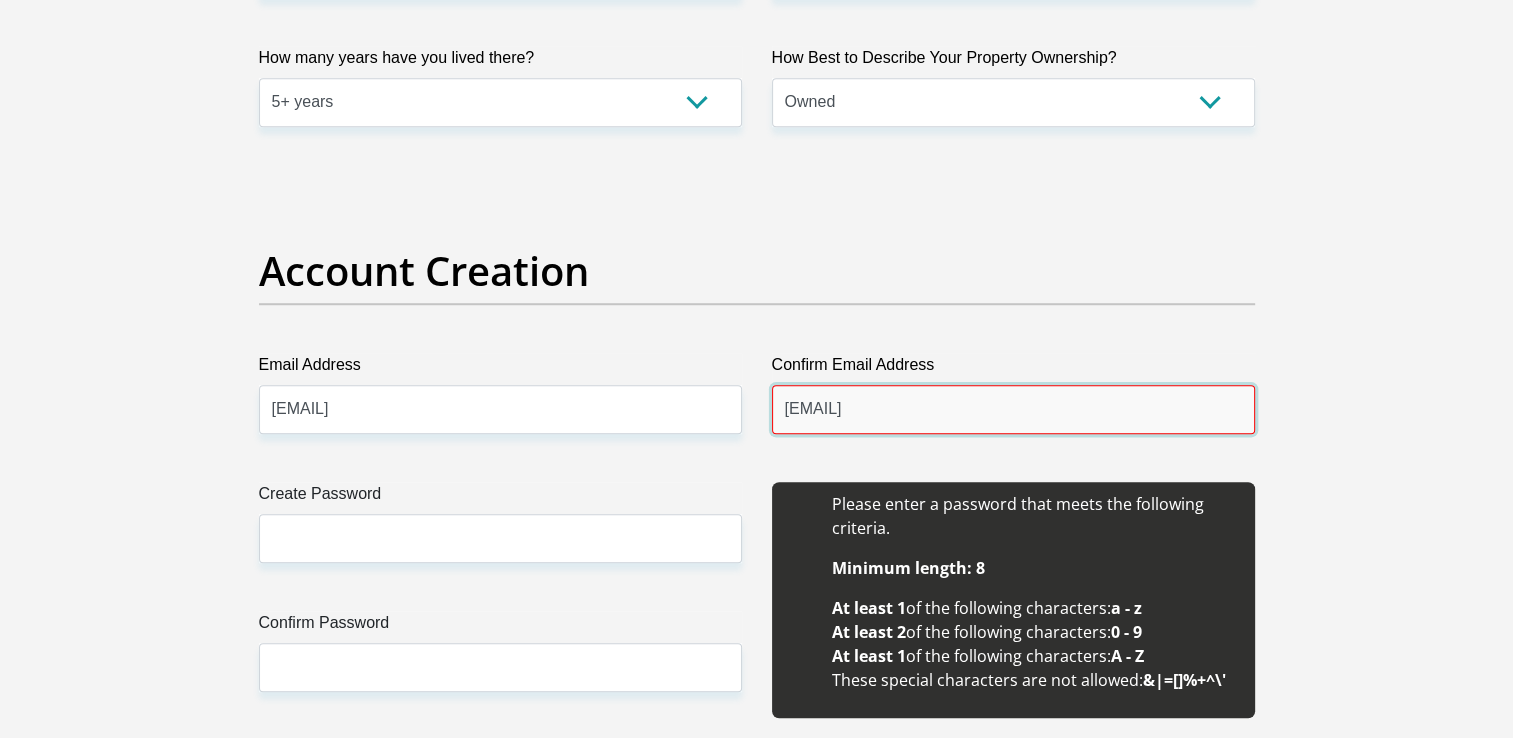 type on "Maloset.teffo@gmail.com" 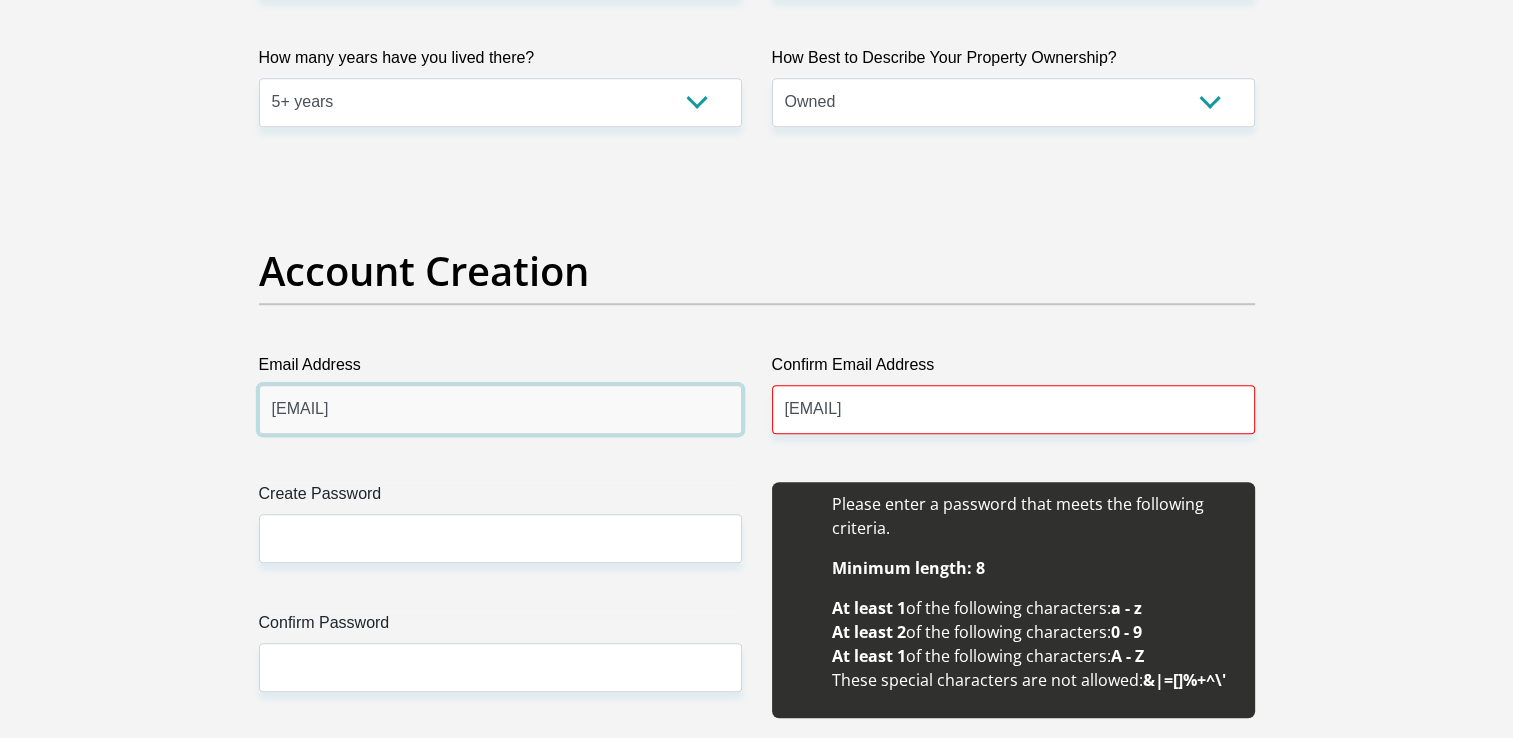 click on "malose.teffo@ekurhuleni.gov.za" at bounding box center (500, 409) 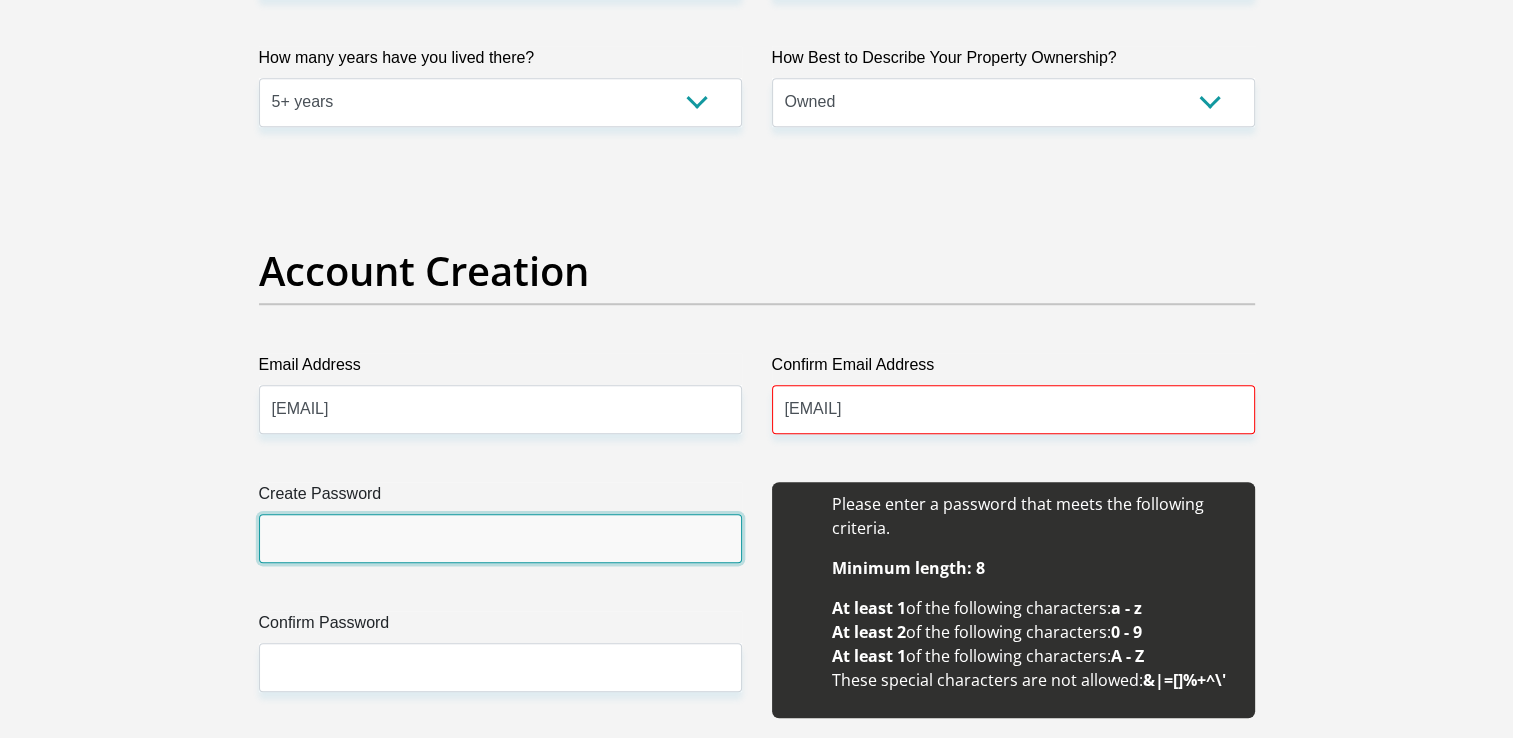 click on "Create Password" at bounding box center (500, 538) 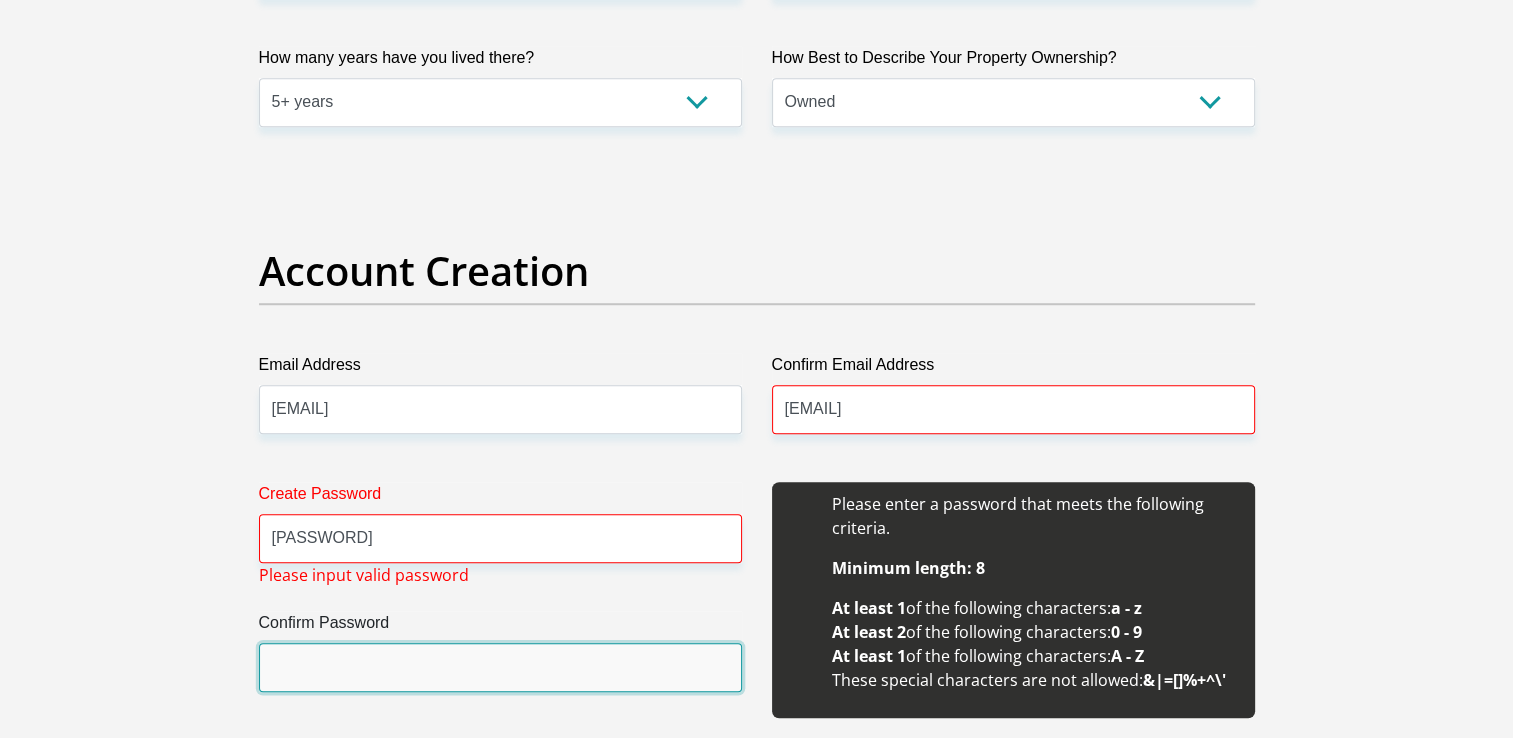 click on "Confirm Password" at bounding box center [500, 667] 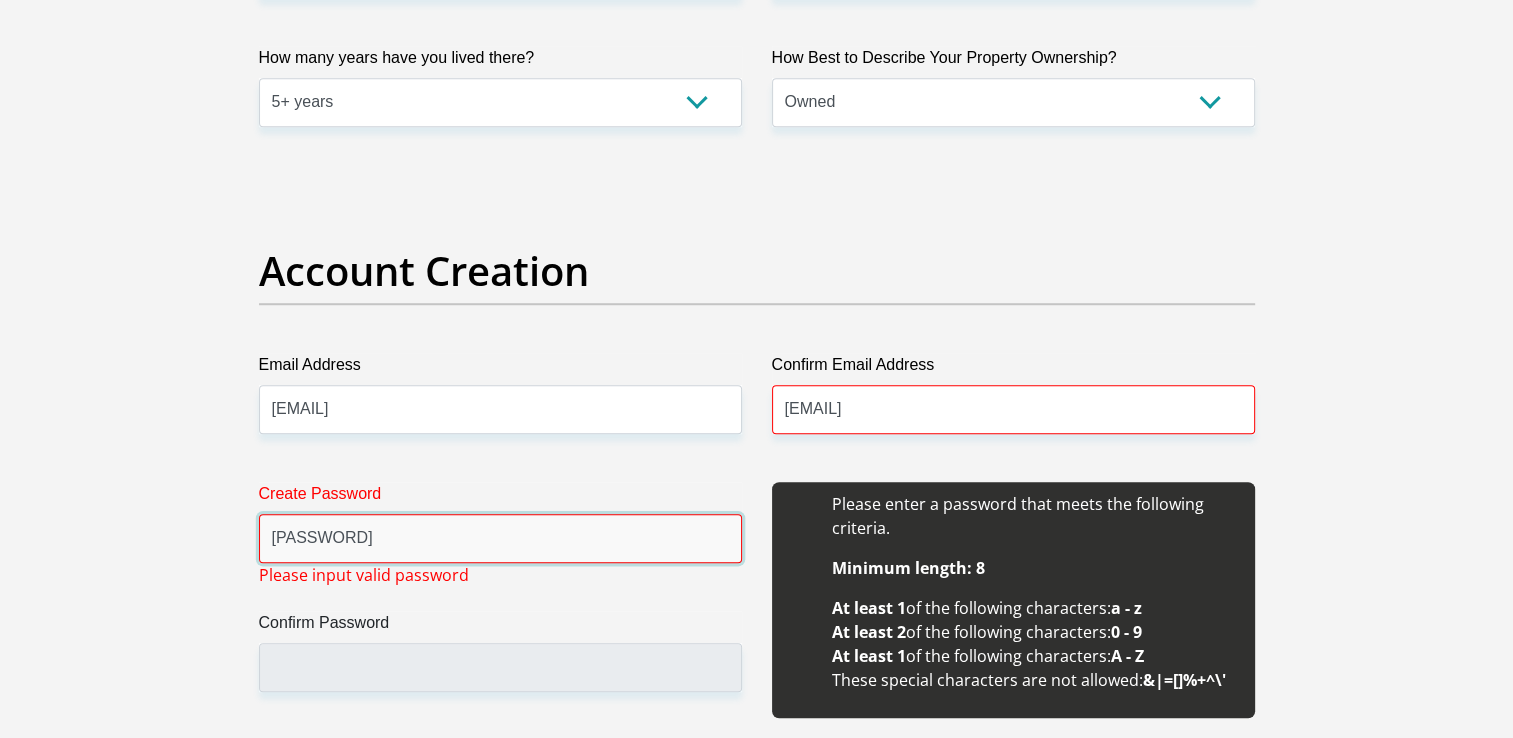 click on "Mt#@1980" at bounding box center [500, 538] 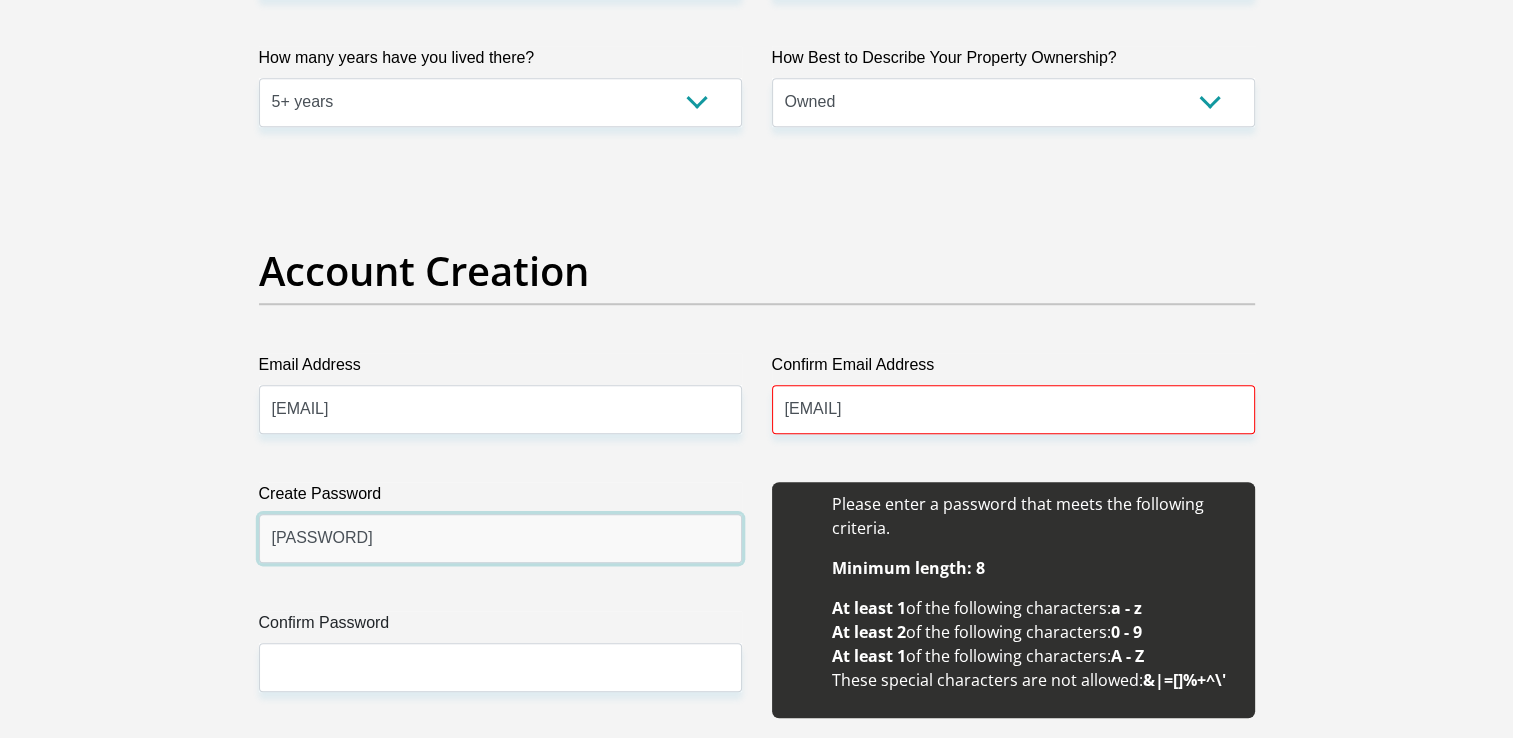 type on "Mt#@198000" 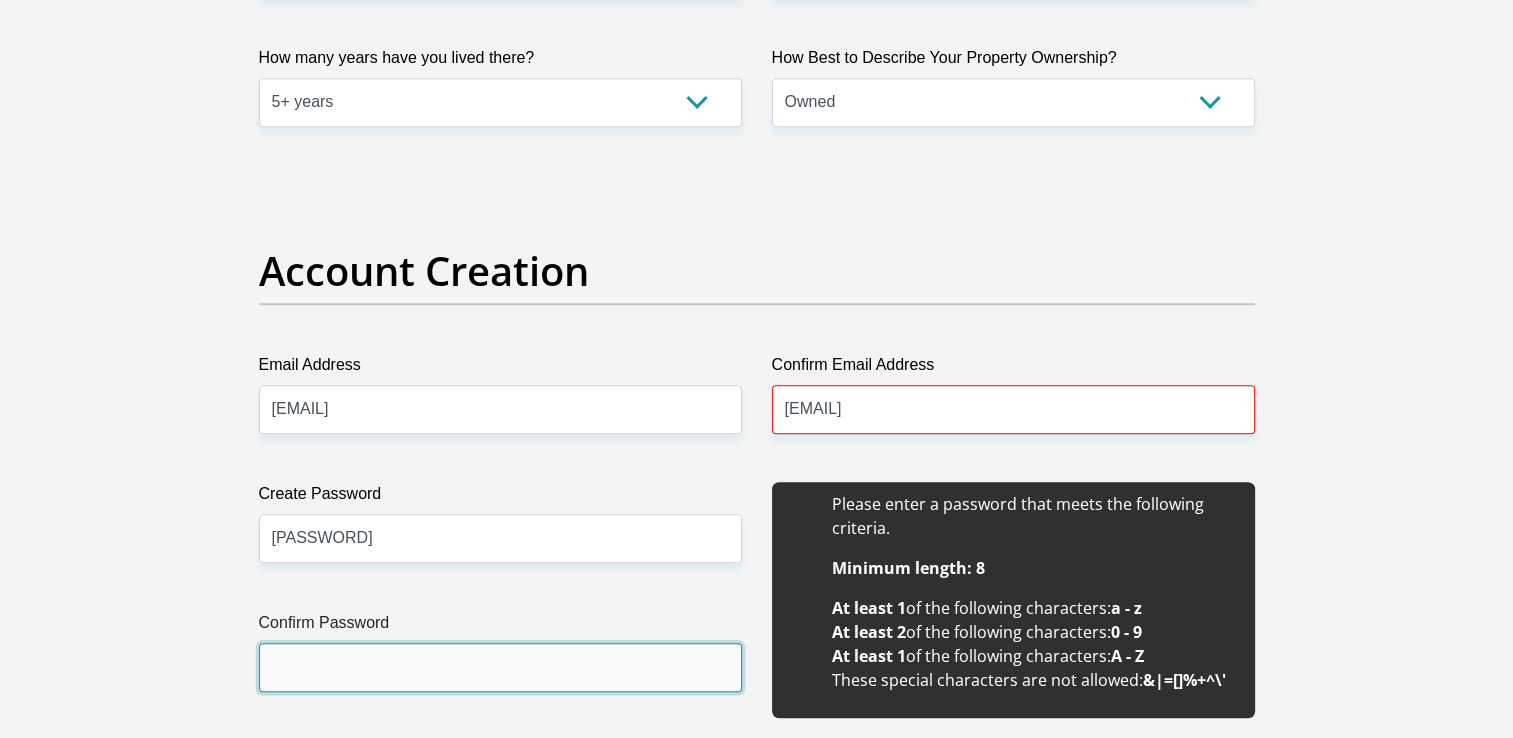 click on "Confirm Password" at bounding box center [500, 667] 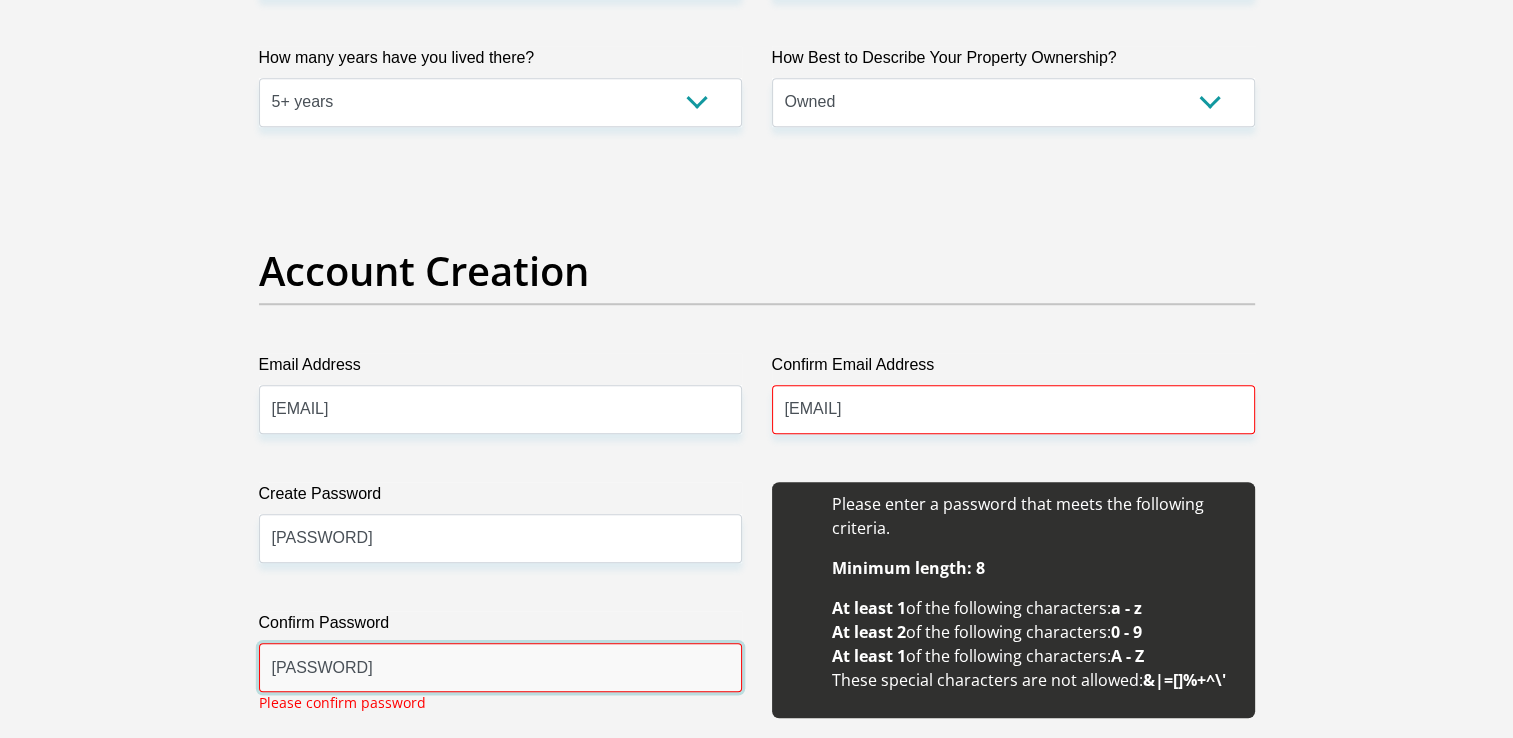 type on "Mt#@19800" 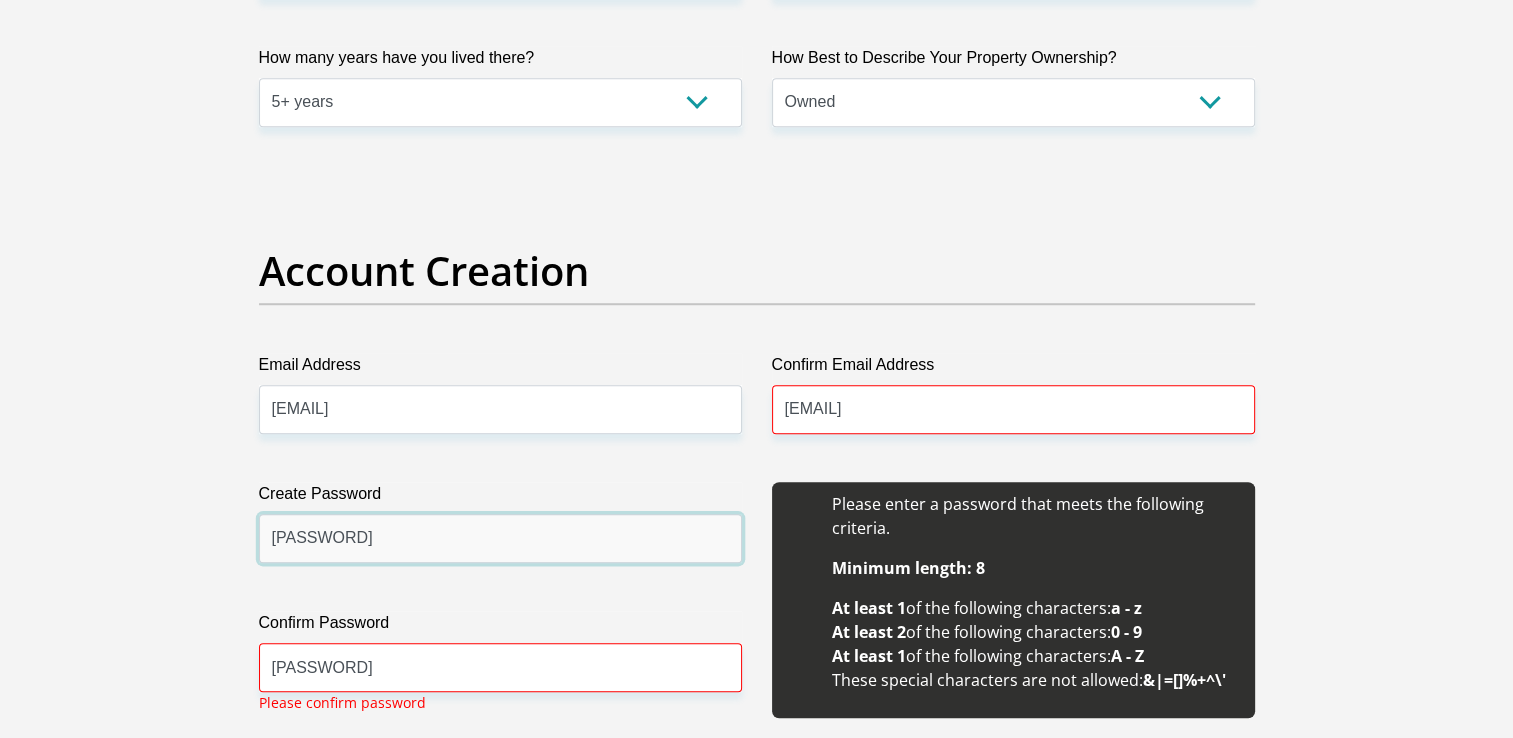 click on "Mt#@198000" at bounding box center [500, 538] 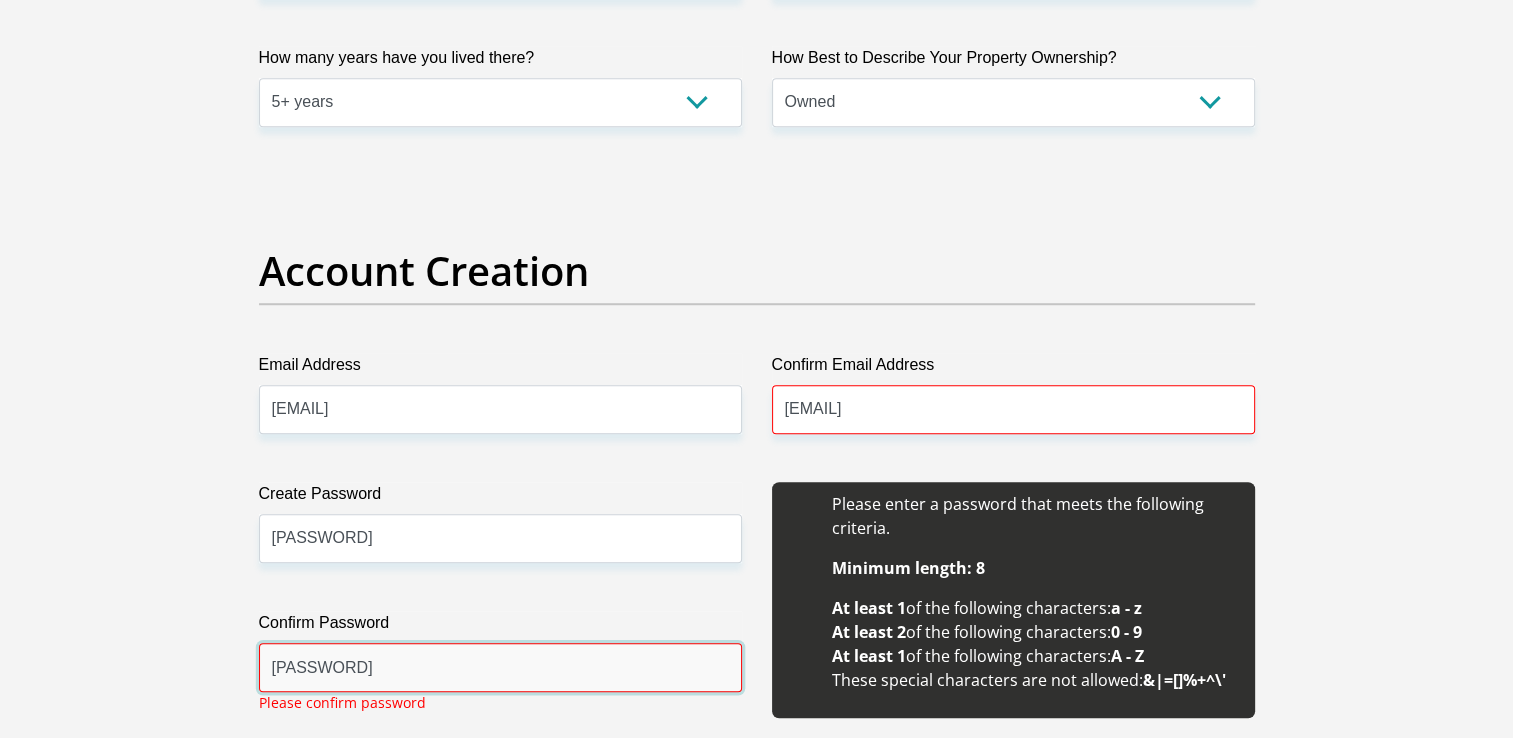 click on "Mt#@19800" at bounding box center (500, 667) 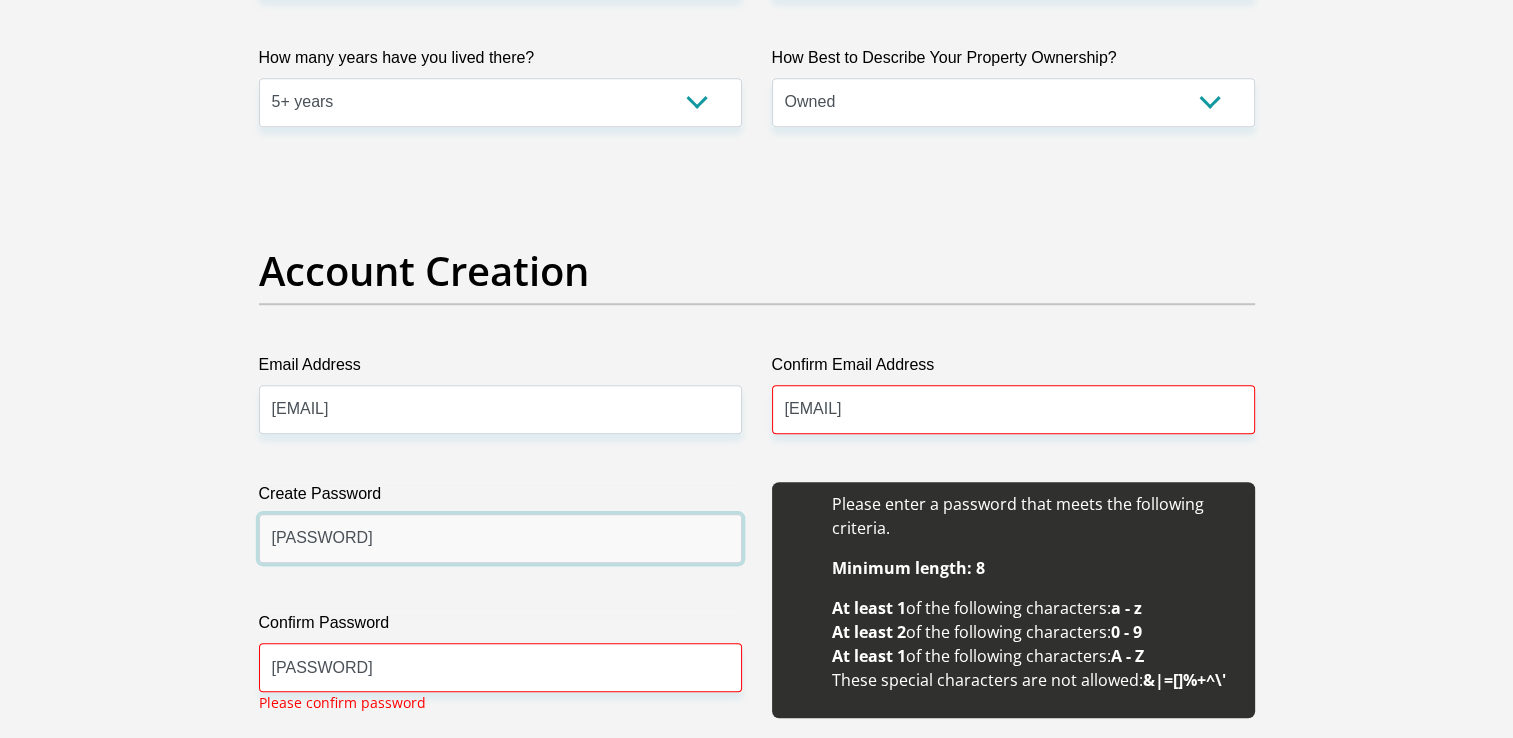 click on "Mt#@19800" at bounding box center (500, 538) 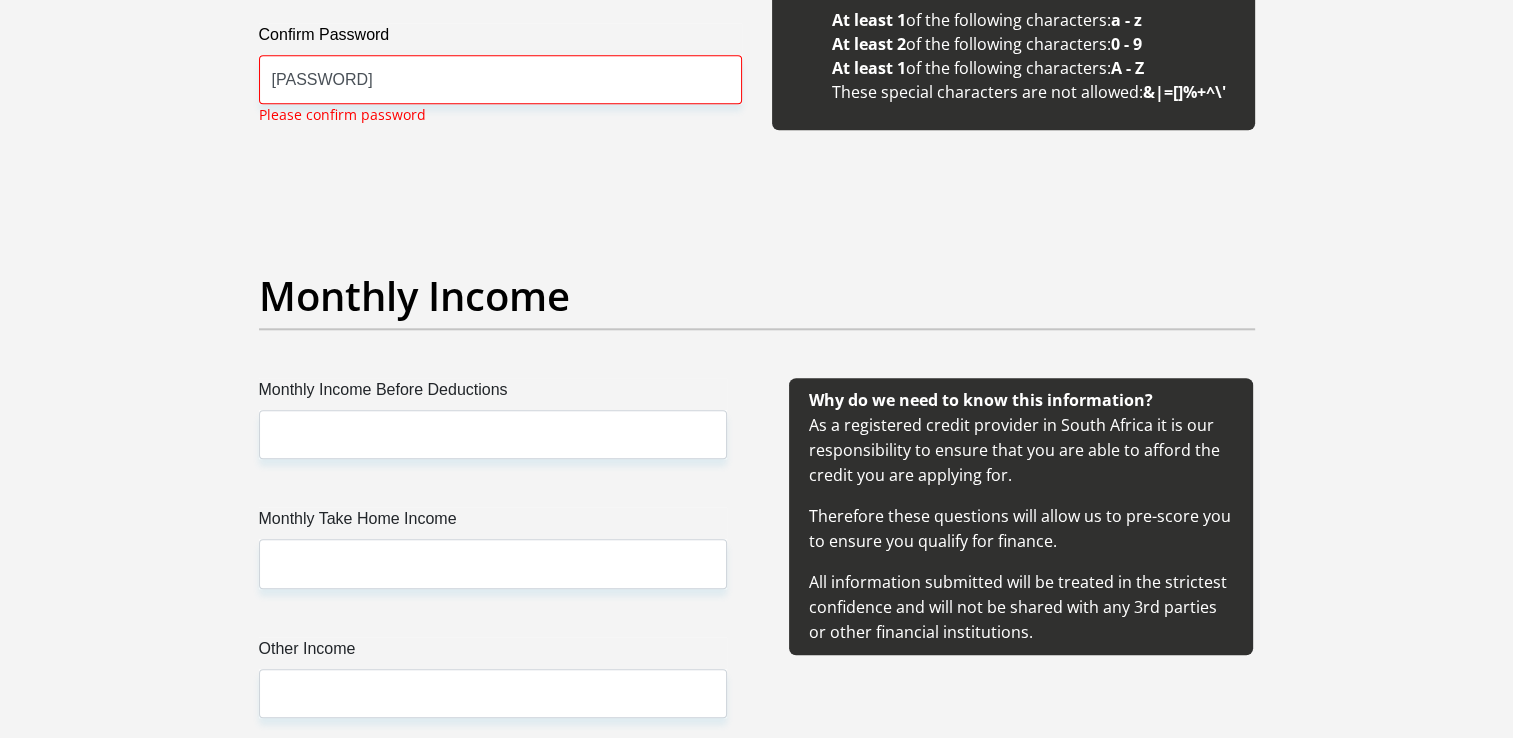 scroll, scrollTop: 2080, scrollLeft: 0, axis: vertical 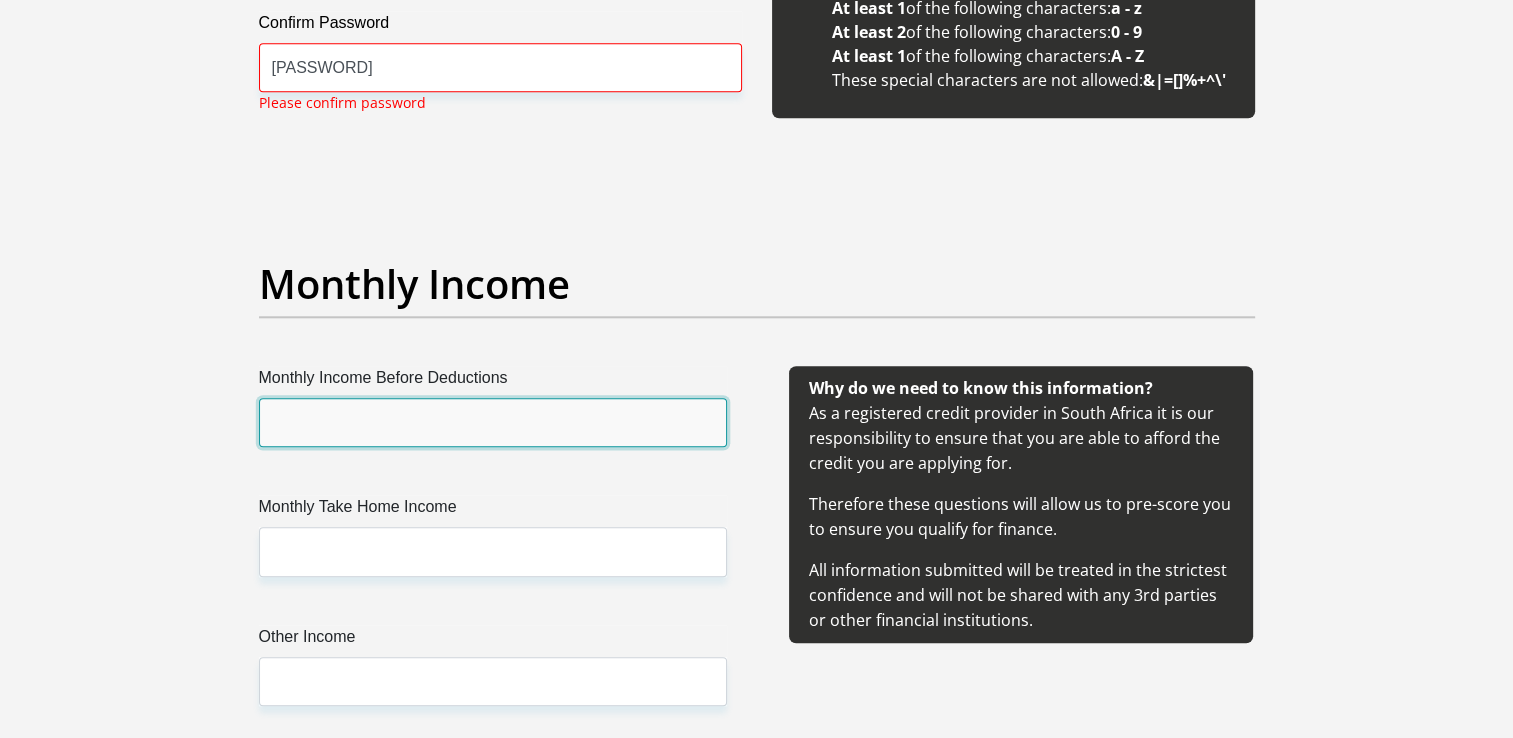 click on "Monthly Income Before Deductions" at bounding box center (493, 422) 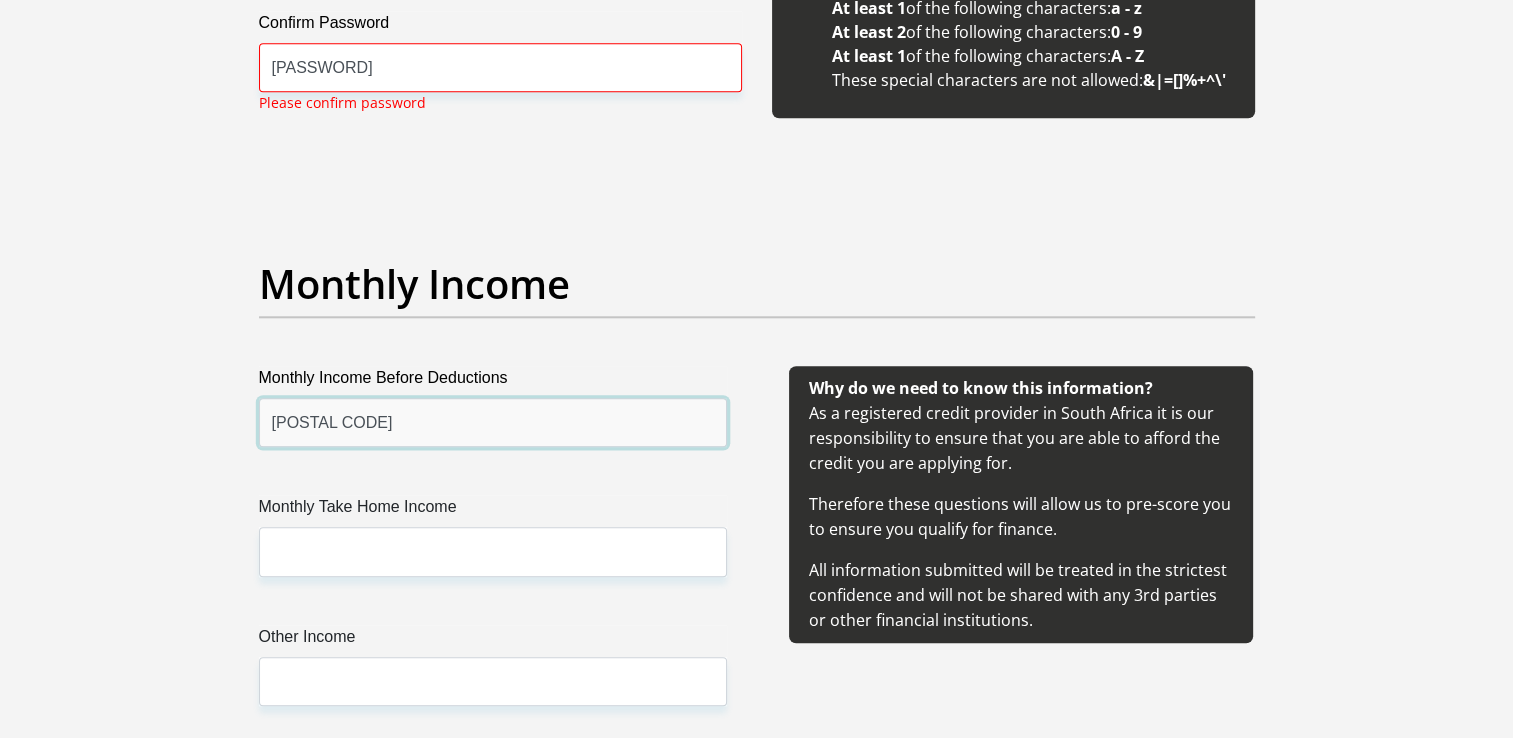type on "96000" 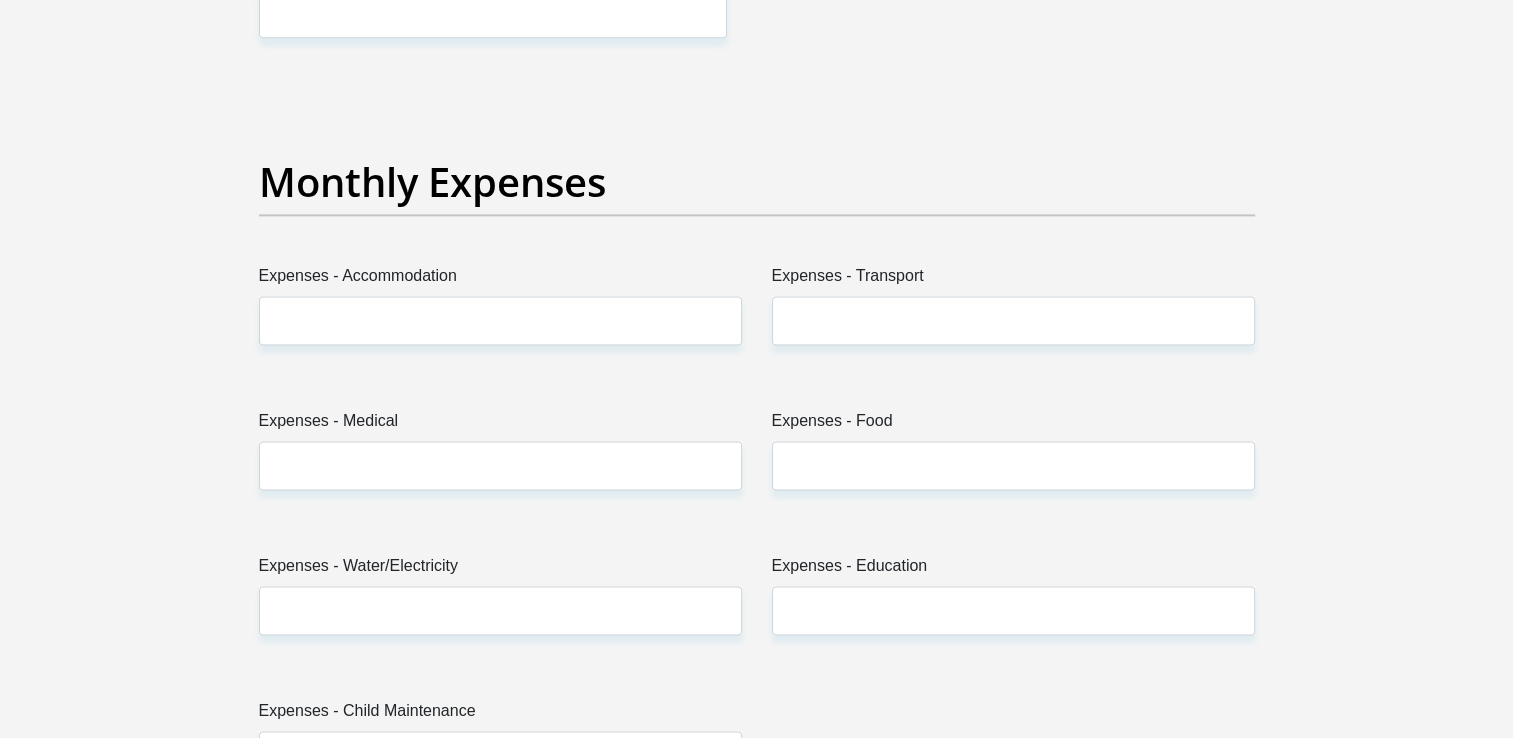 scroll, scrollTop: 2760, scrollLeft: 0, axis: vertical 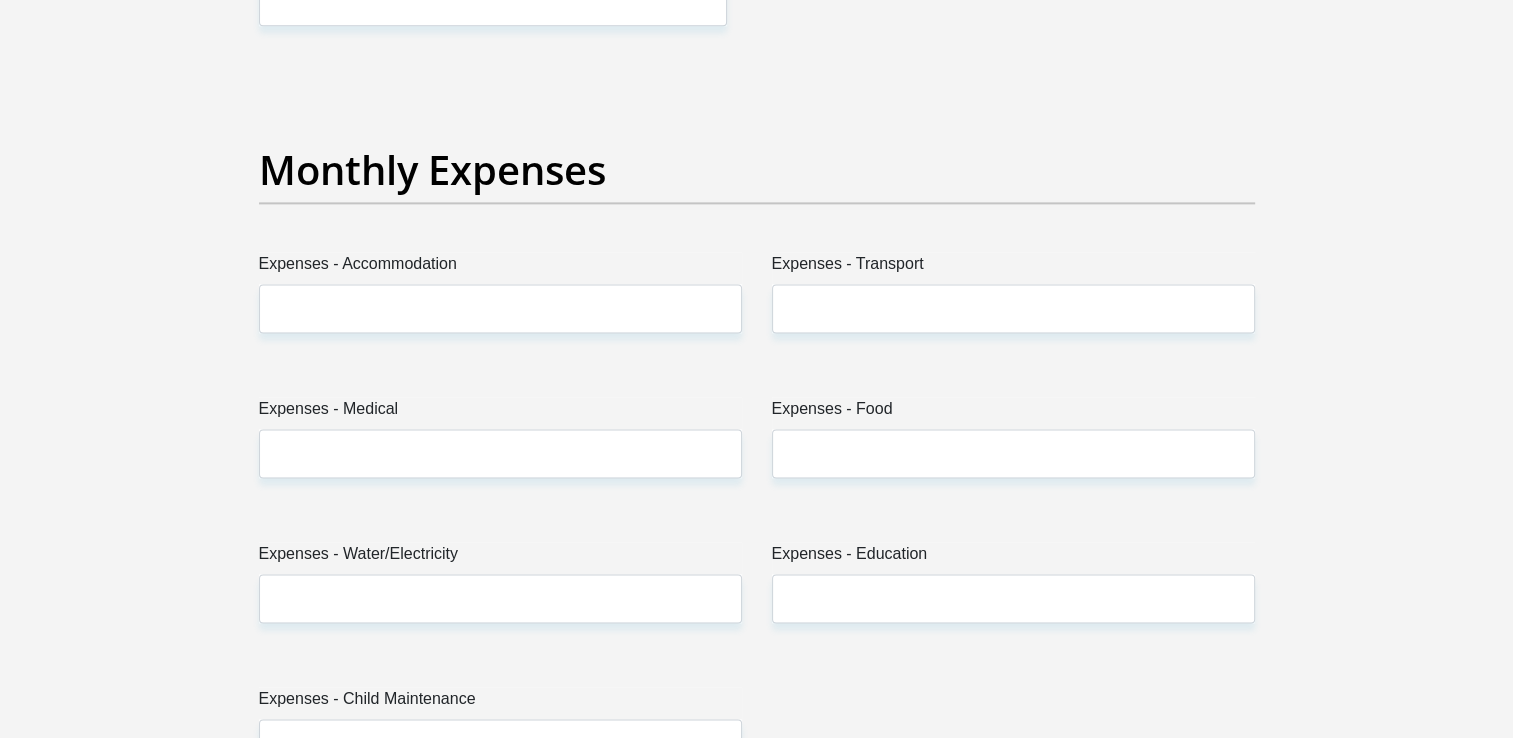 type on "50000" 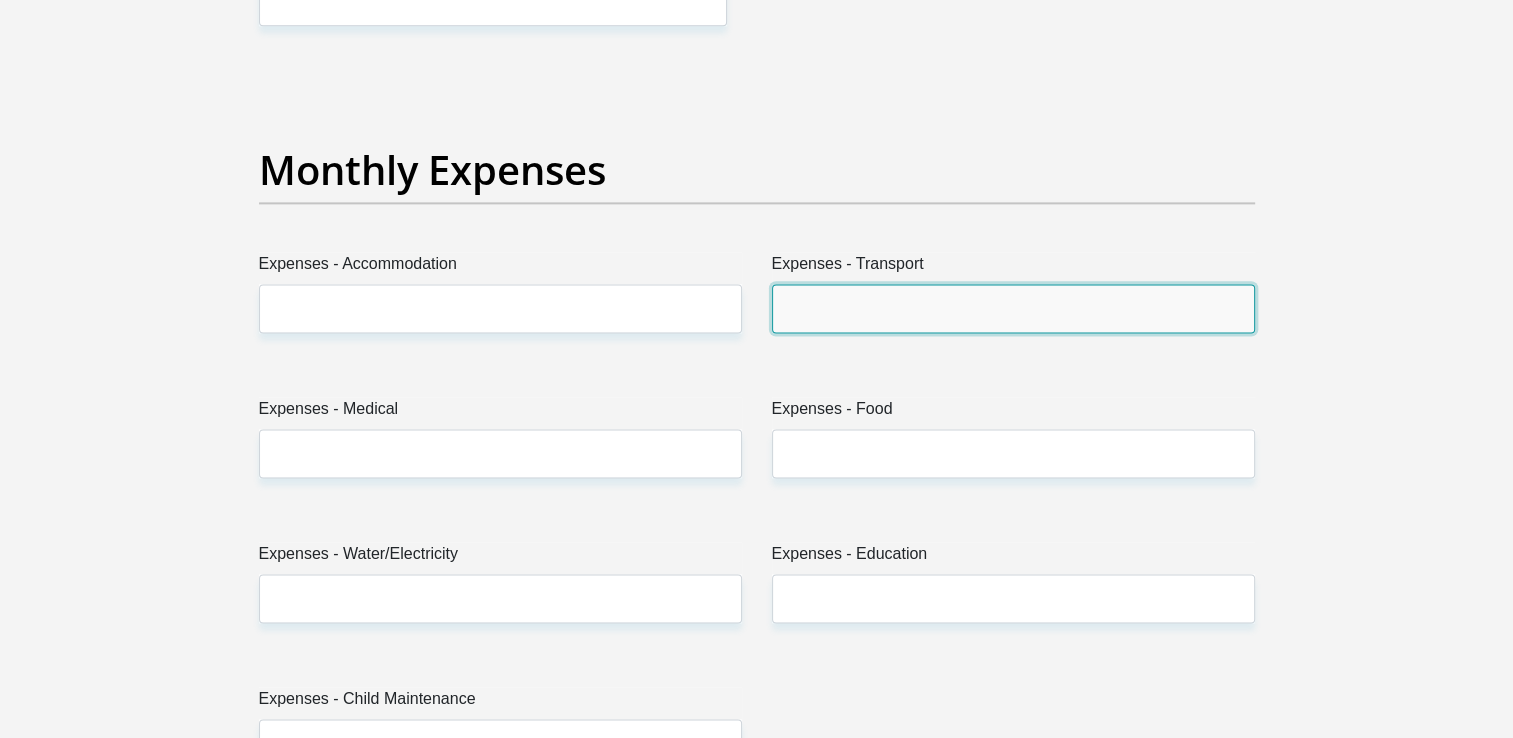 click on "Expenses - Transport" at bounding box center [1013, 308] 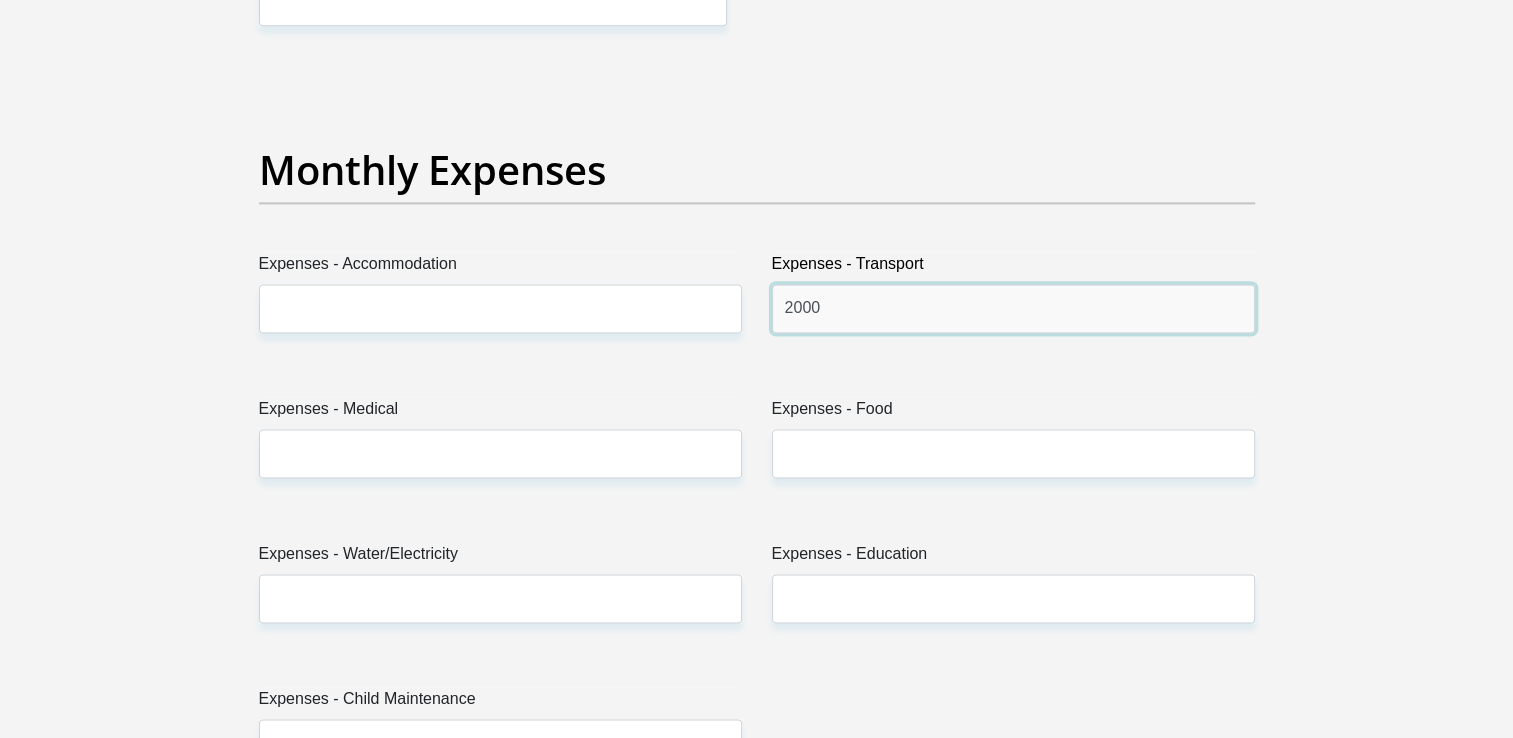 type on "2000" 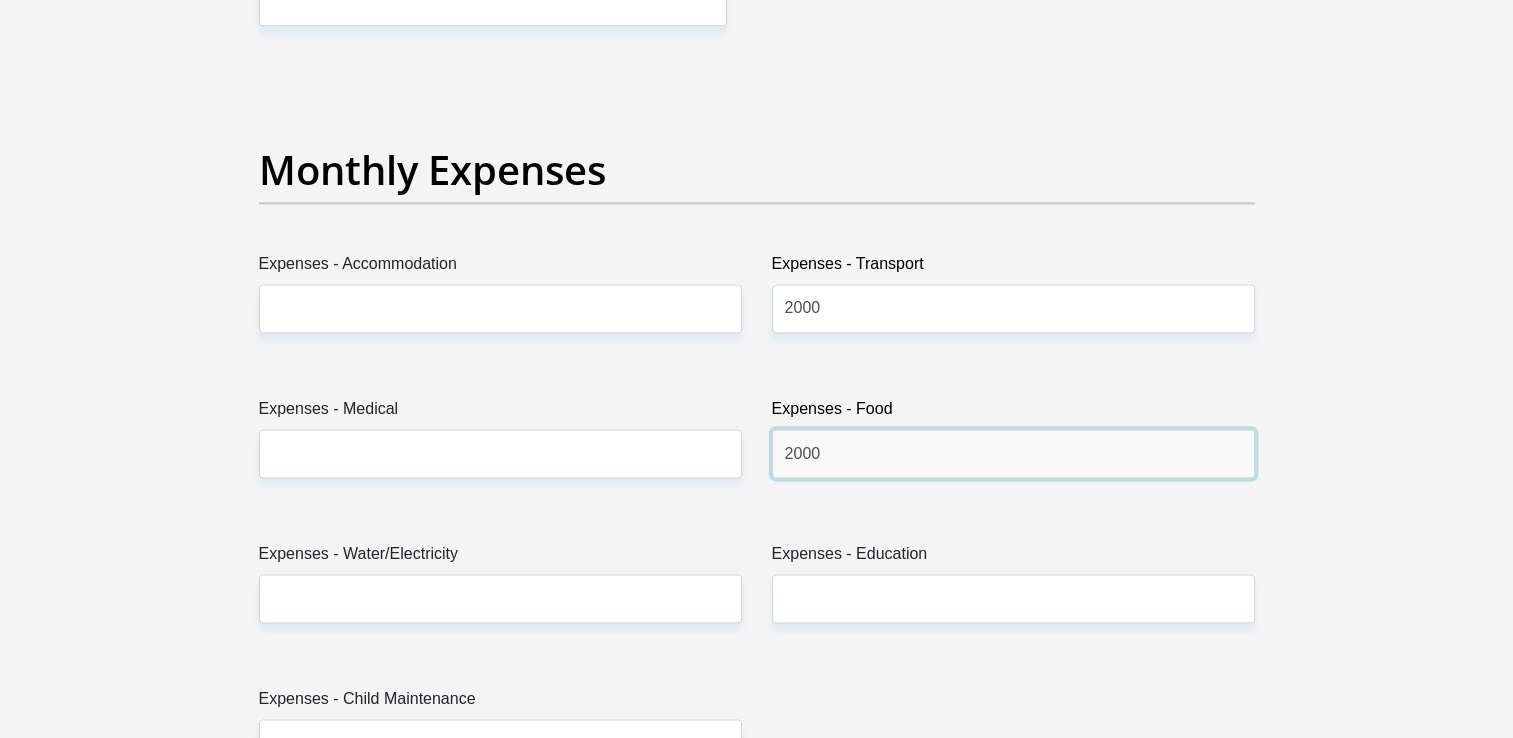 type on "2000" 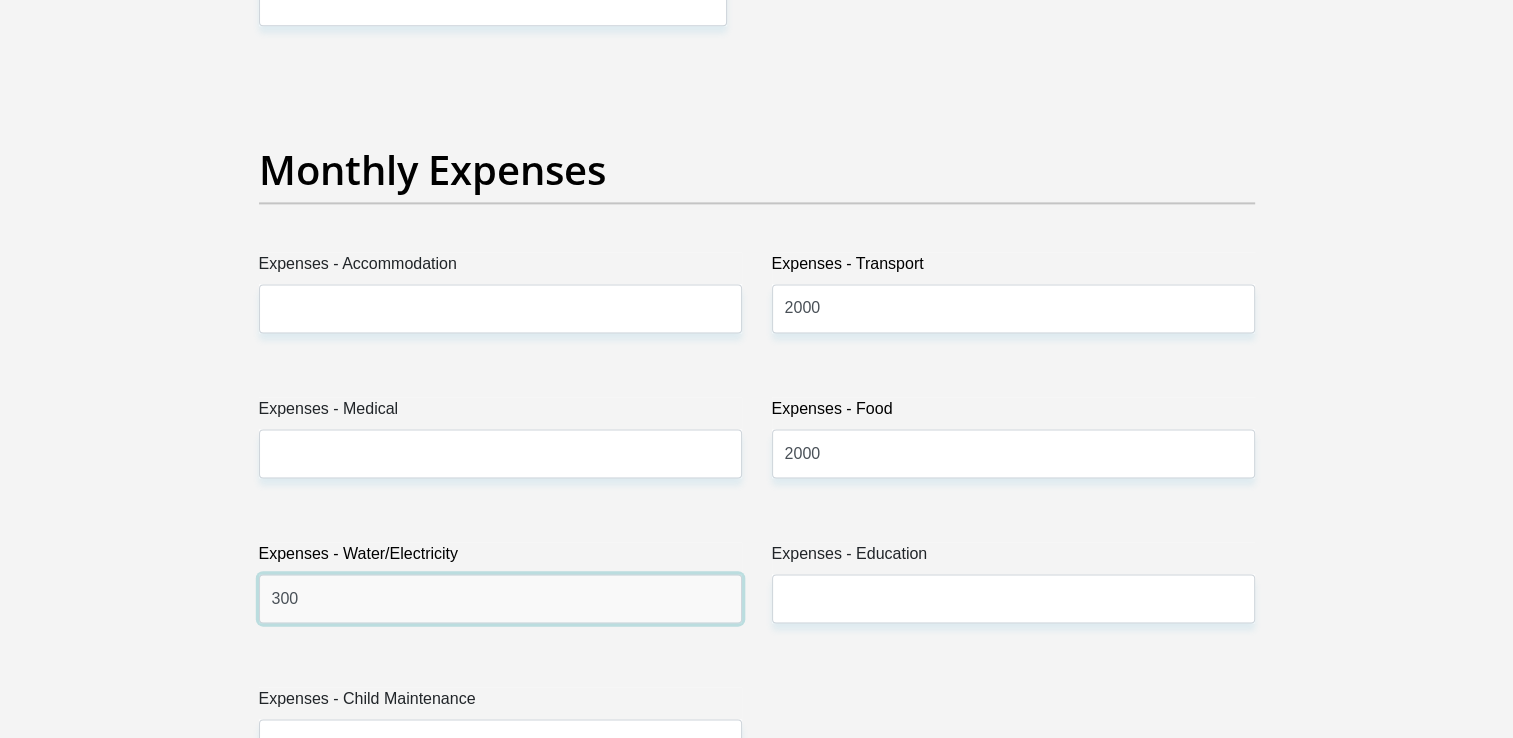 type on "300" 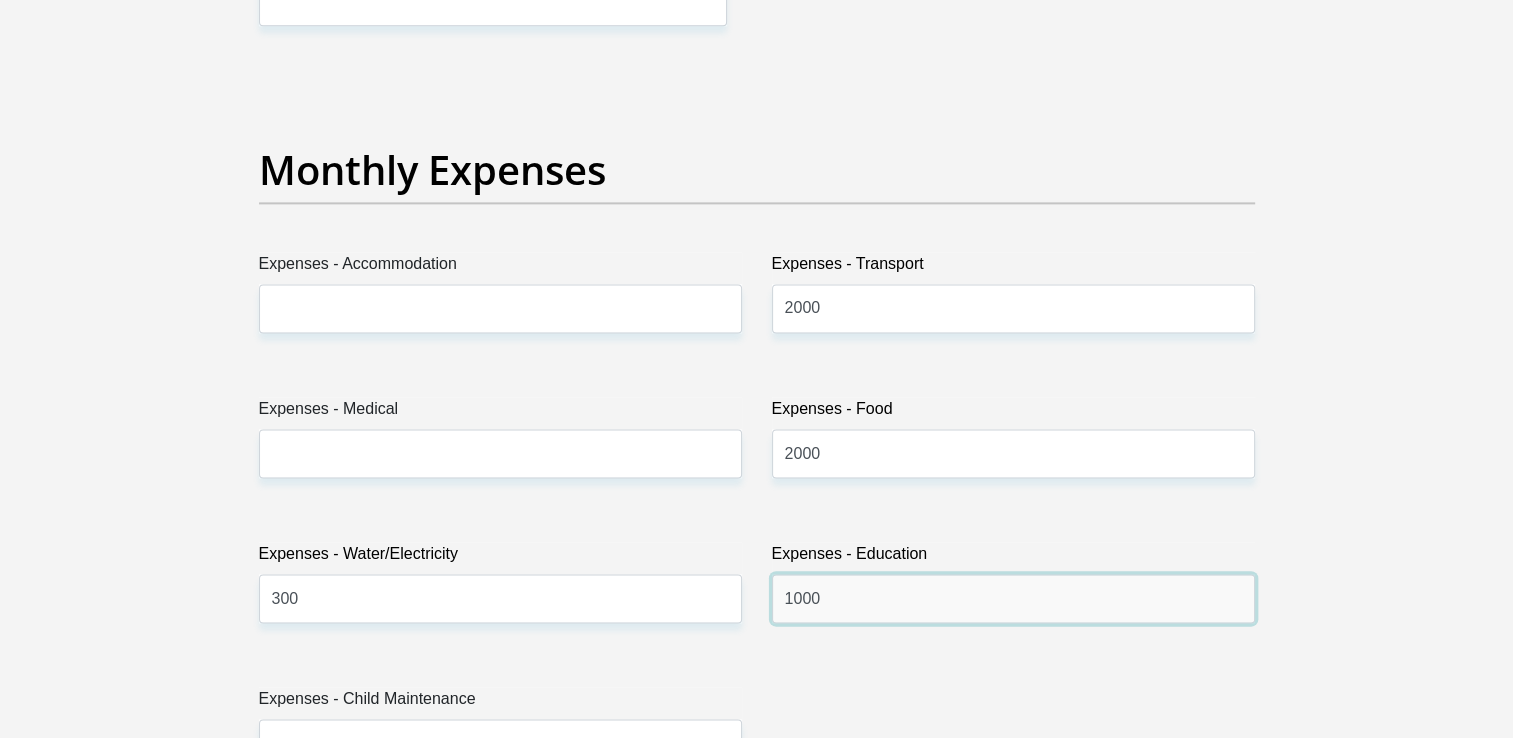 type on "1000" 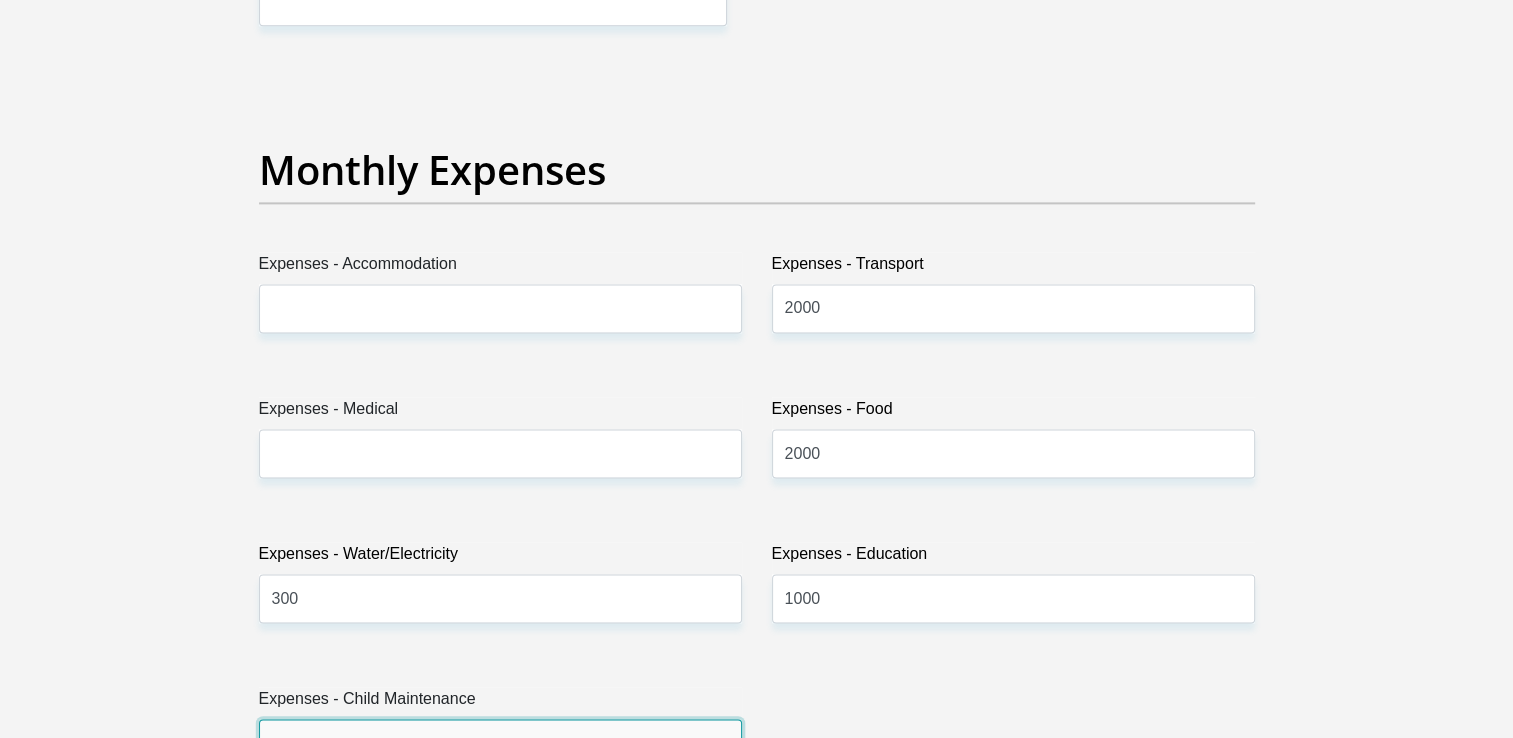 scroll, scrollTop: 2788, scrollLeft: 0, axis: vertical 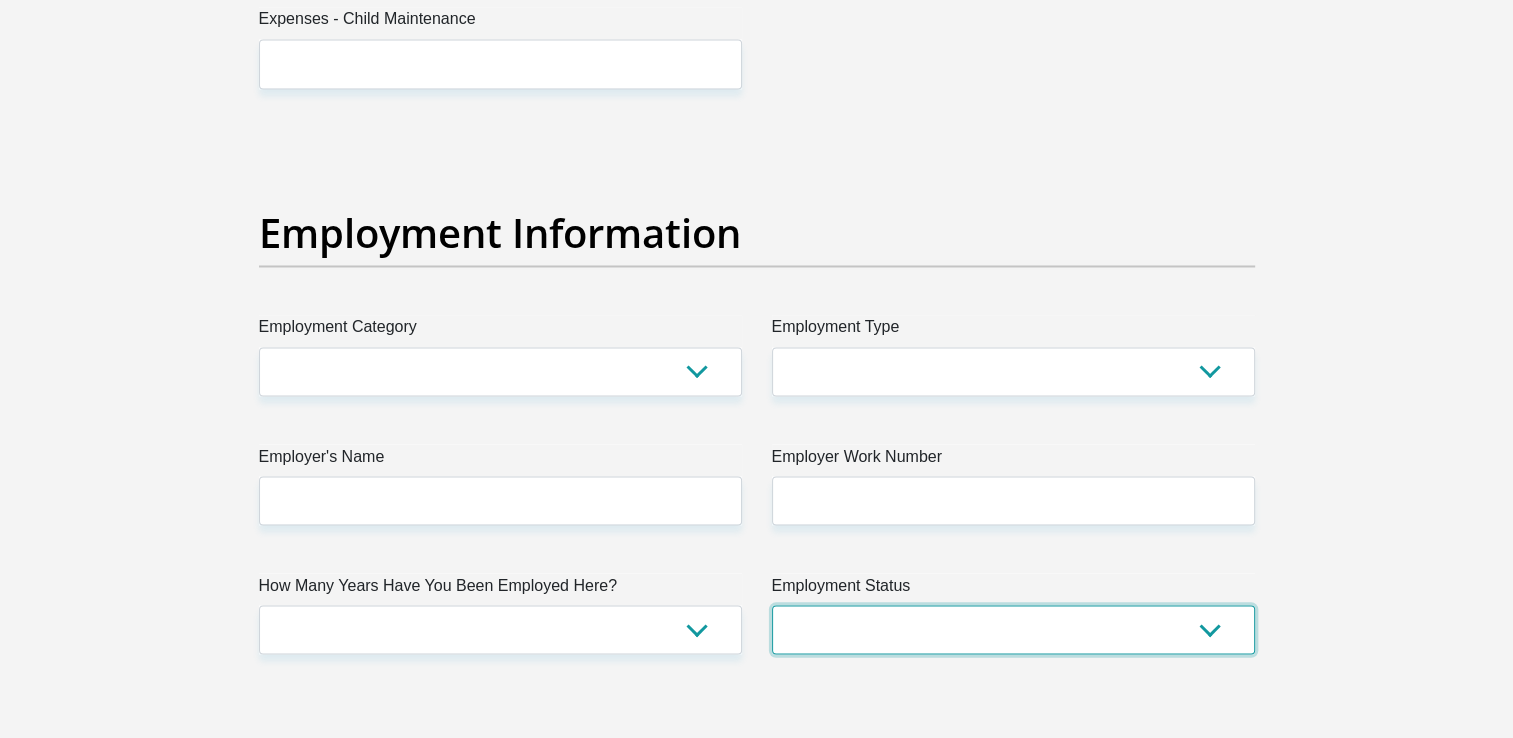 click on "Permanent/Full-time
Part-time/Casual
Contract Worker
Self-Employed
Housewife
Retired
Student
Medically Boarded
Disability
Unemployed" at bounding box center [1013, 629] 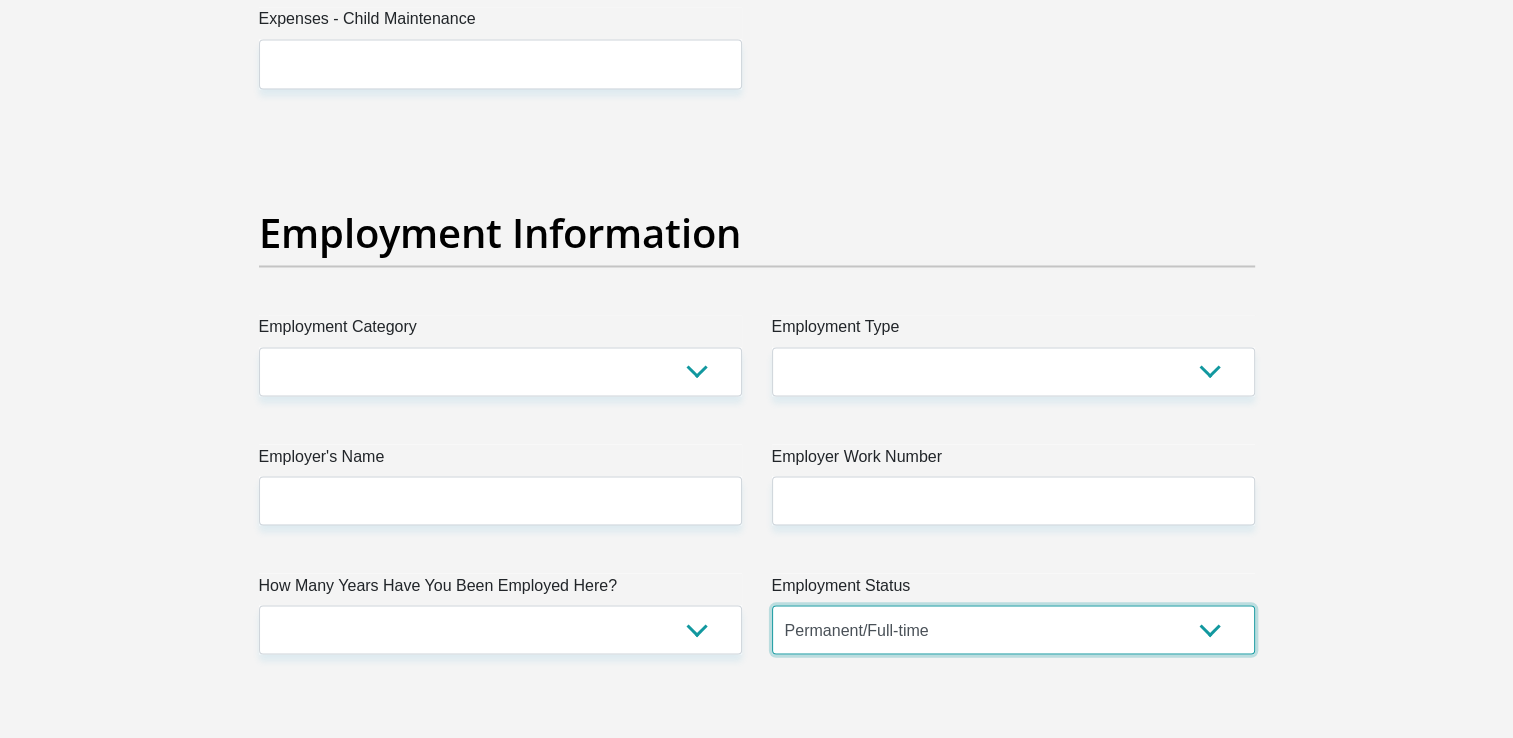 click on "Permanent/Full-time
Part-time/Casual
Contract Worker
Self-Employed
Housewife
Retired
Student
Medically Boarded
Disability
Unemployed" at bounding box center (1013, 629) 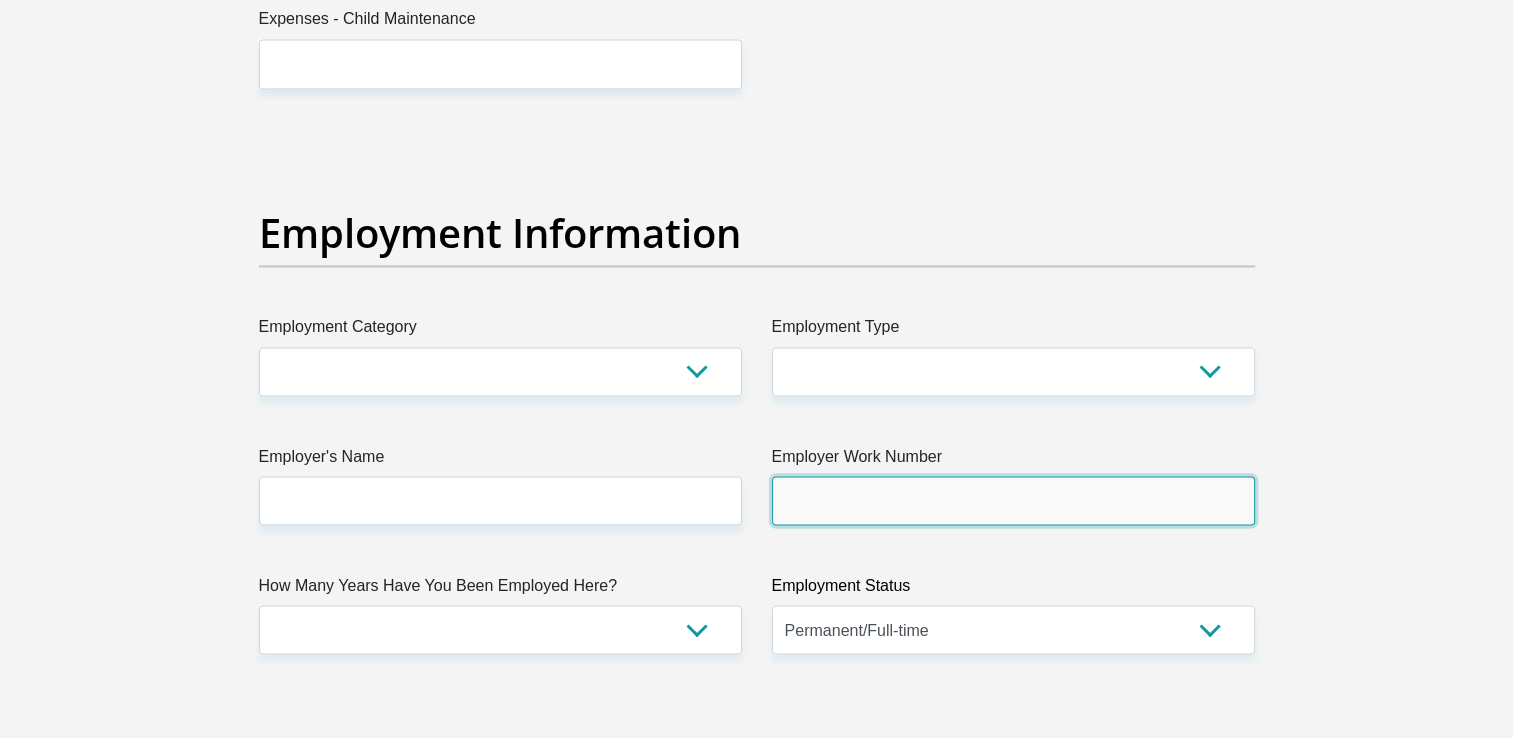 click on "Employer Work Number" at bounding box center [1013, 500] 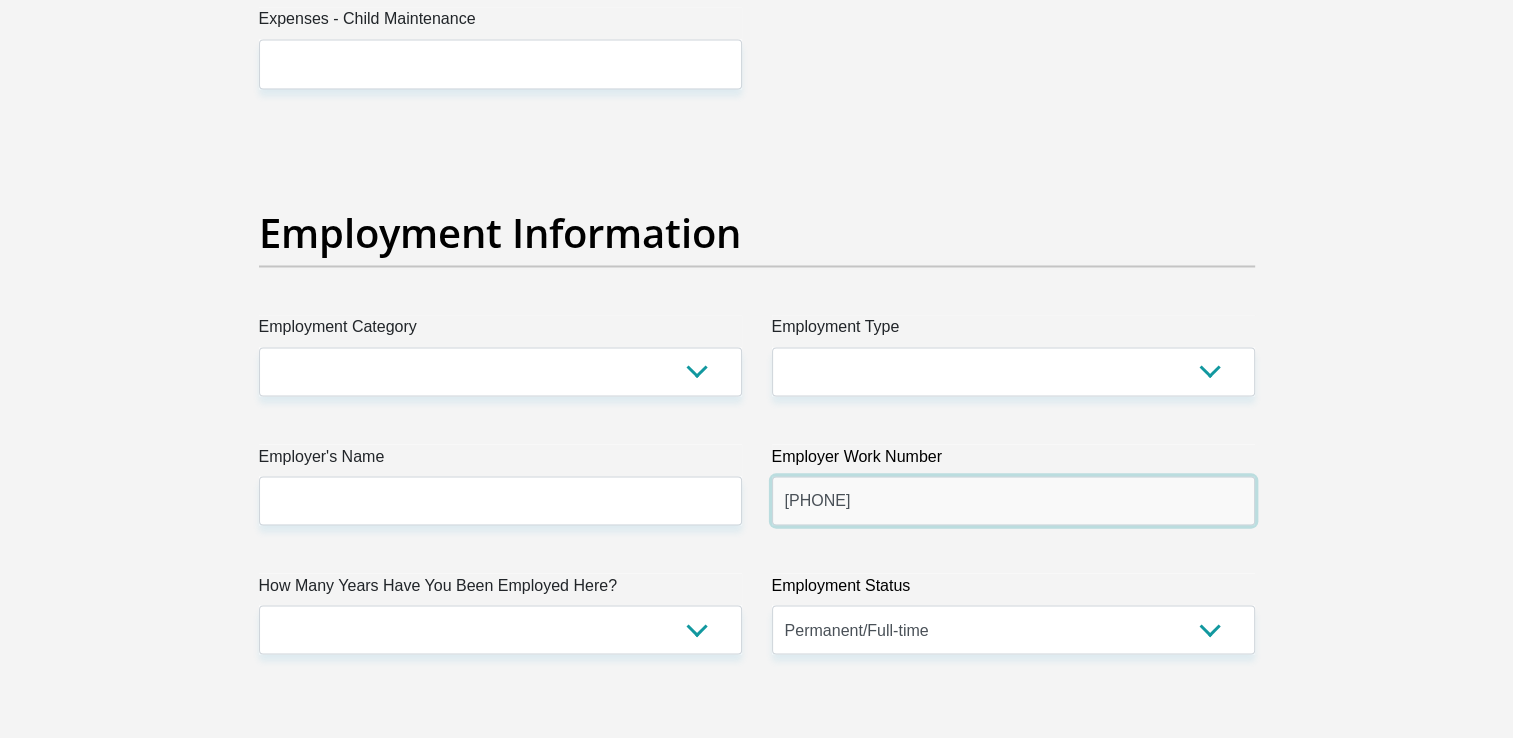 type on "0119990105" 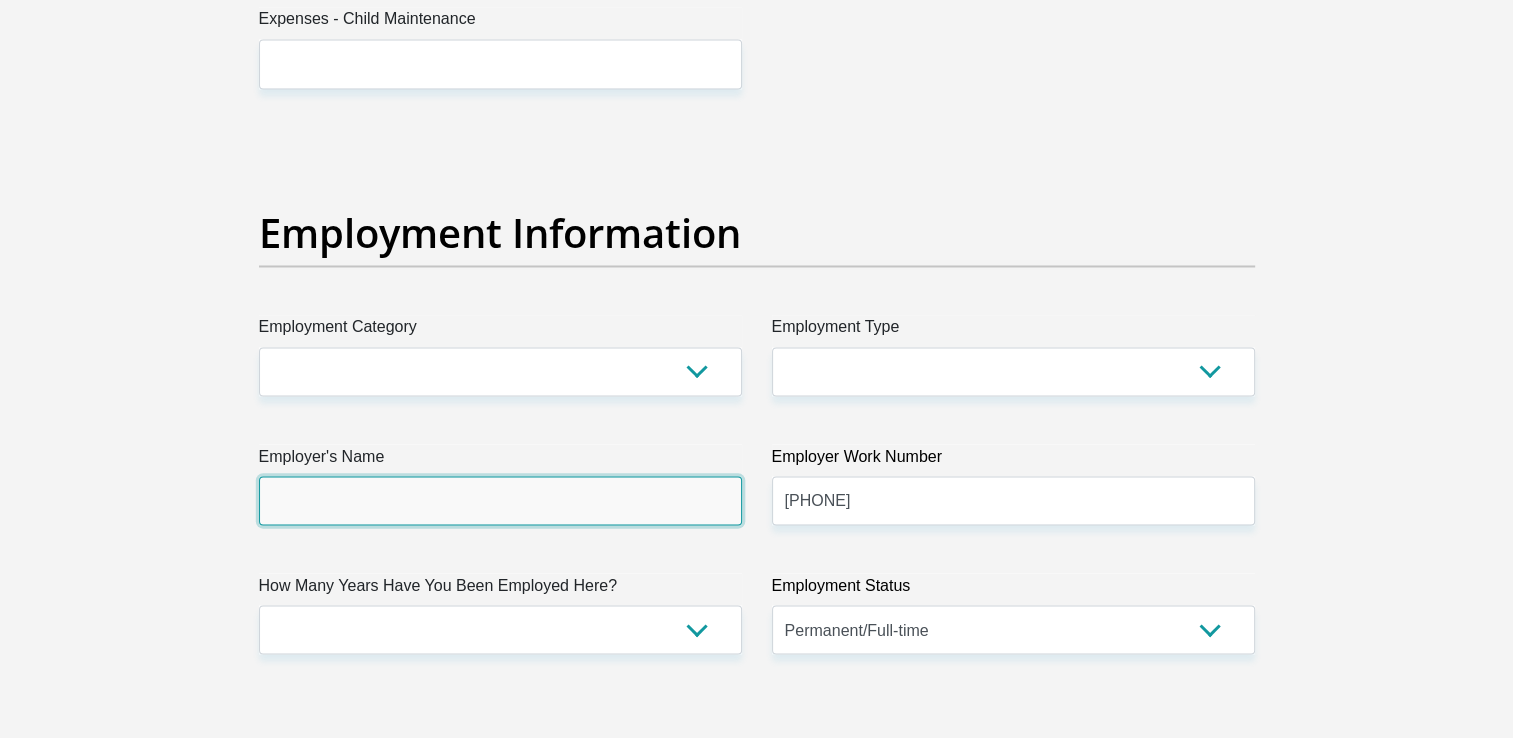 click on "Employer's Name" at bounding box center (500, 500) 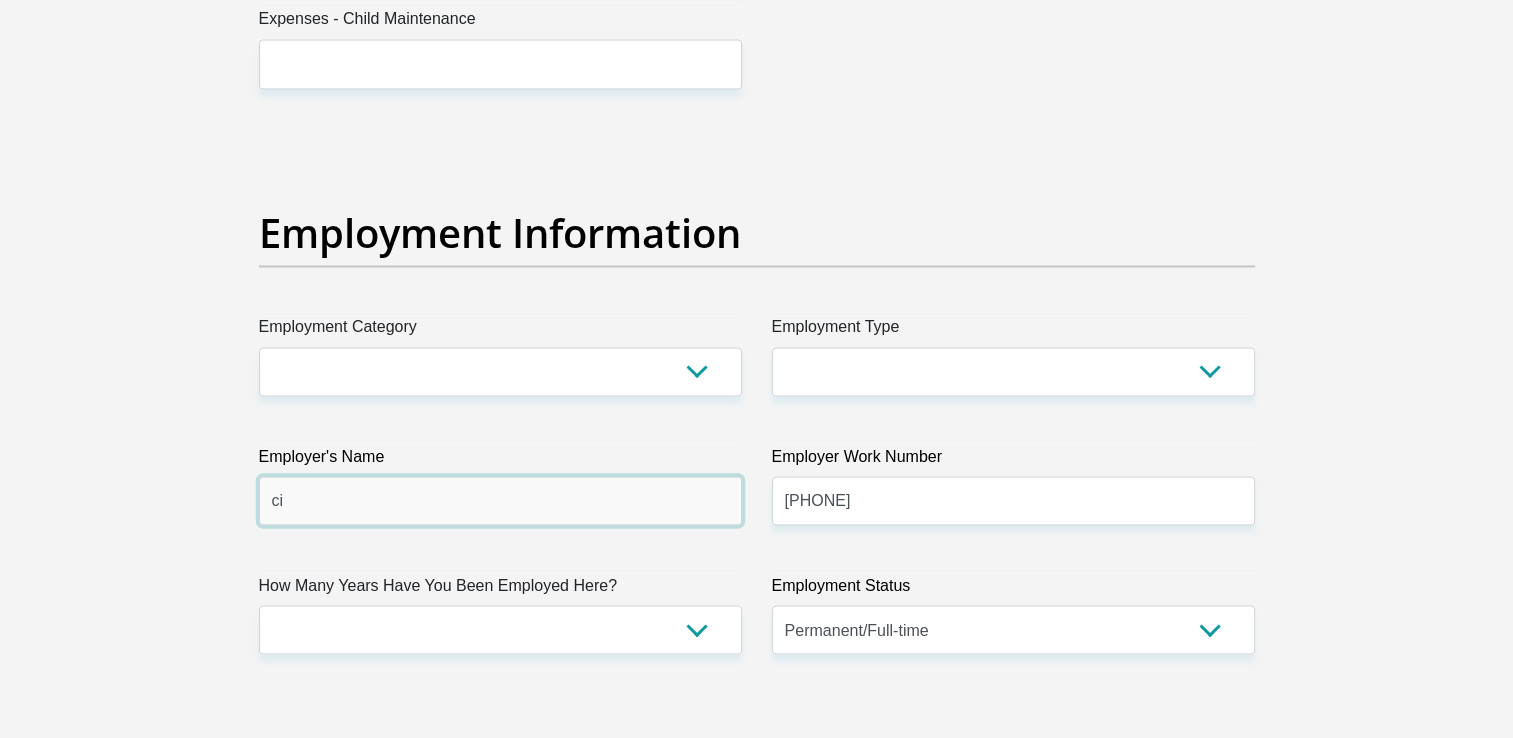 type on "c" 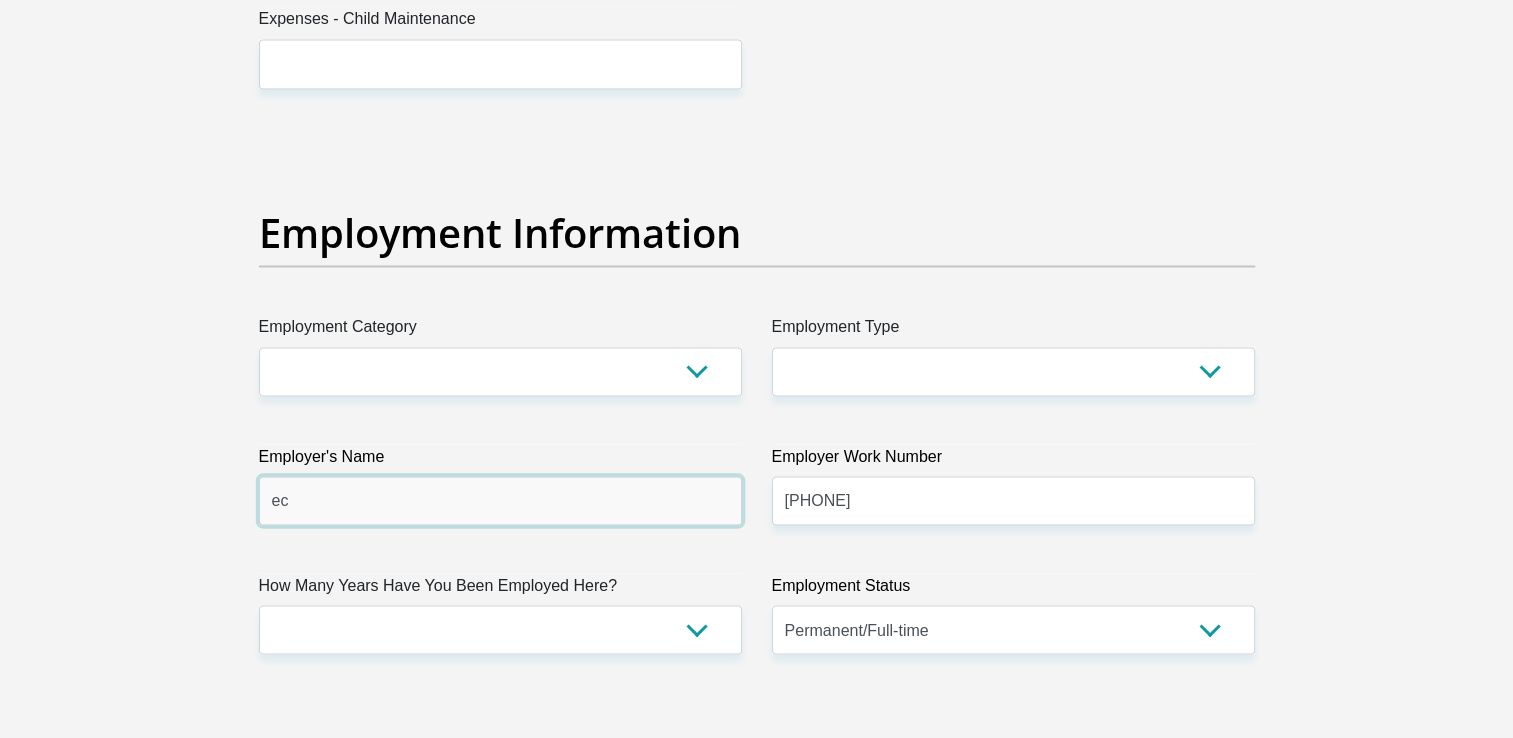 type on "e" 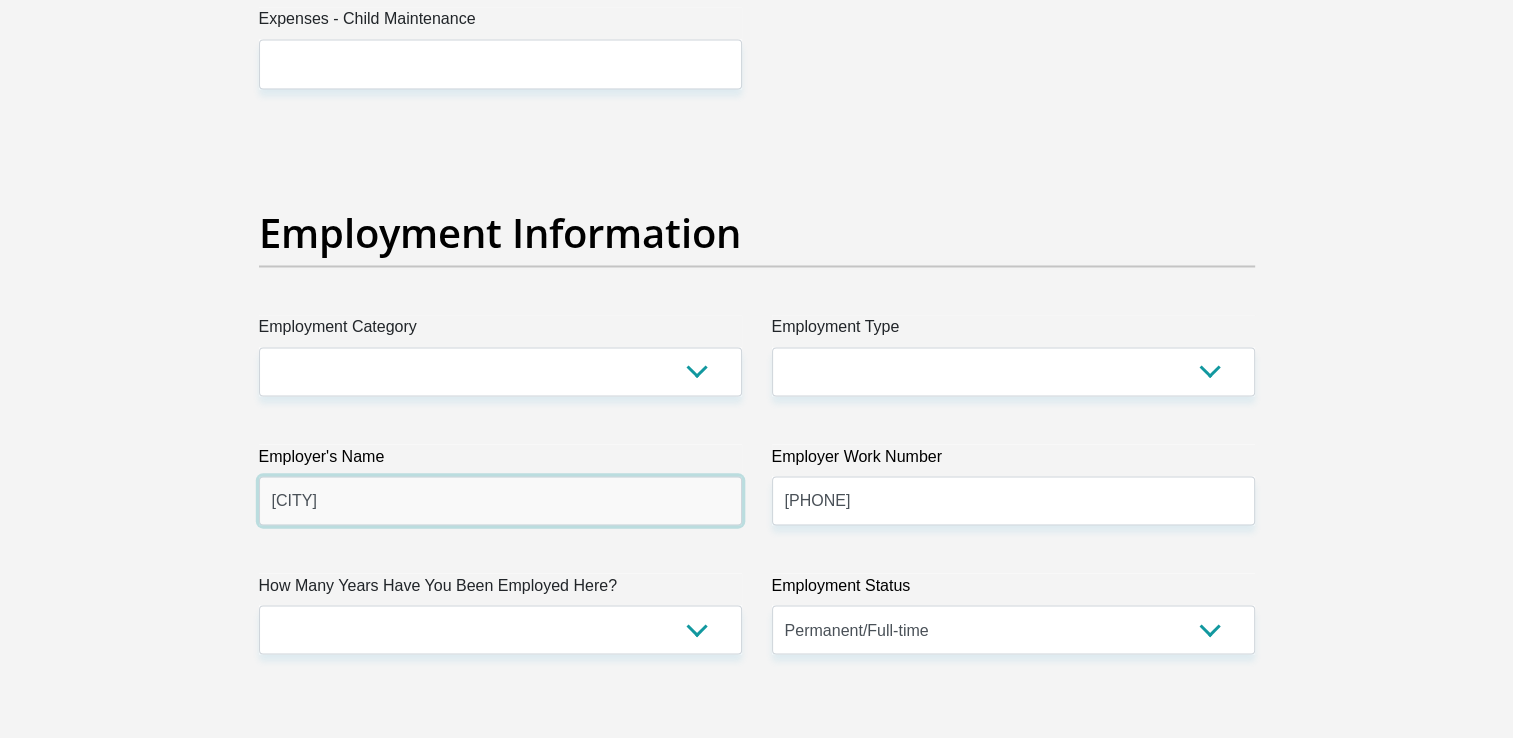 type on "cityofekurhuleni" 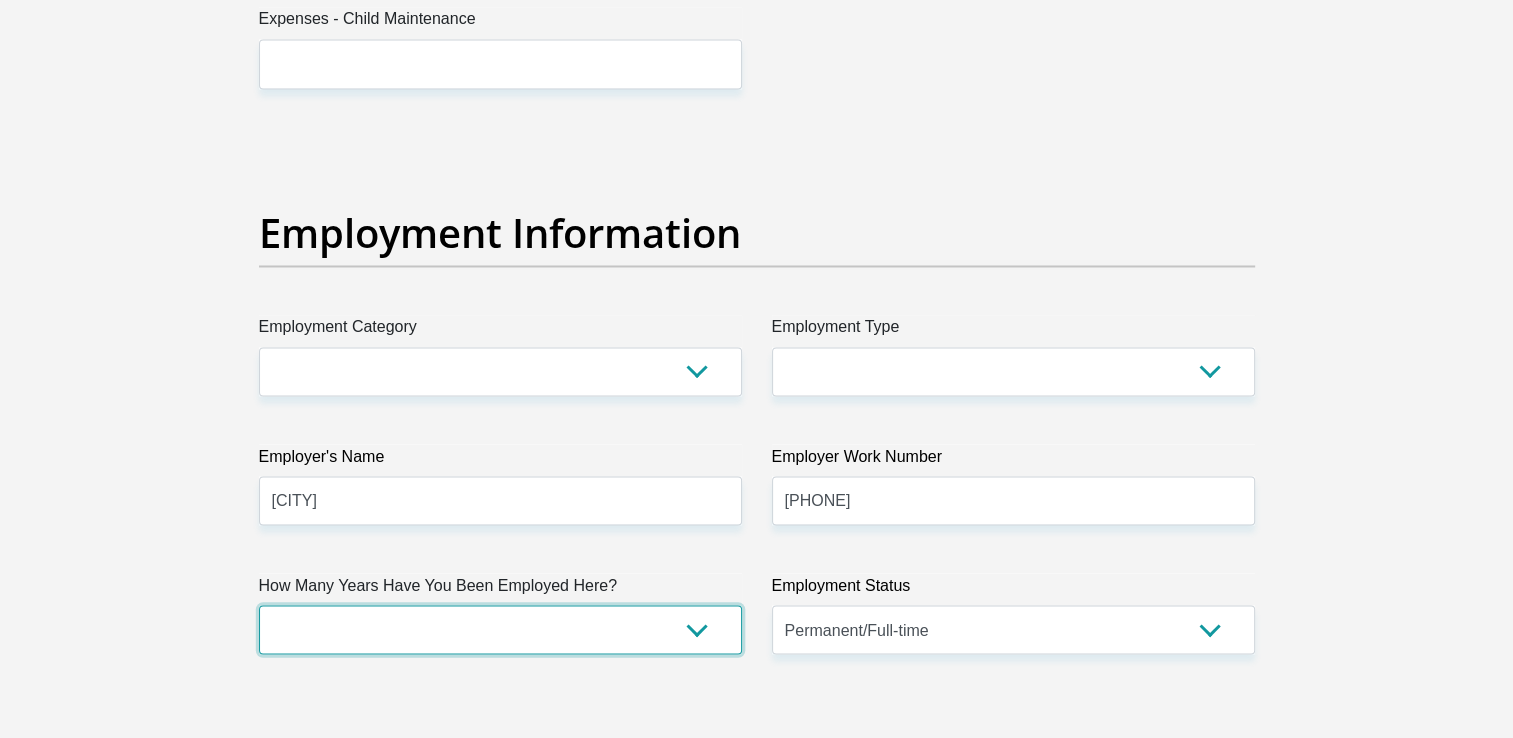 click on "less than 1 year
1-3 years
3-5 years
5+ years" at bounding box center [500, 629] 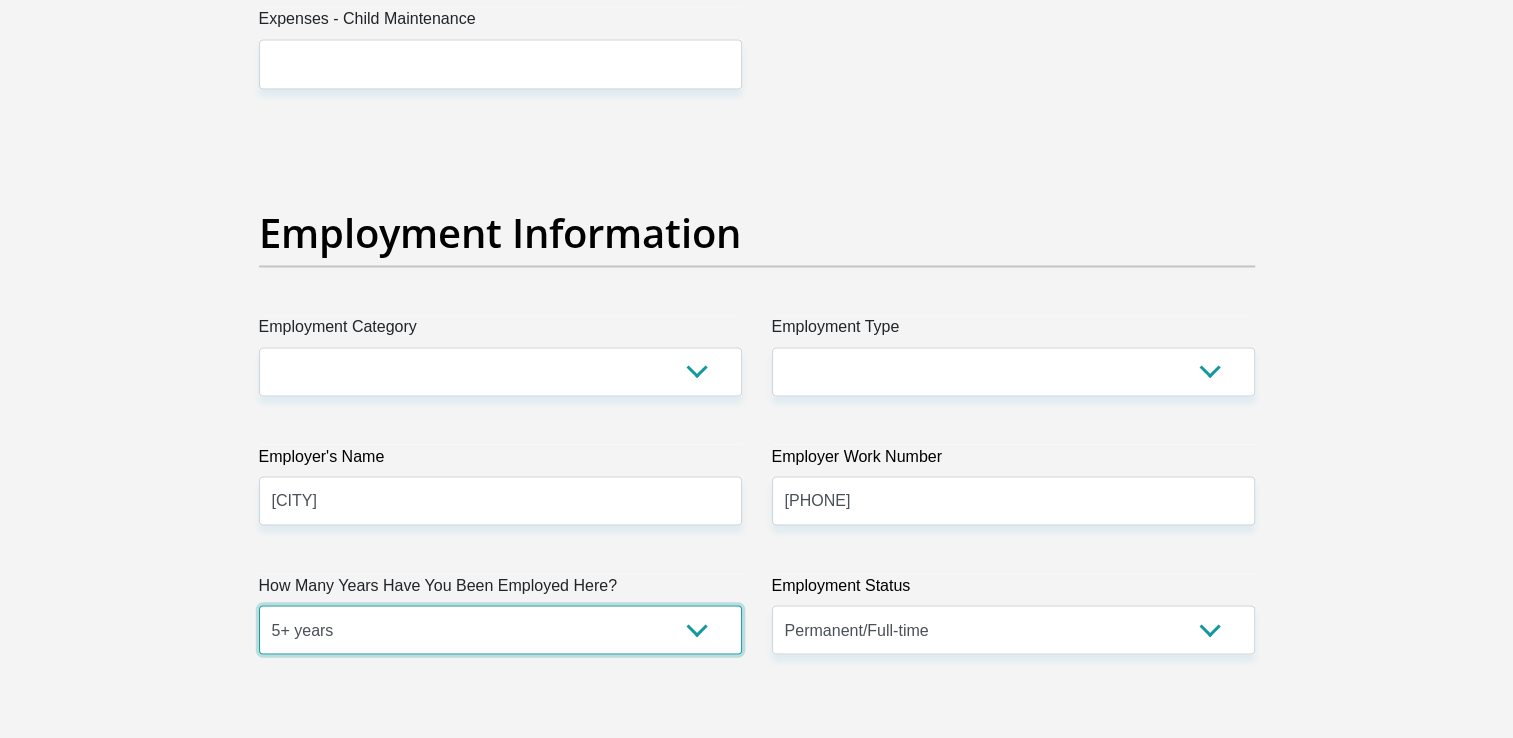 click on "less than 1 year
1-3 years
3-5 years
5+ years" at bounding box center (500, 629) 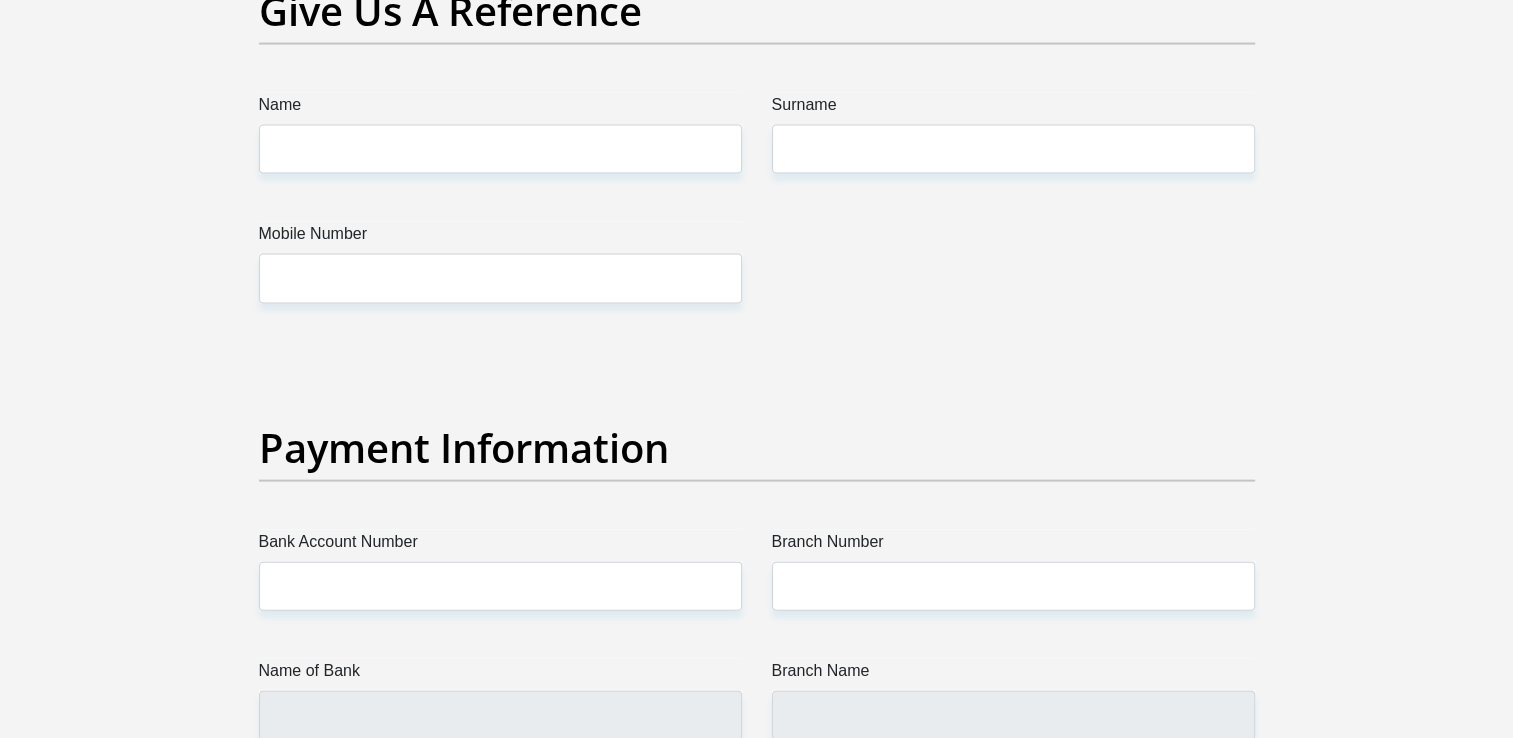 scroll, scrollTop: 4240, scrollLeft: 0, axis: vertical 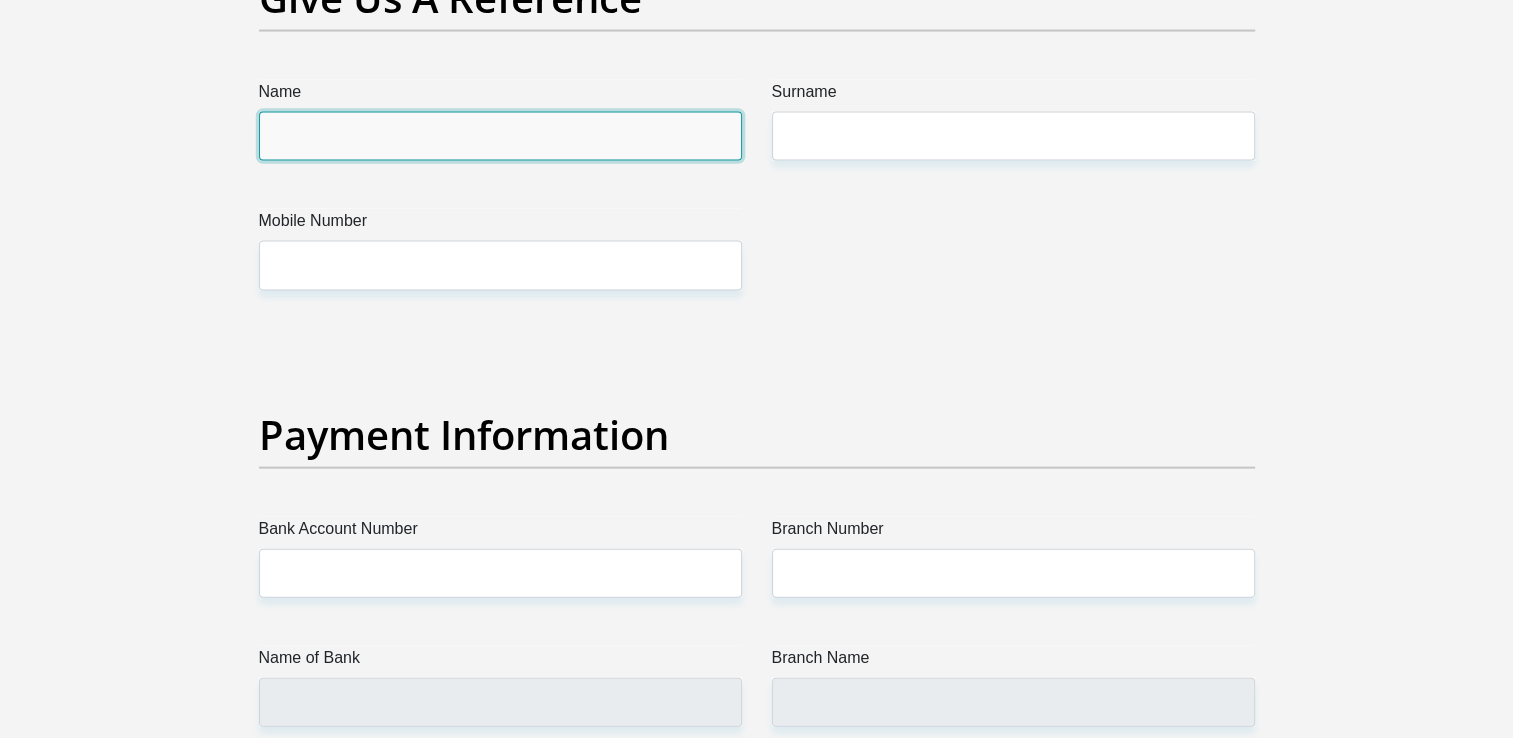 click on "Name" at bounding box center (500, 136) 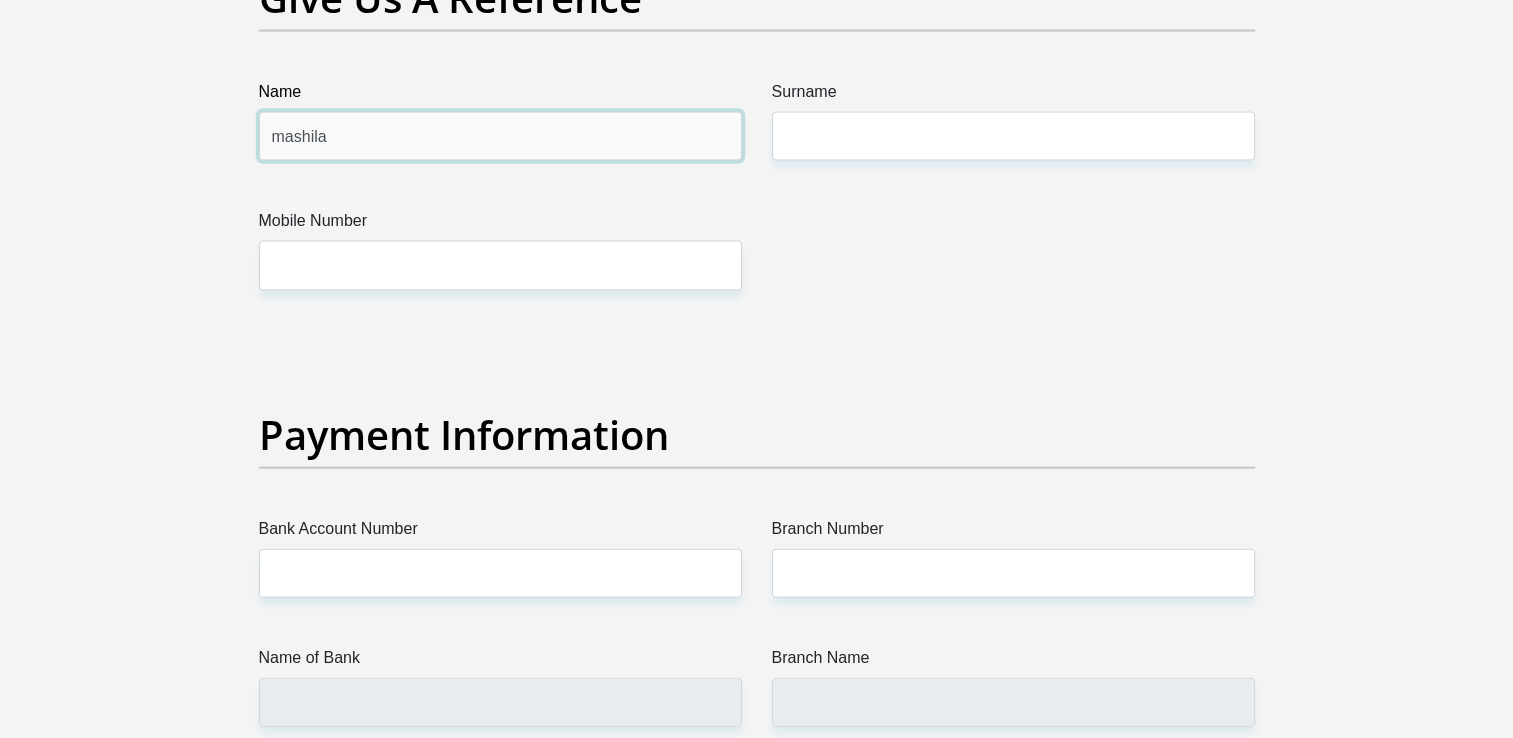 type on "mashila" 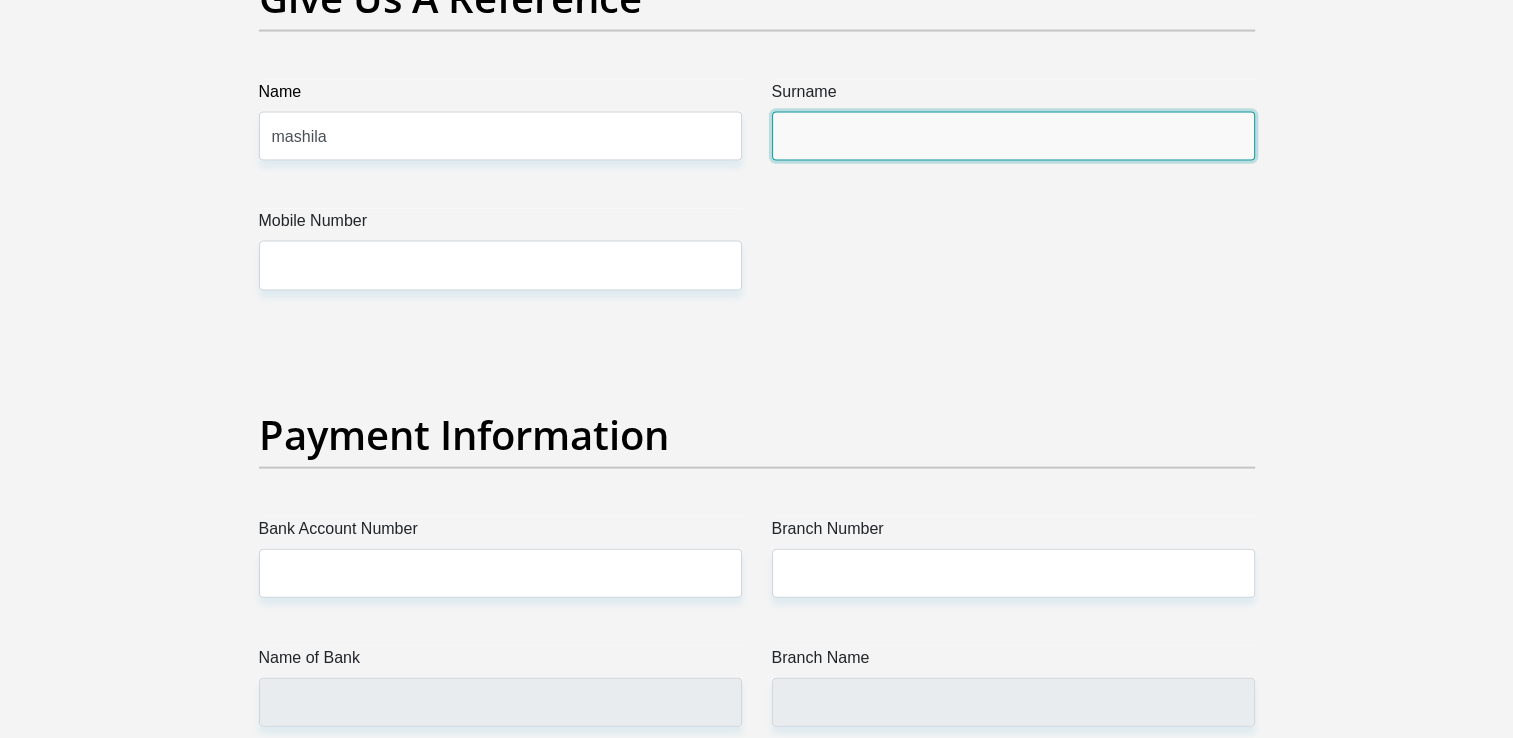 click on "Surname" at bounding box center (1013, 136) 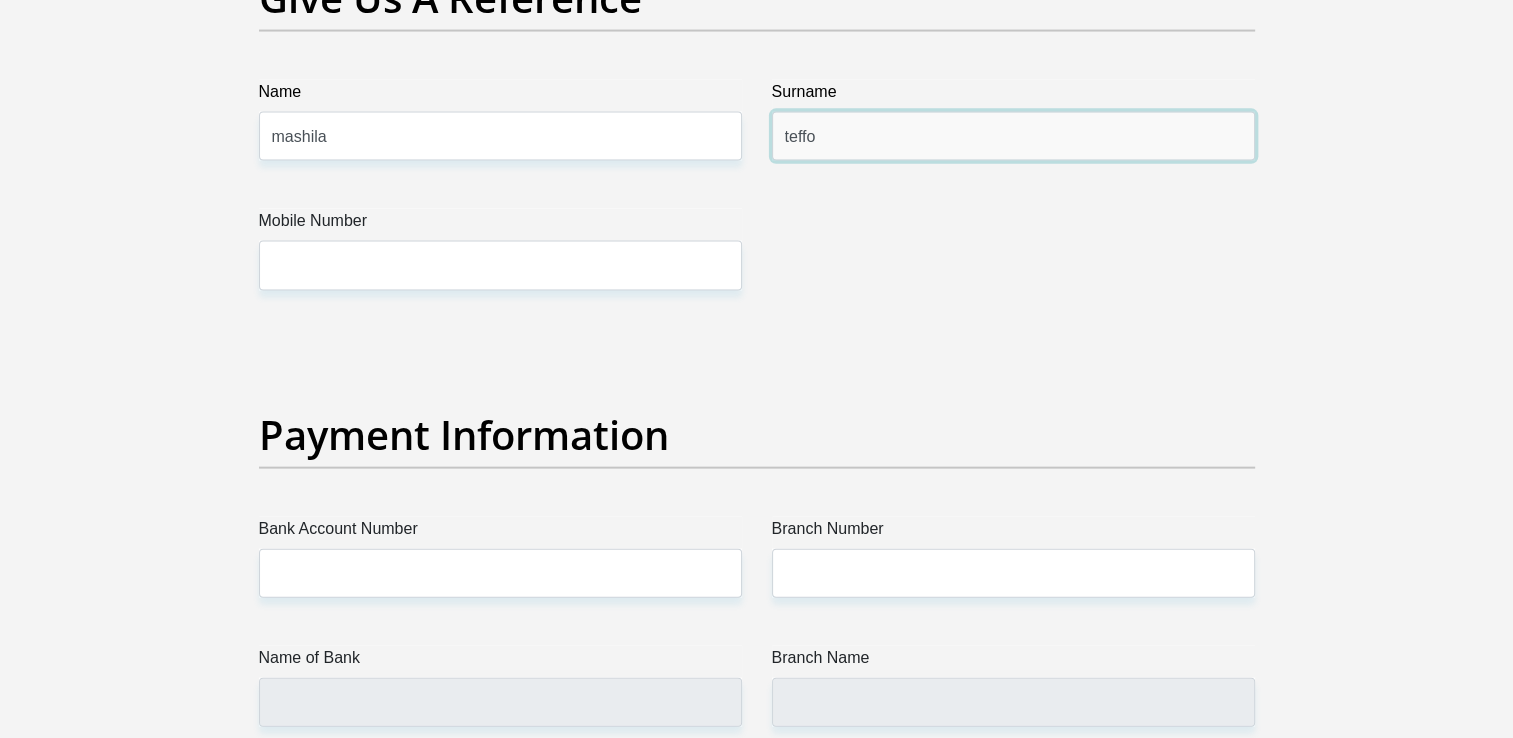 type on "teffo" 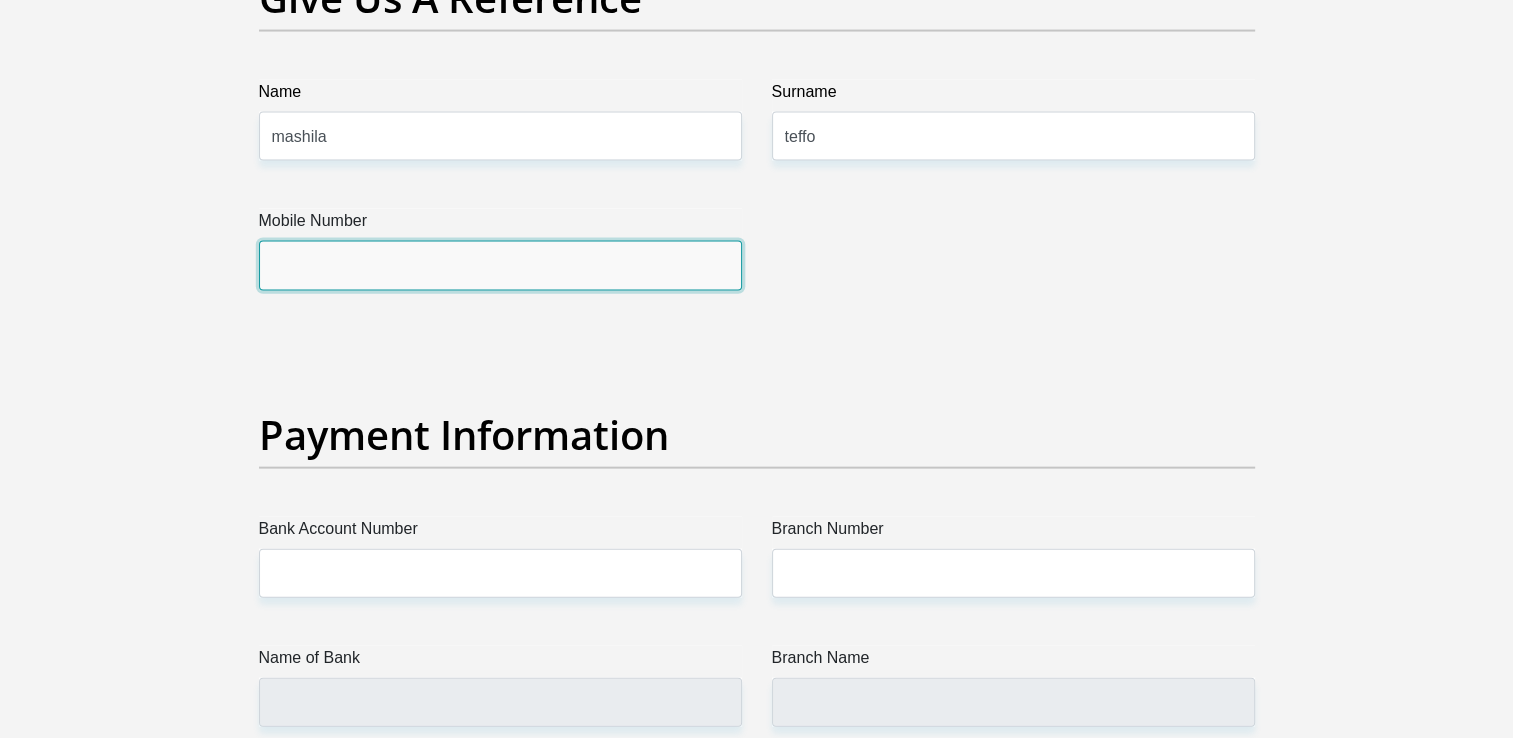 click on "Mobile Number" at bounding box center (500, 265) 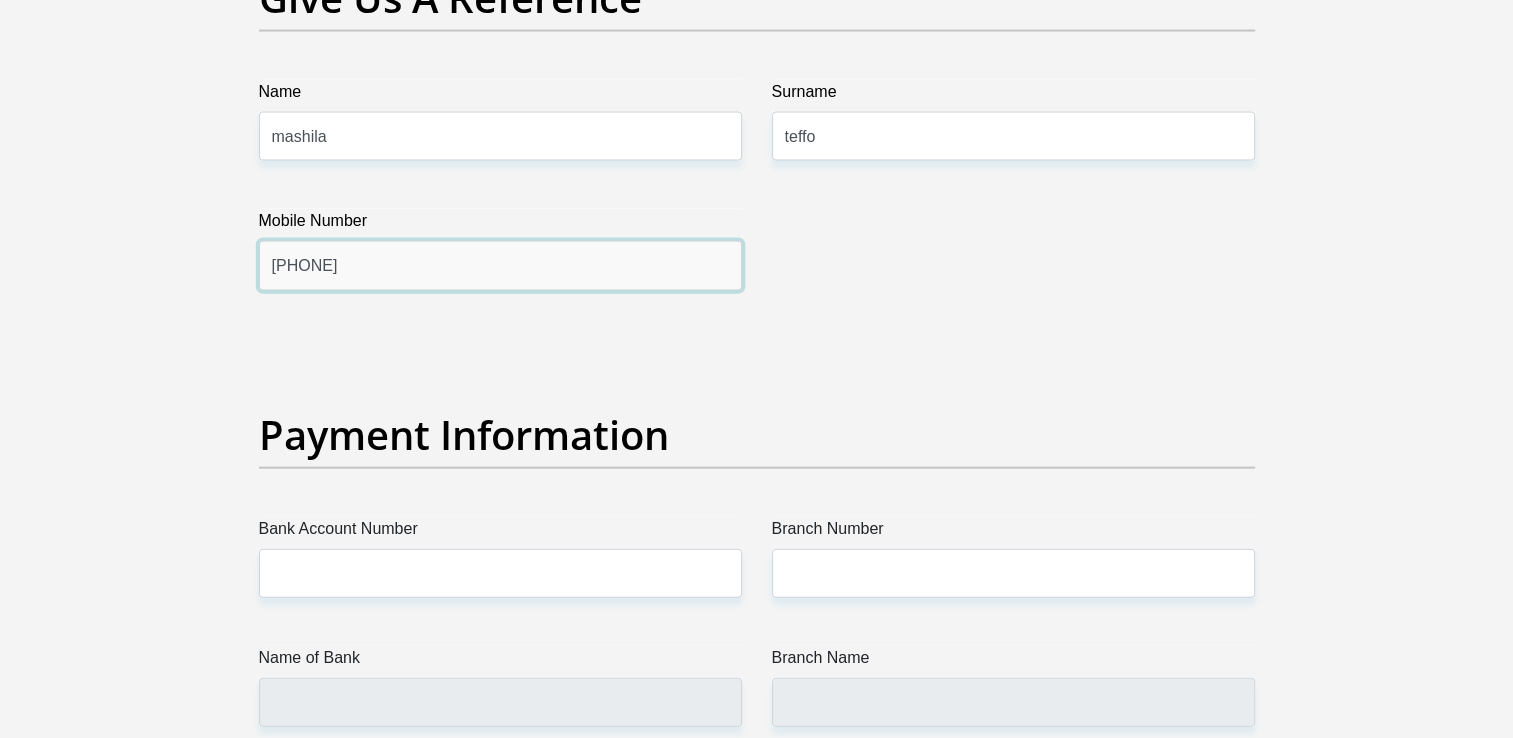 type on "0790713242" 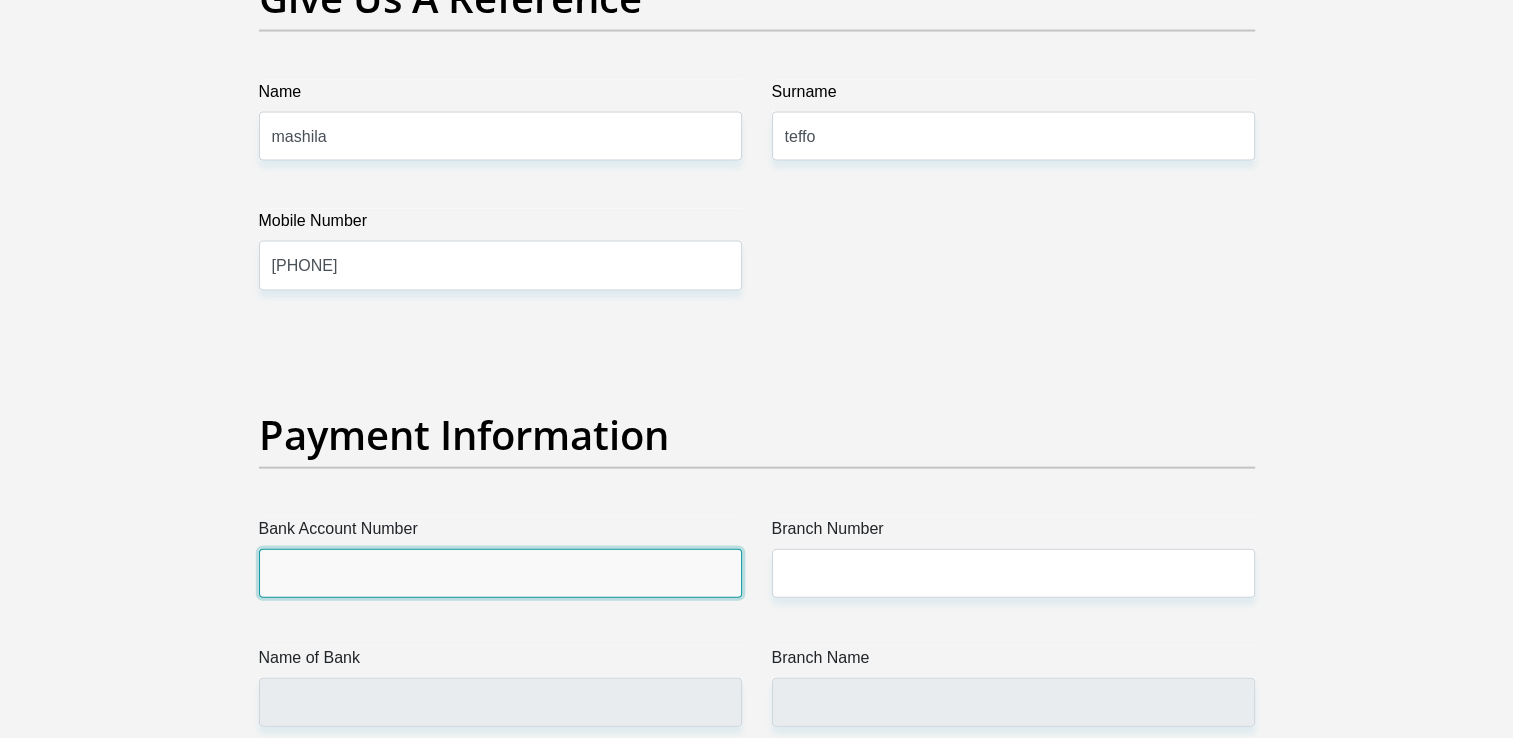 click on "Bank Account Number" at bounding box center (500, 573) 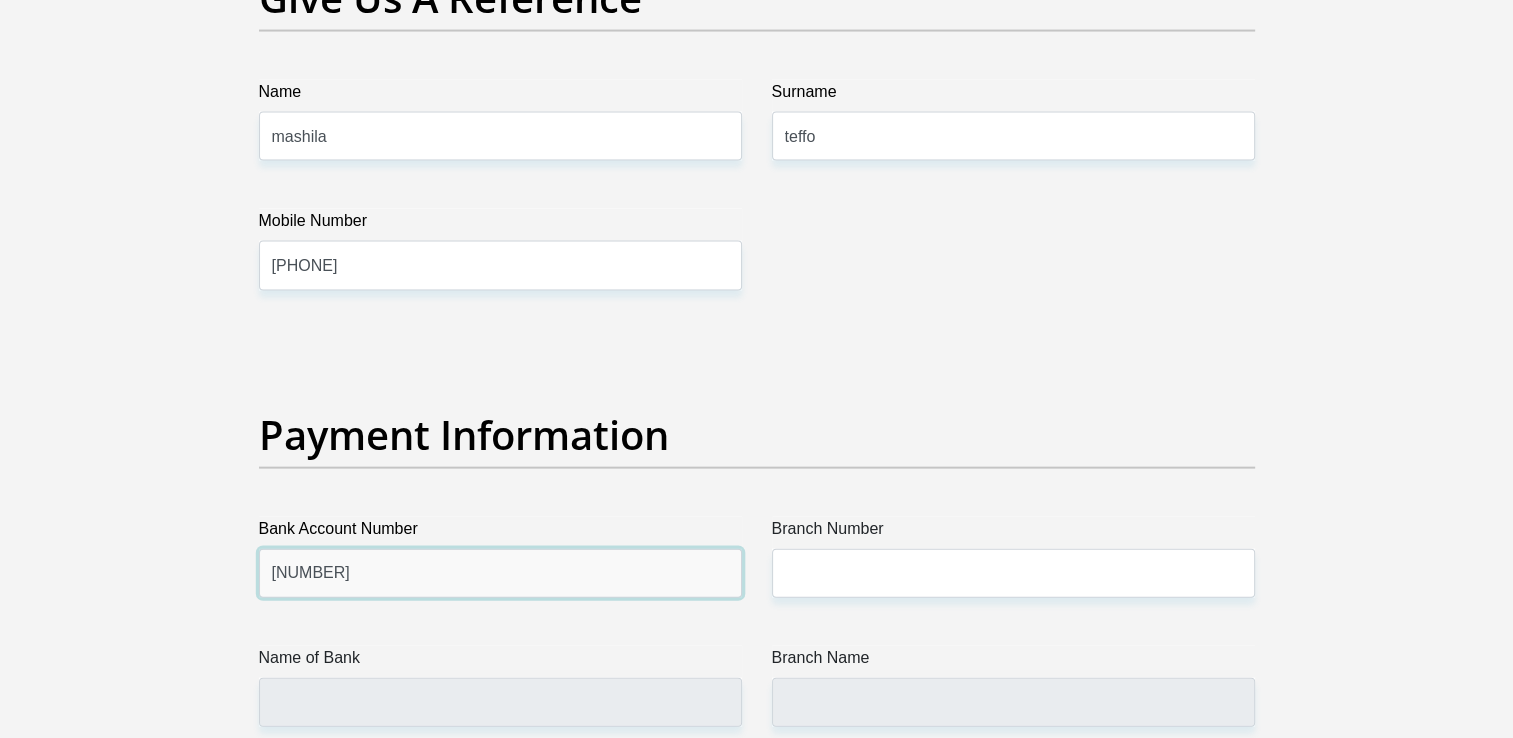 type on "1238284116" 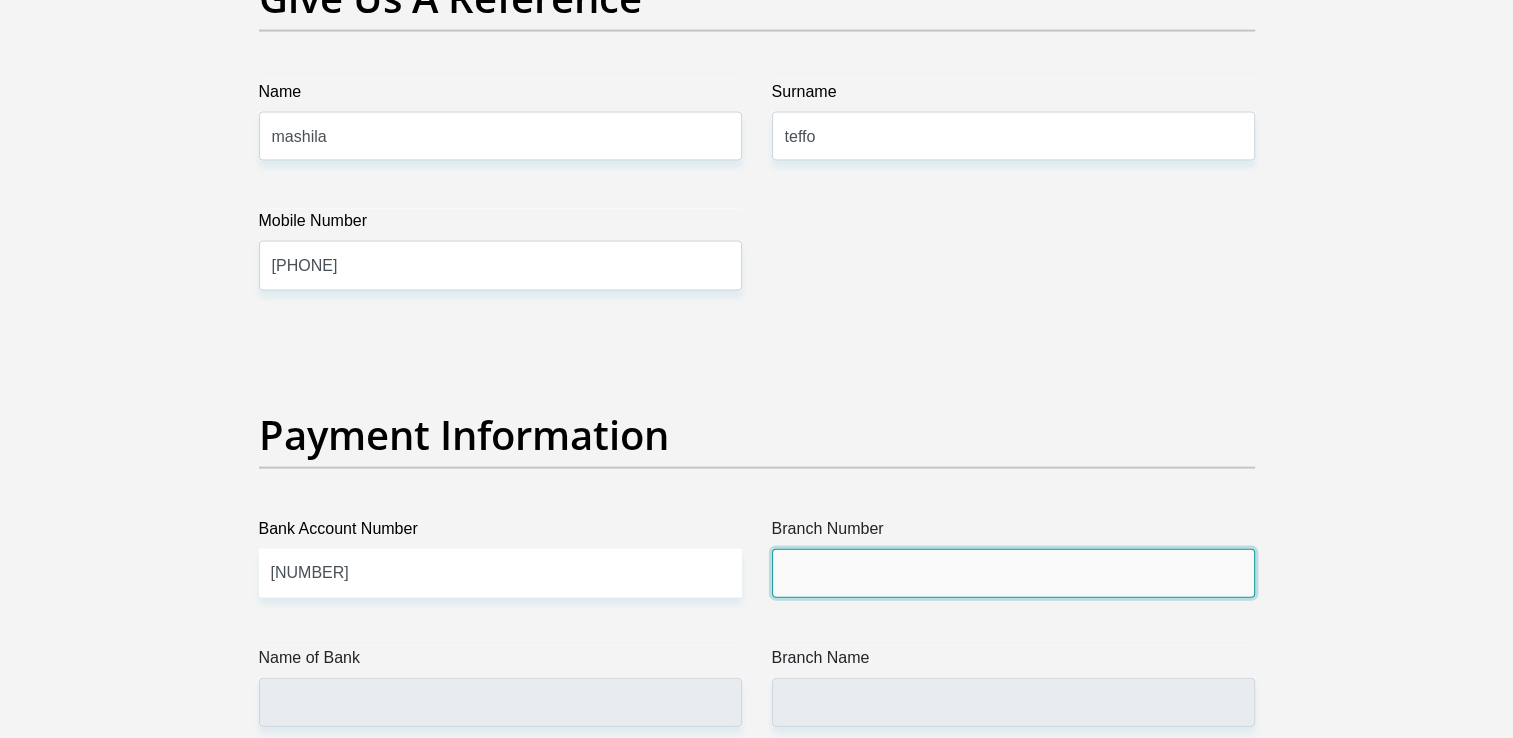 click on "Branch Number" at bounding box center (1013, 573) 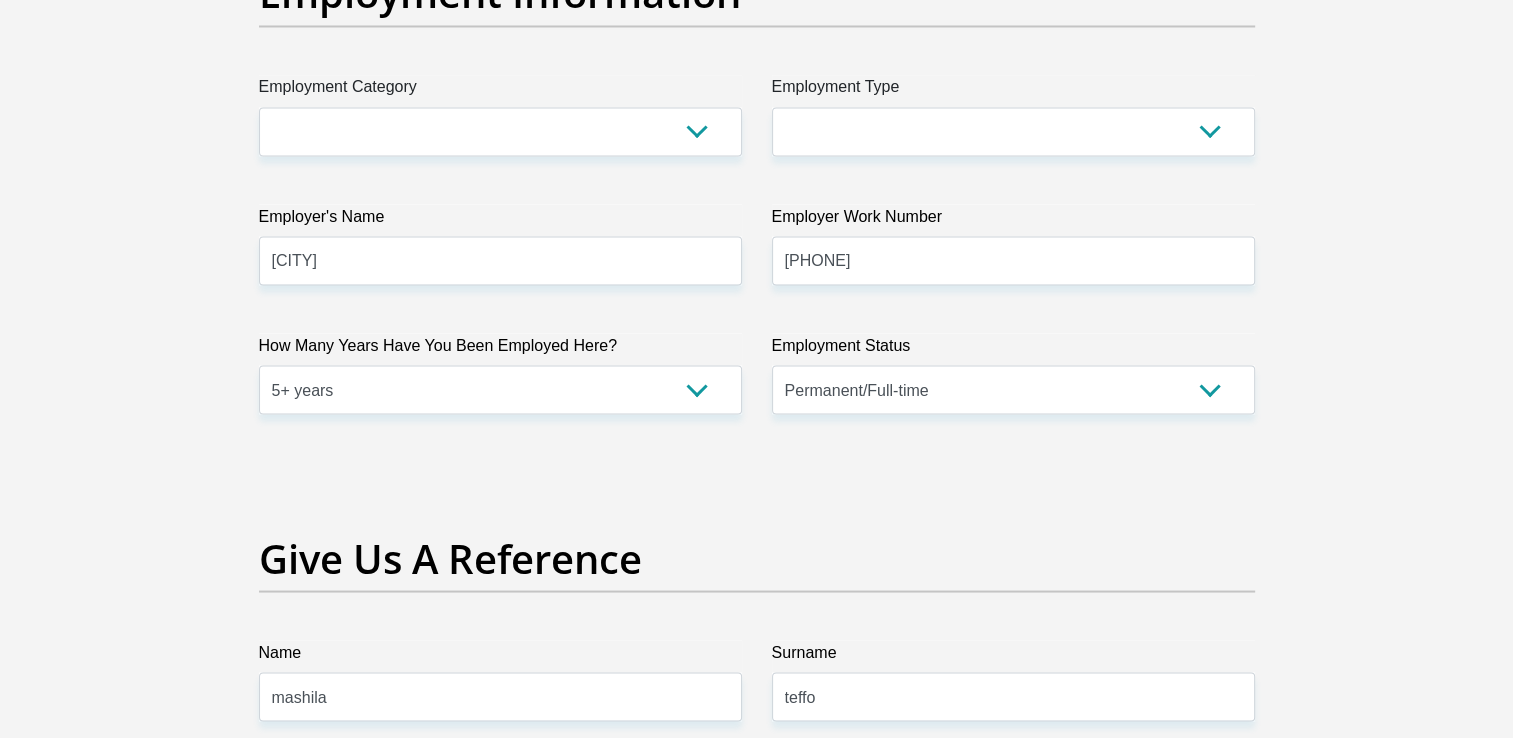 scroll, scrollTop: 3626, scrollLeft: 0, axis: vertical 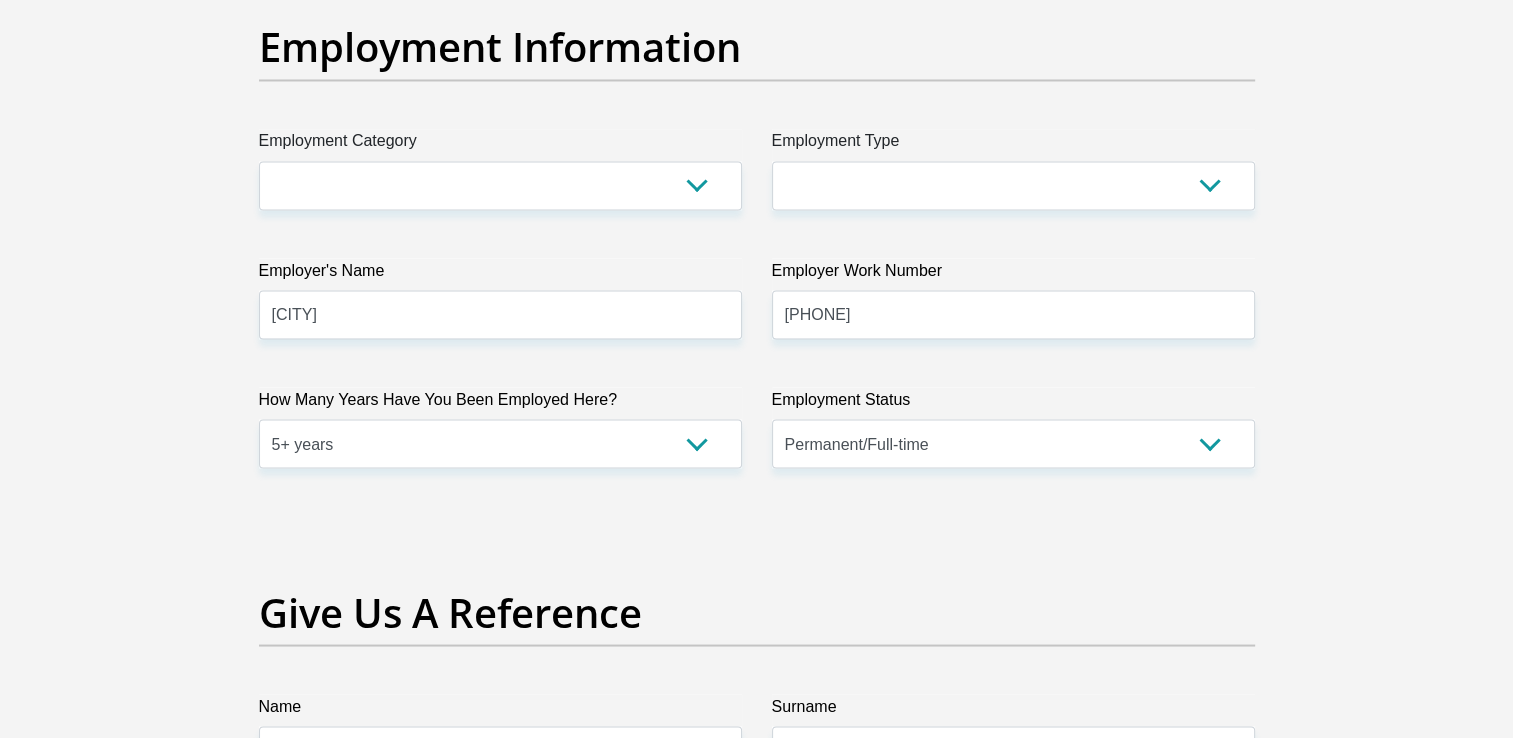 type on "east rand mall" 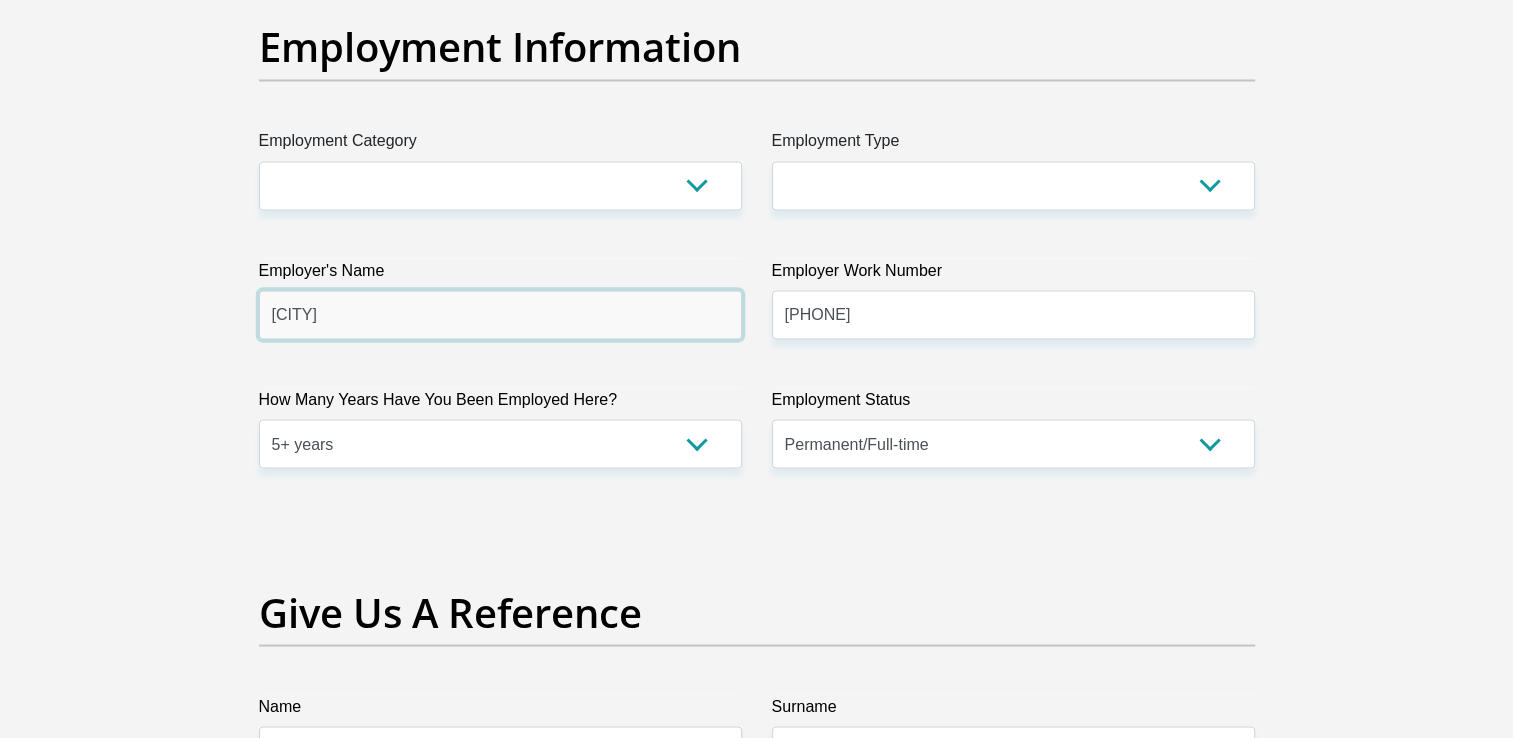 click on "cityofekurhuleni" at bounding box center (500, 314) 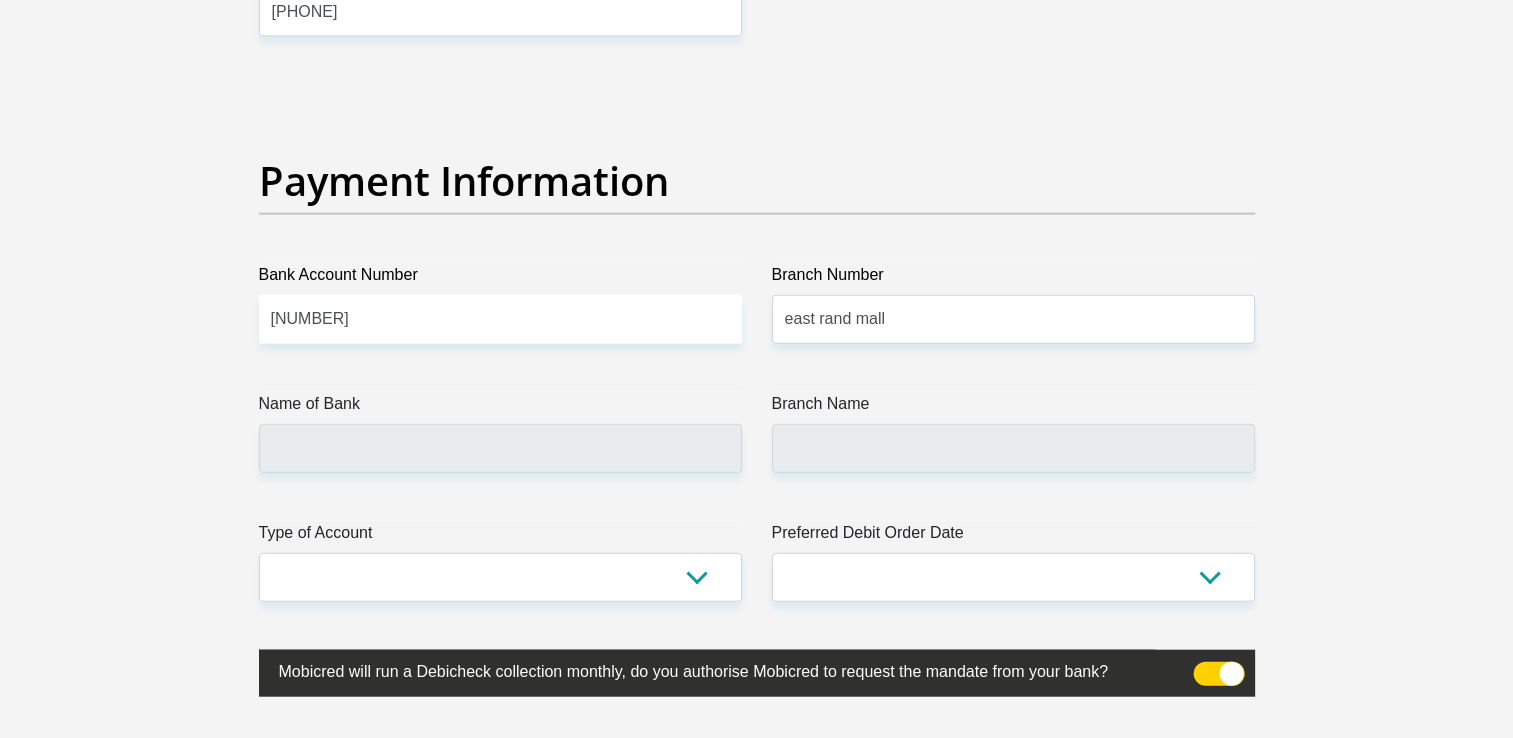scroll, scrollTop: 4506, scrollLeft: 0, axis: vertical 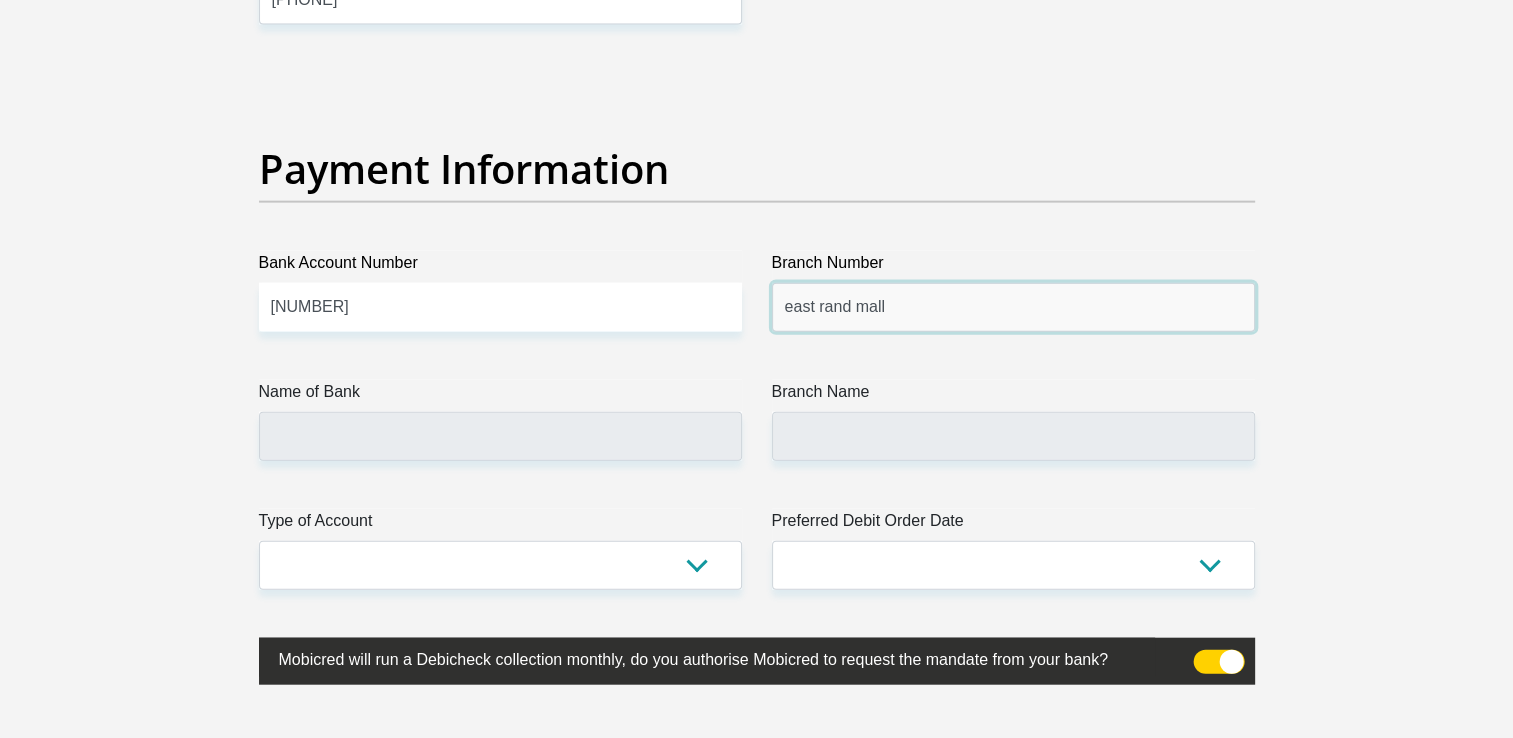 click on "east rand mall" at bounding box center [1013, 307] 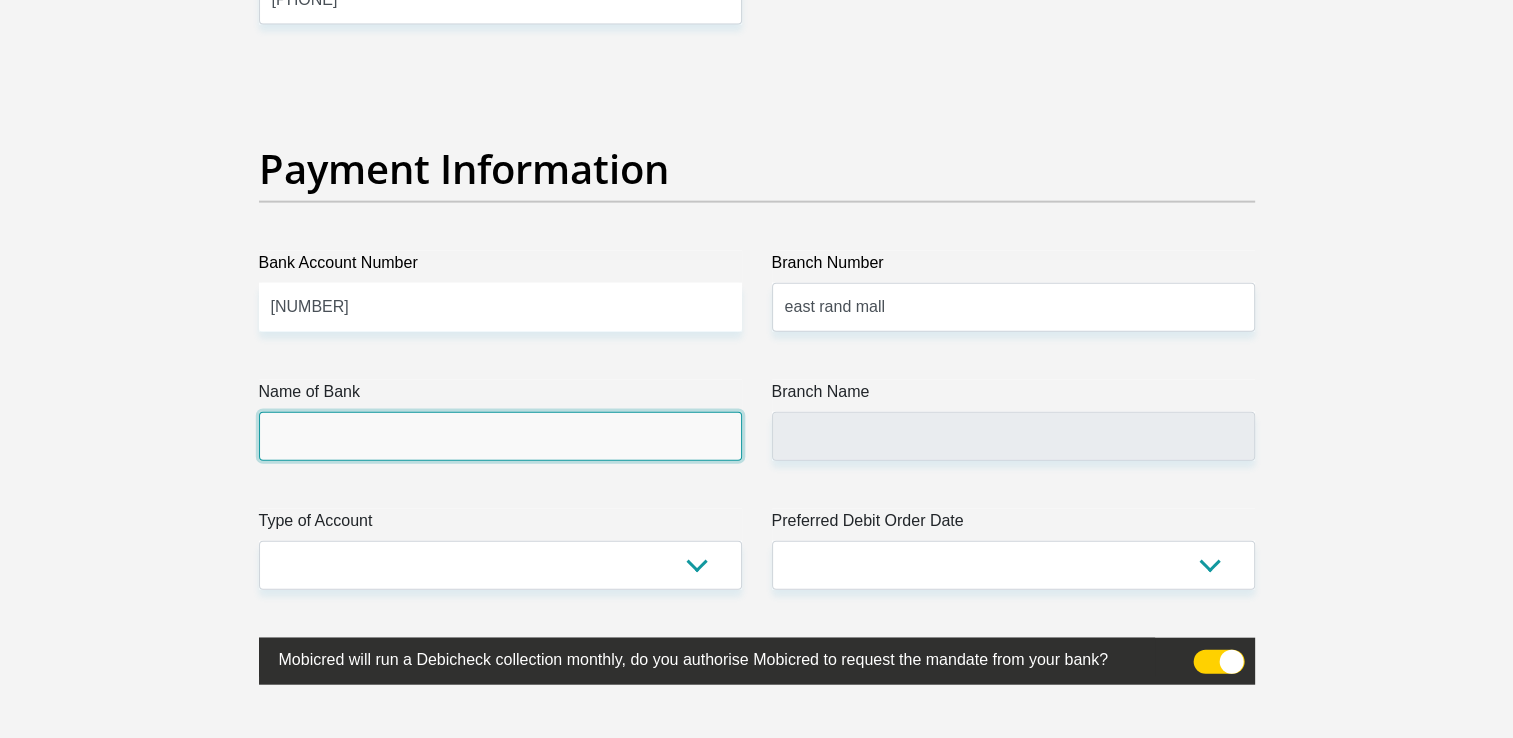 click on "Name of Bank" at bounding box center [500, 436] 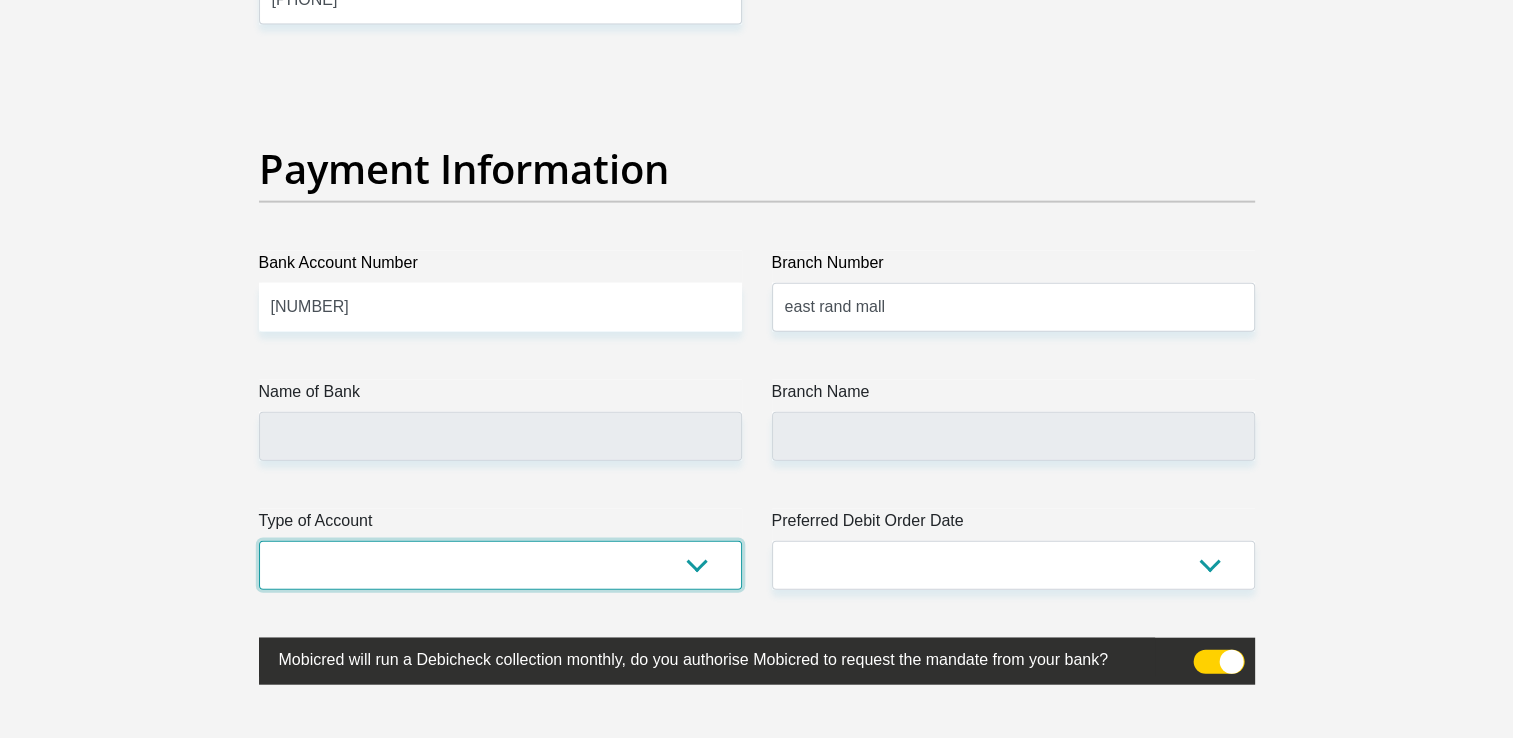 click on "Cheque
Savings" at bounding box center [500, 565] 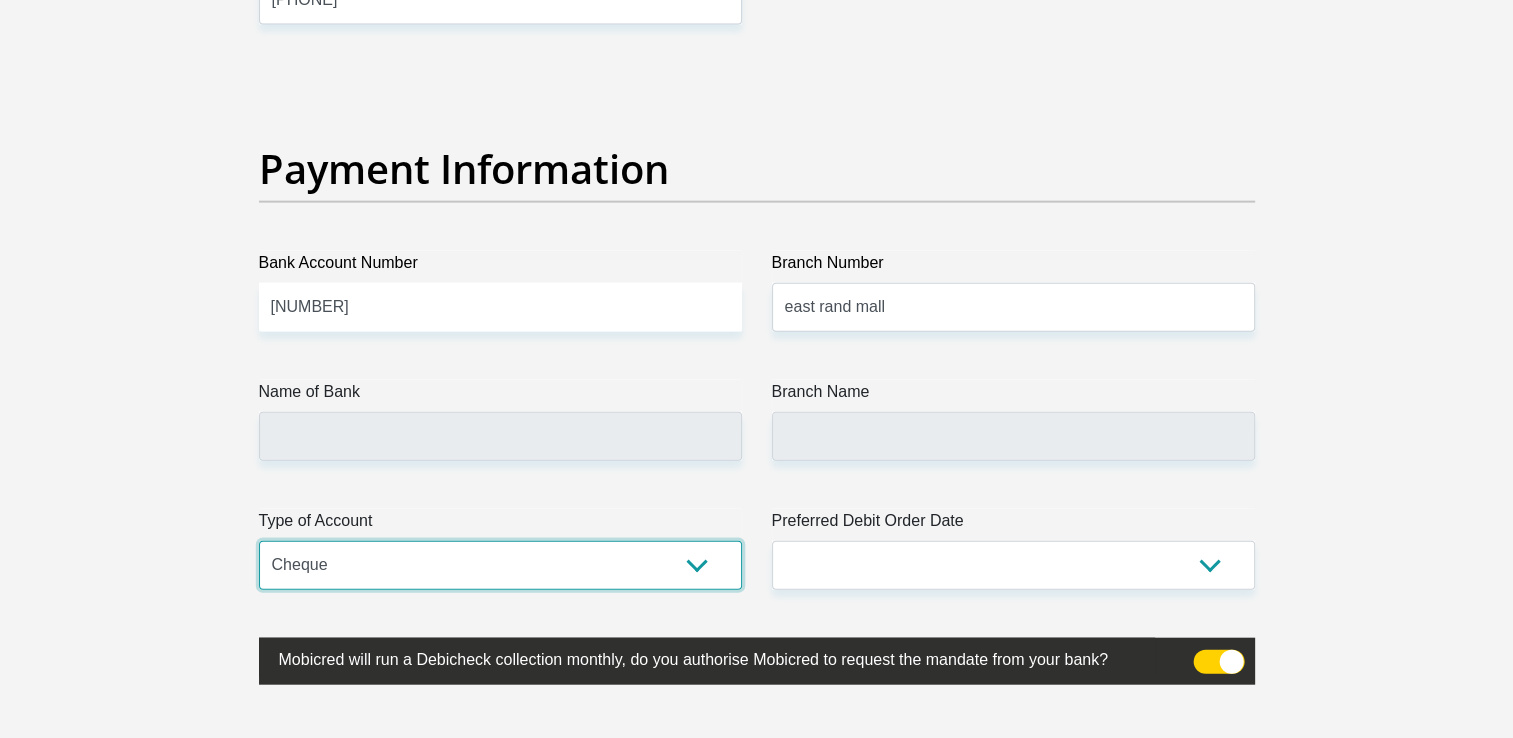 click on "Cheque
Savings" at bounding box center [500, 565] 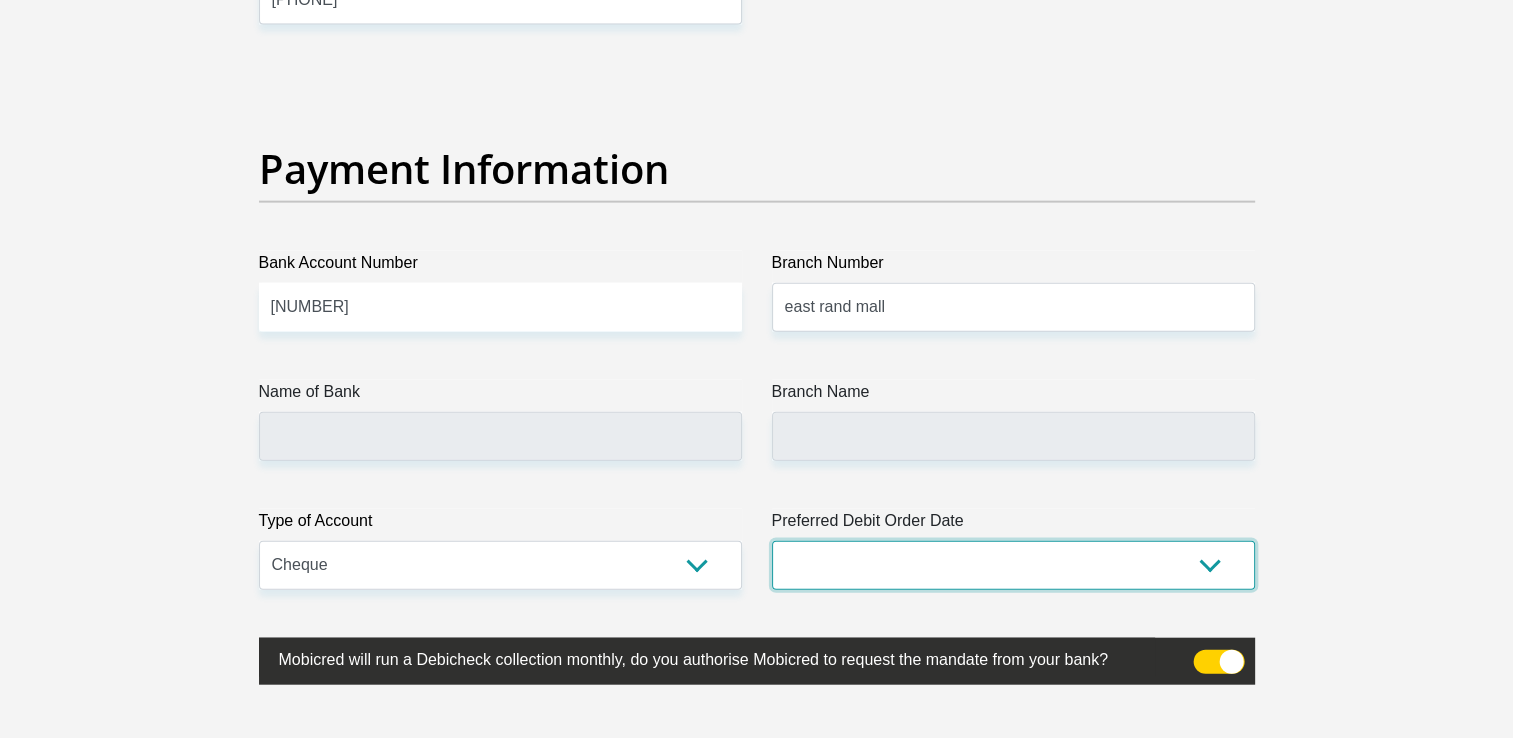 click on "1st
2nd
3rd
4th
5th
7th
18th
19th
20th
21st
22nd
23rd
24th
25th
26th
27th
28th
29th
30th" at bounding box center [1013, 565] 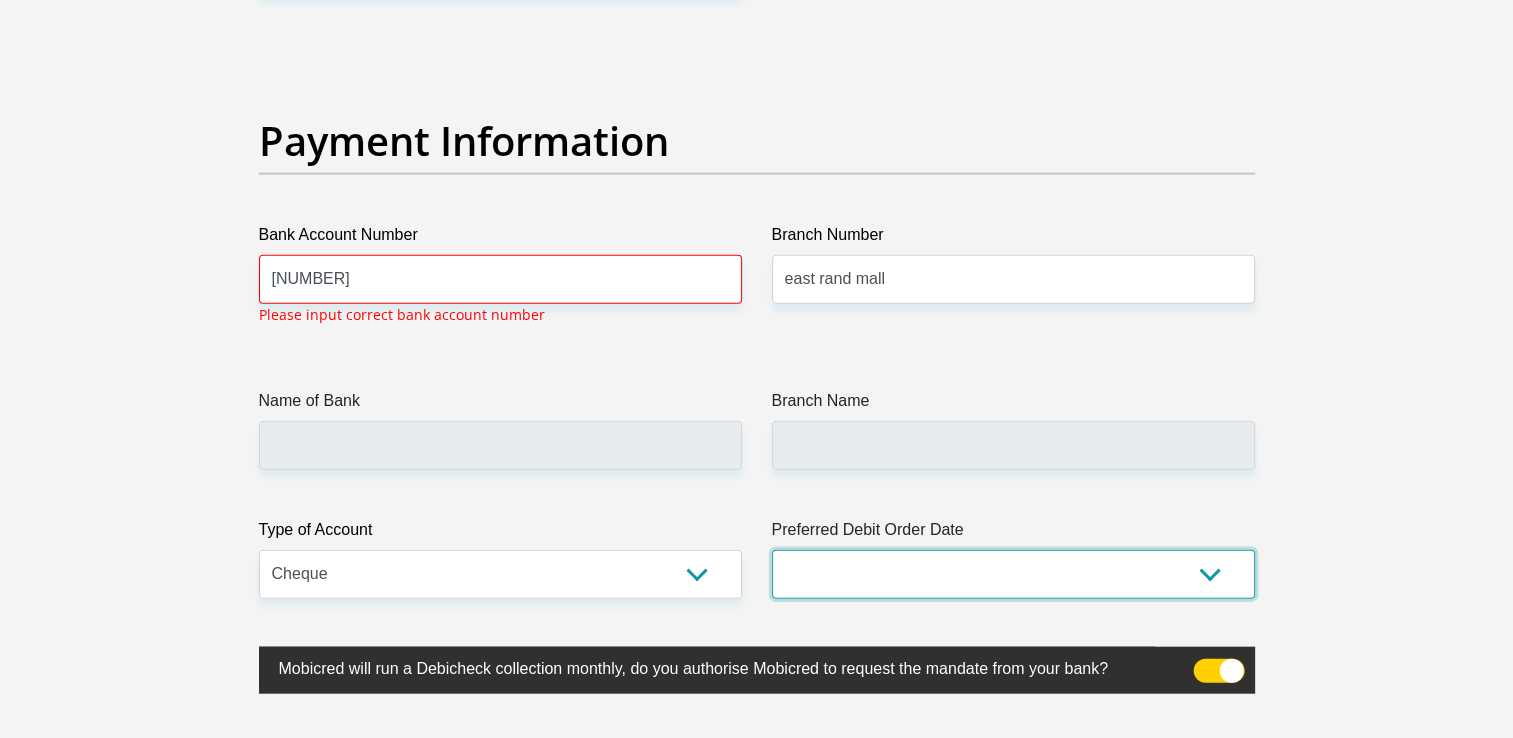 scroll, scrollTop: 4535, scrollLeft: 0, axis: vertical 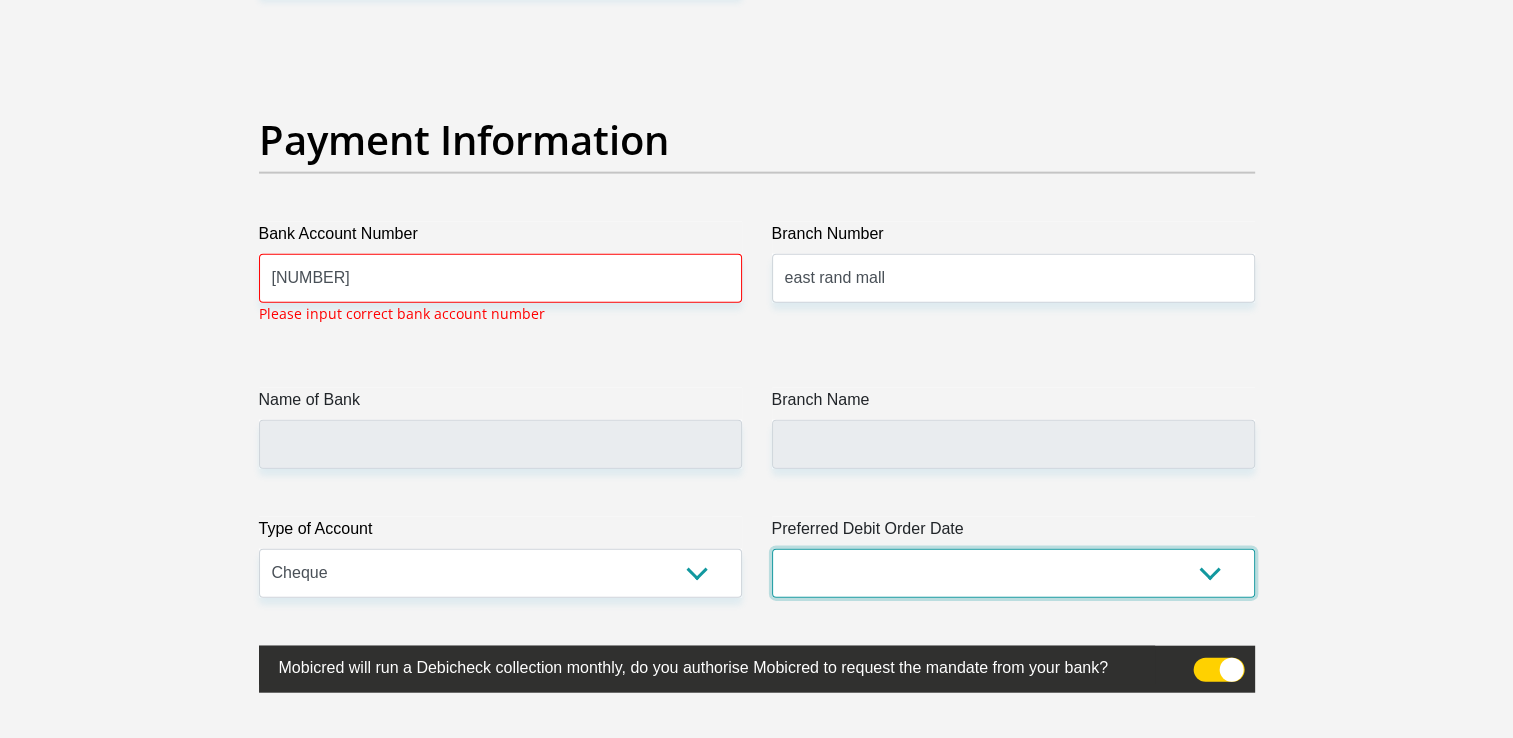 select on "25" 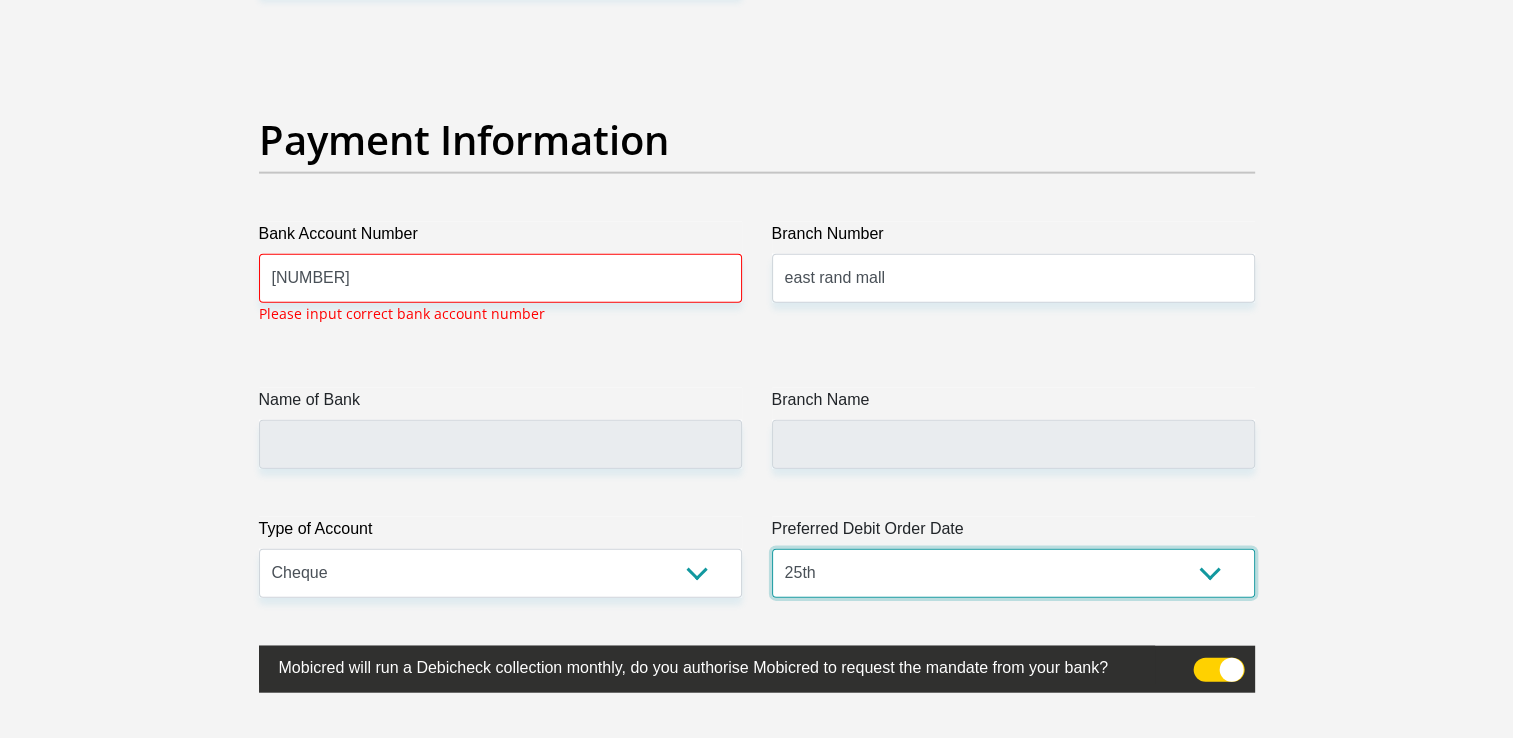 click on "1st
2nd
3rd
4th
5th
7th
18th
19th
20th
21st
22nd
23rd
24th
25th
26th
27th
28th
29th
30th" at bounding box center (1013, 573) 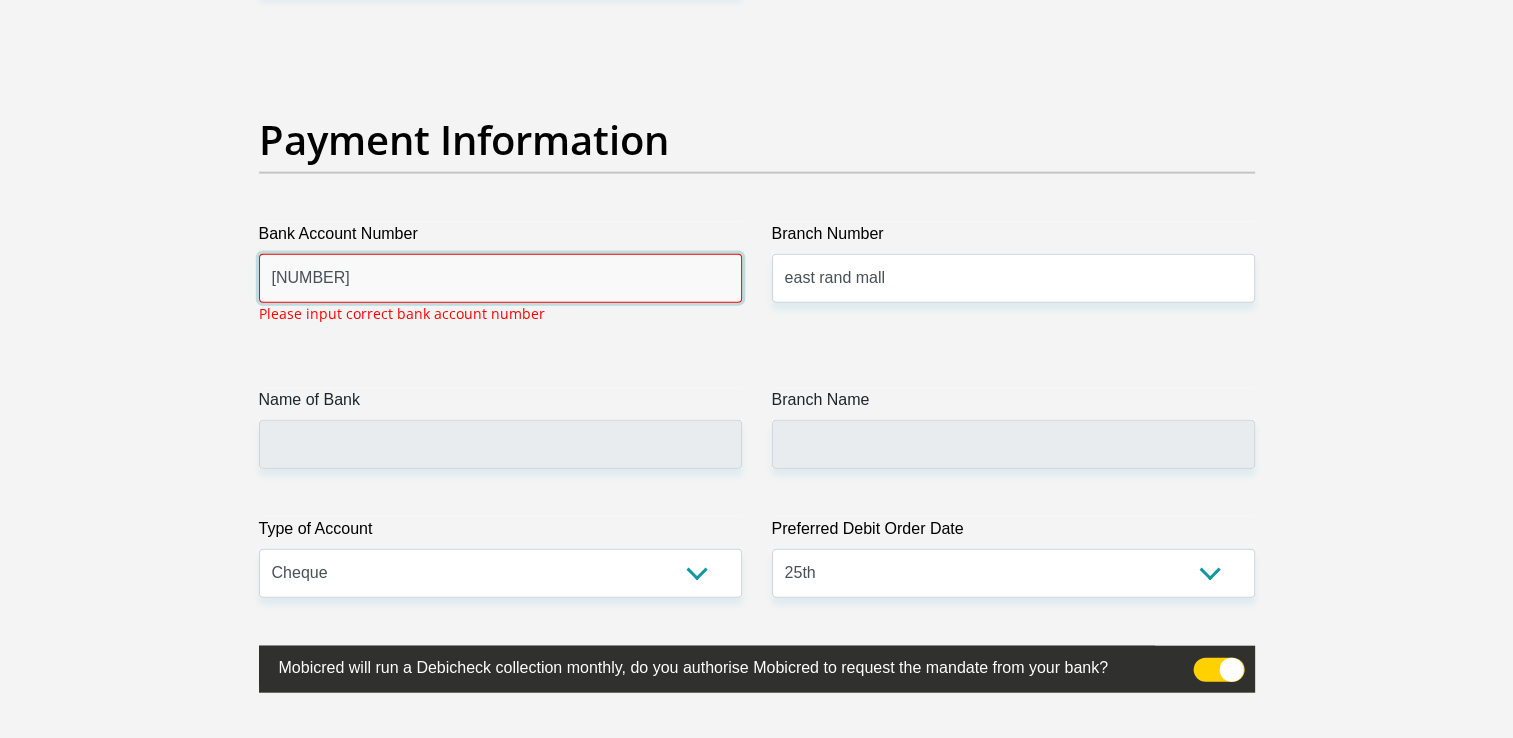 click on "1238284116" at bounding box center (500, 278) 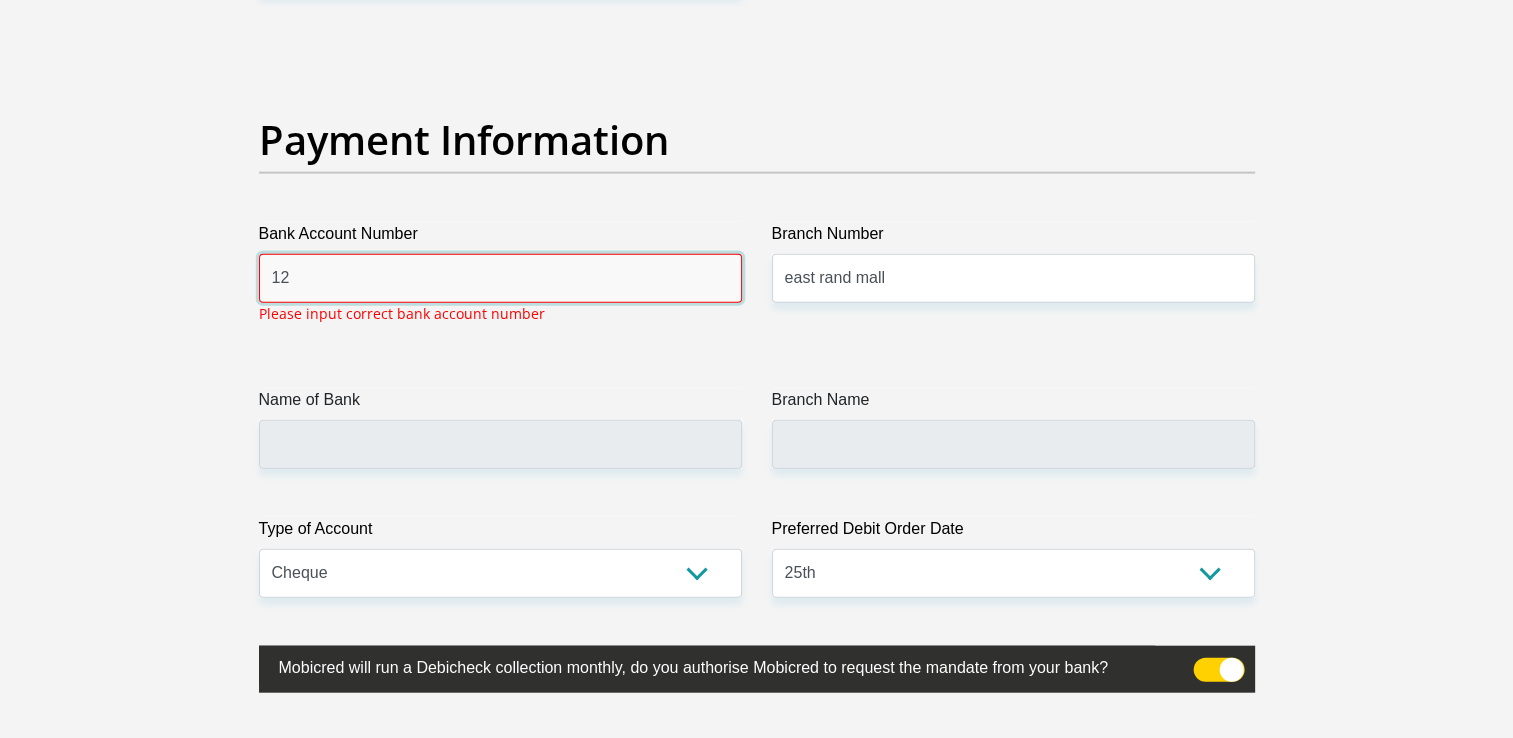 type on "1" 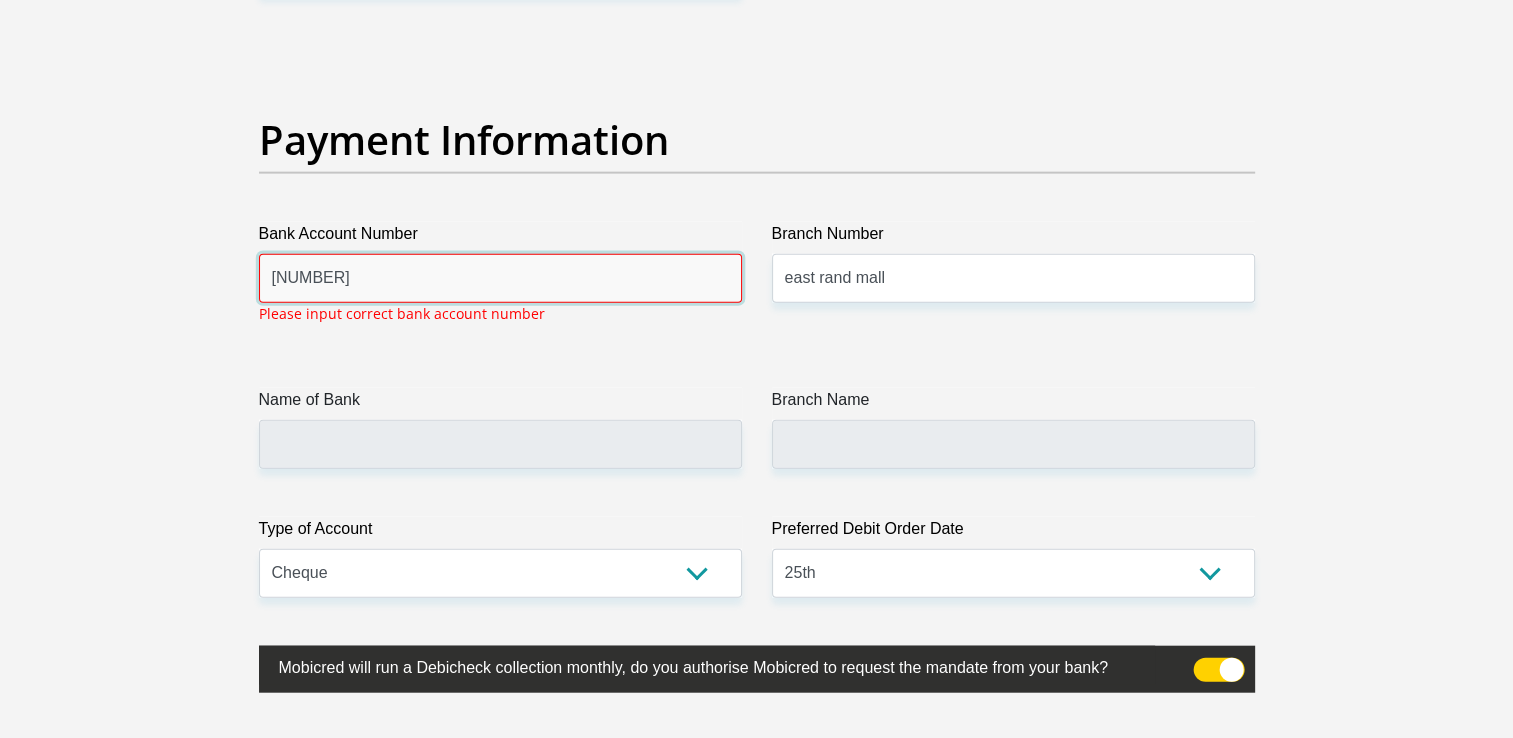 type on "1238284116" 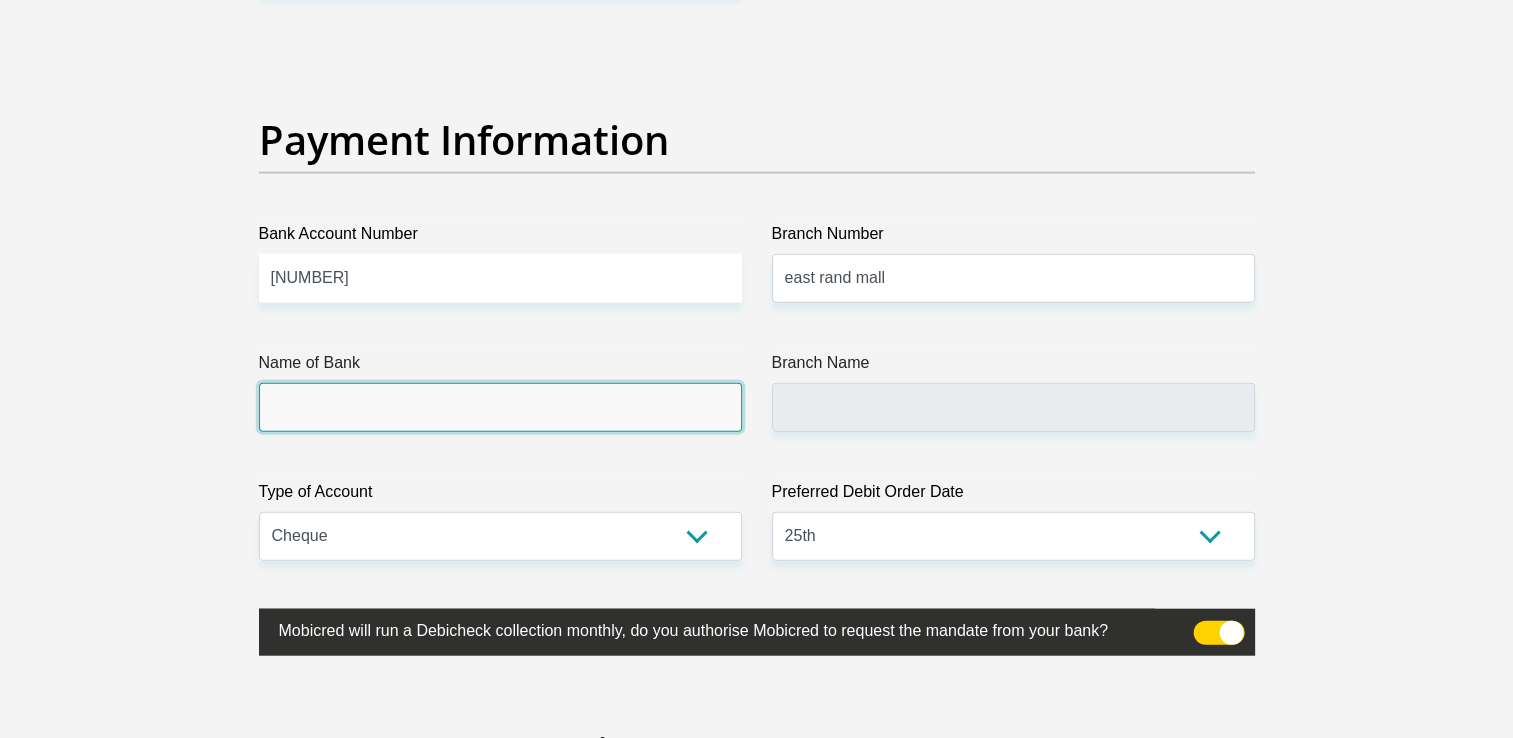 click on "Title
Mr
Ms
Mrs
Dr
Other
First Name
Malose
Surname
Teffo
ID Number
8009205423083
Please input valid ID number
Race
Black
Coloured
Indian
White
Other
Contact Number
0799476322
Please input valid contact number
Nationality
South Africa
Afghanistan
Aland Islands  Albania  Algeria" at bounding box center [757, -968] 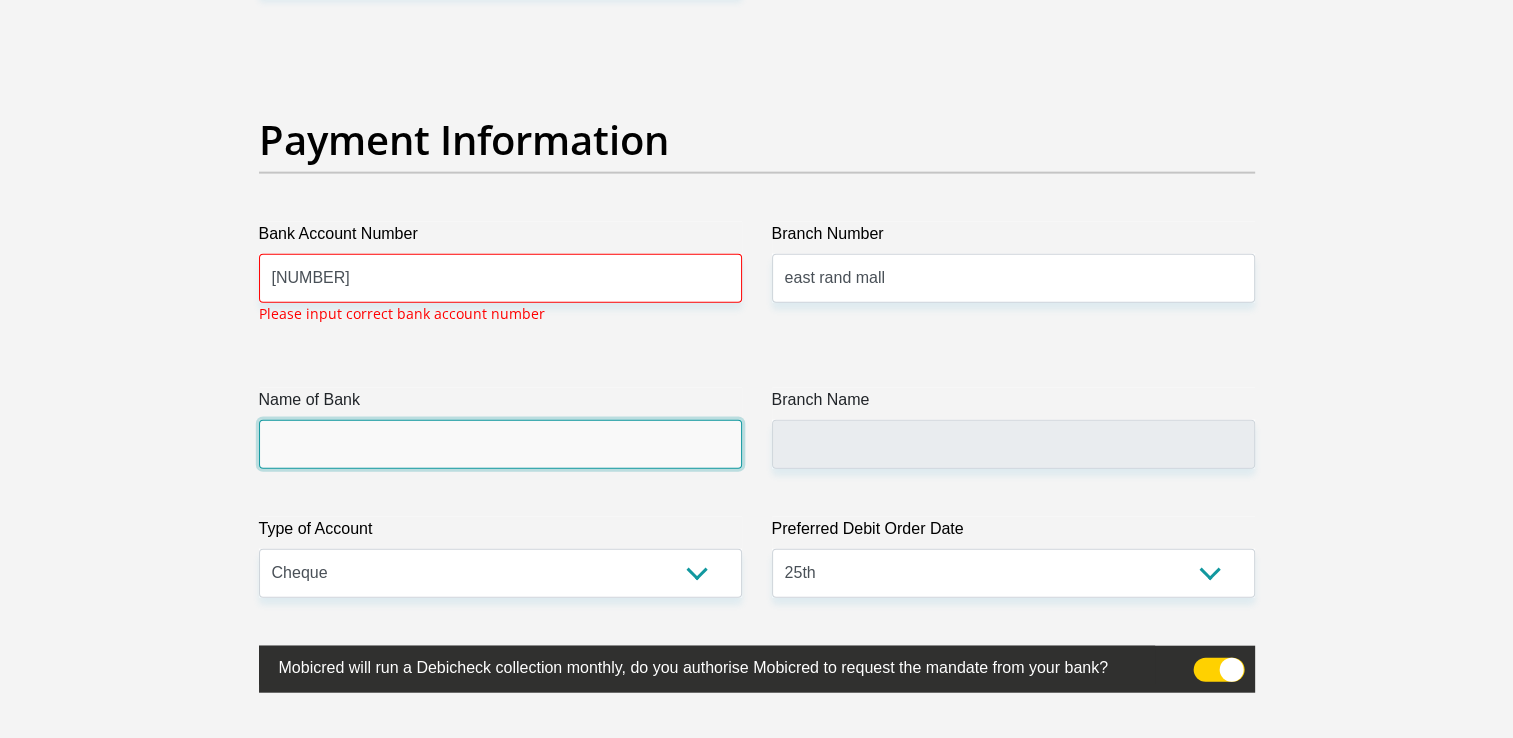 click on "Name of Bank" at bounding box center (500, 444) 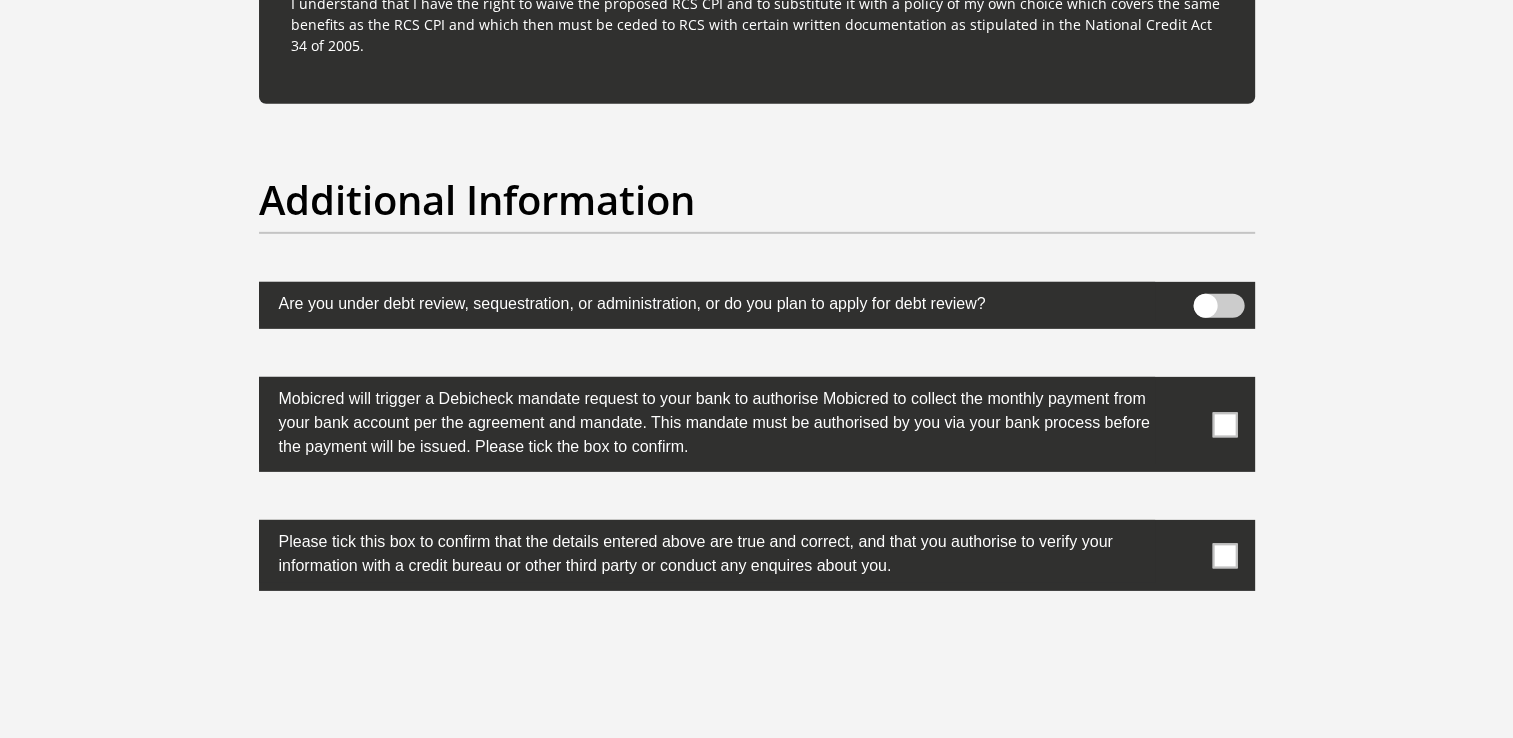 scroll, scrollTop: 6069, scrollLeft: 0, axis: vertical 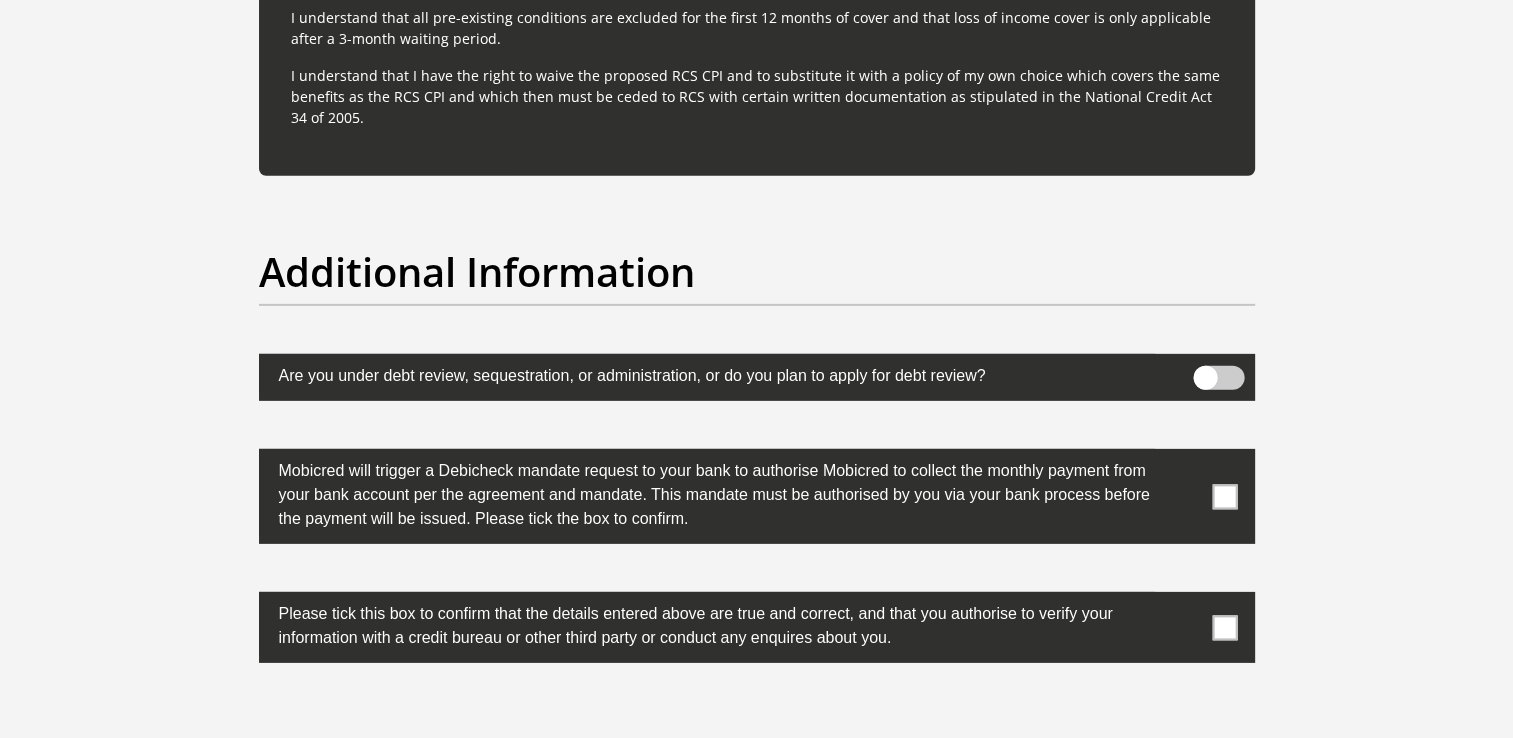 click at bounding box center [1224, 496] 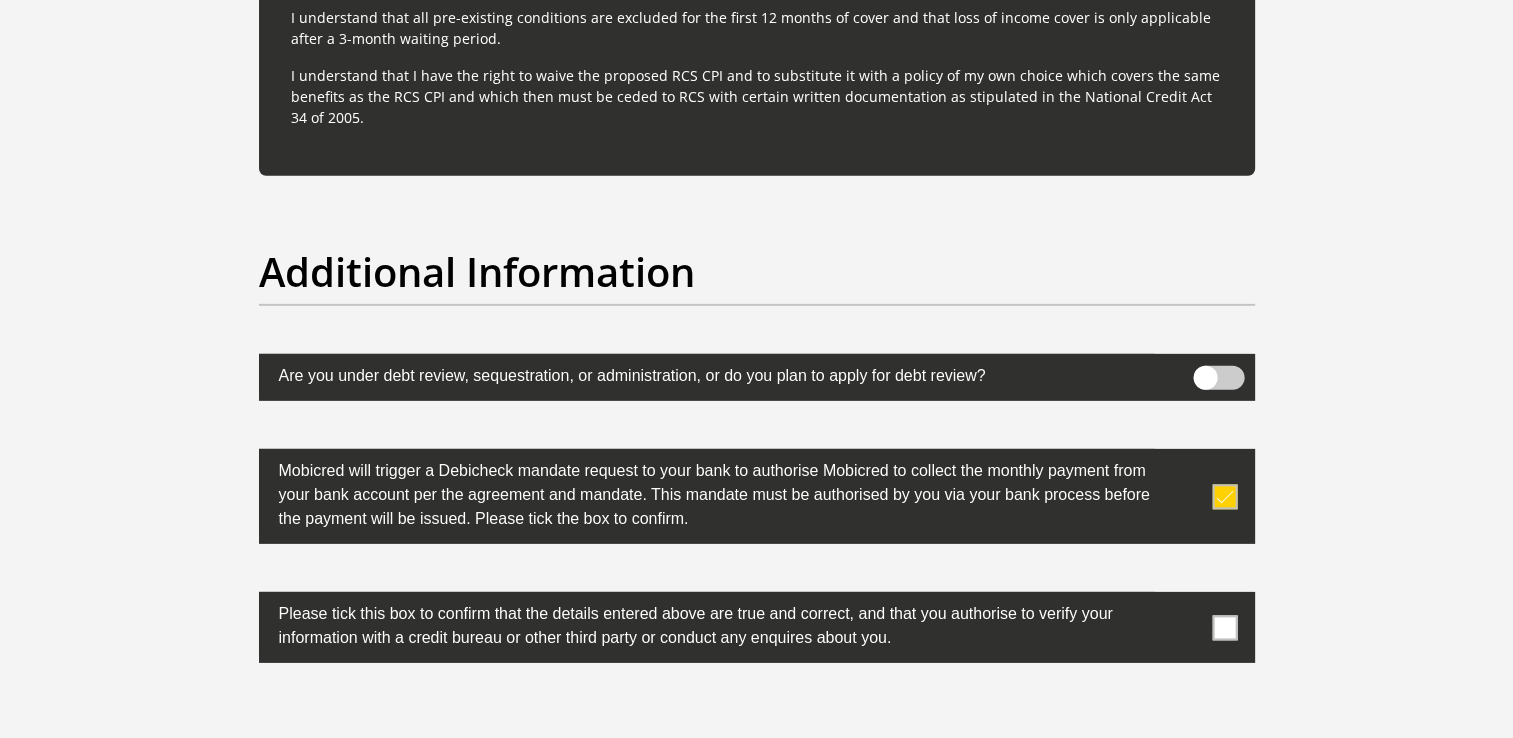 click at bounding box center [1224, 627] 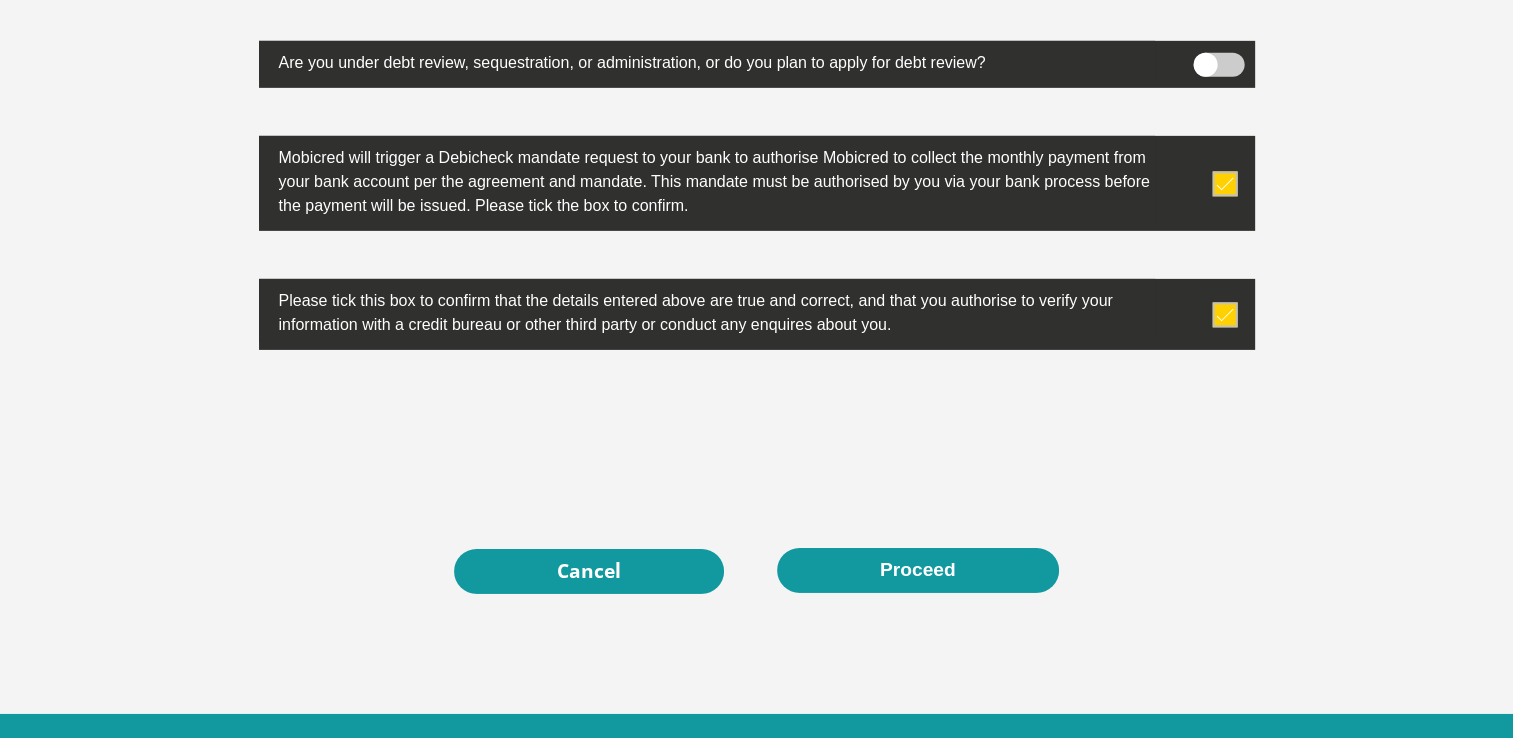 scroll, scrollTop: 6469, scrollLeft: 0, axis: vertical 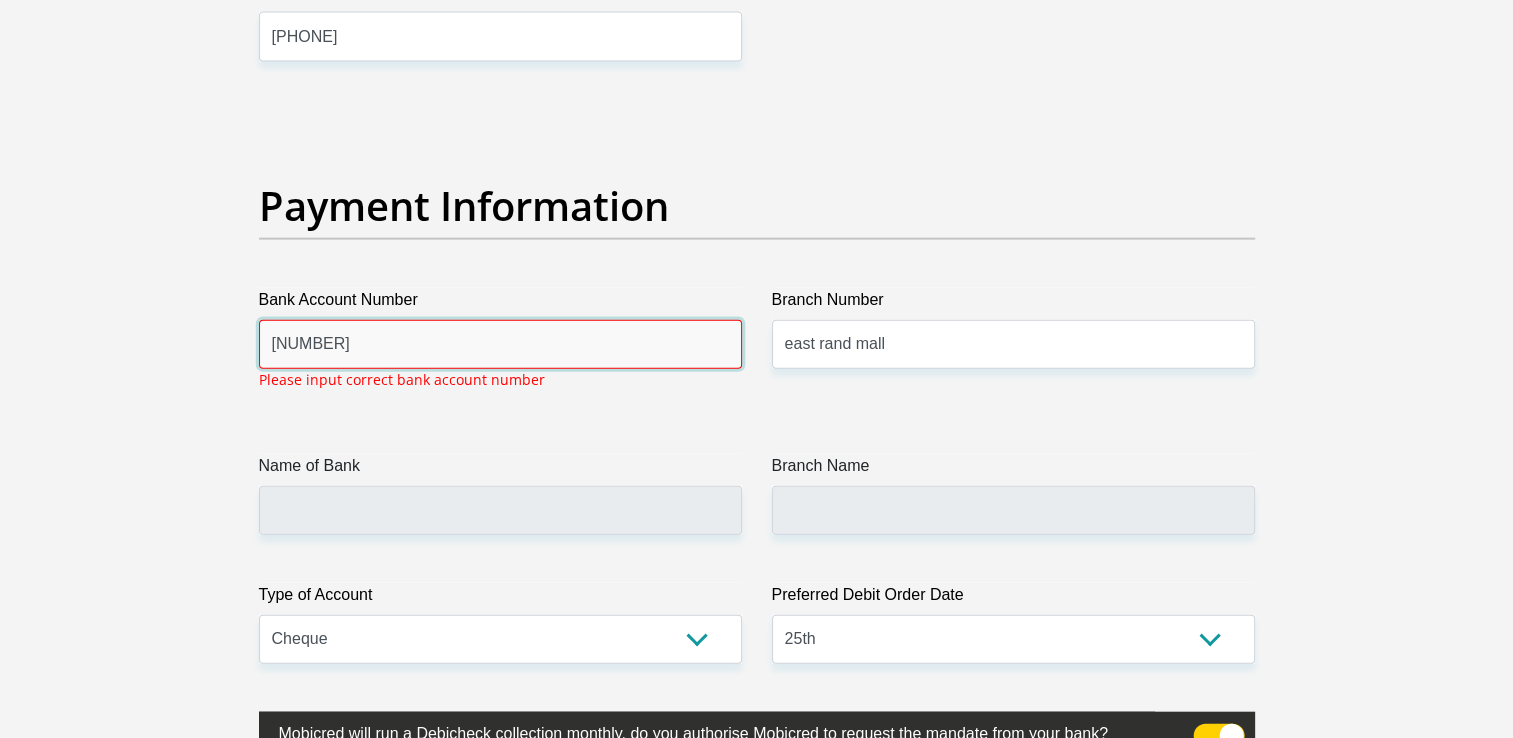 click on "1238284116" at bounding box center [500, 344] 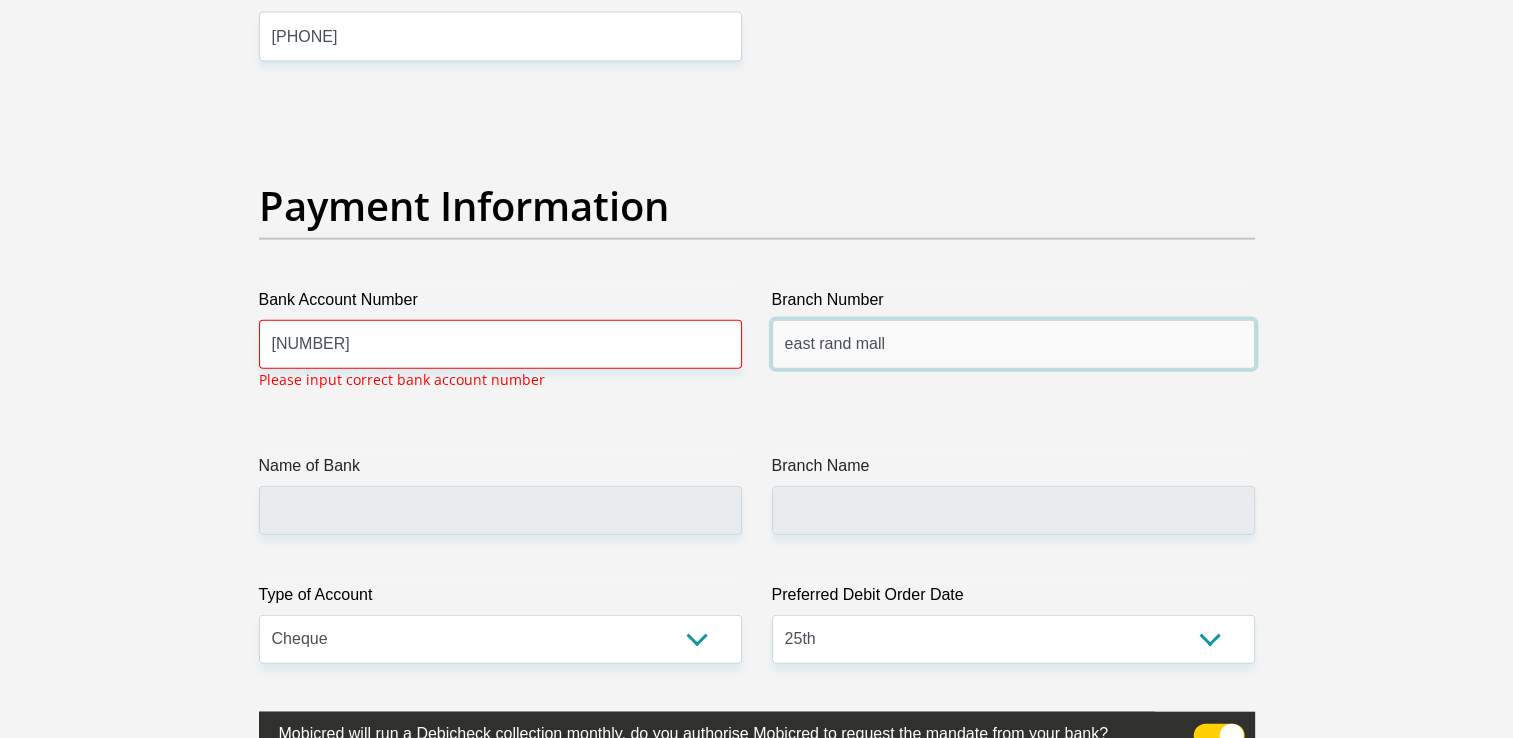 click on "east rand mall" at bounding box center (1013, 344) 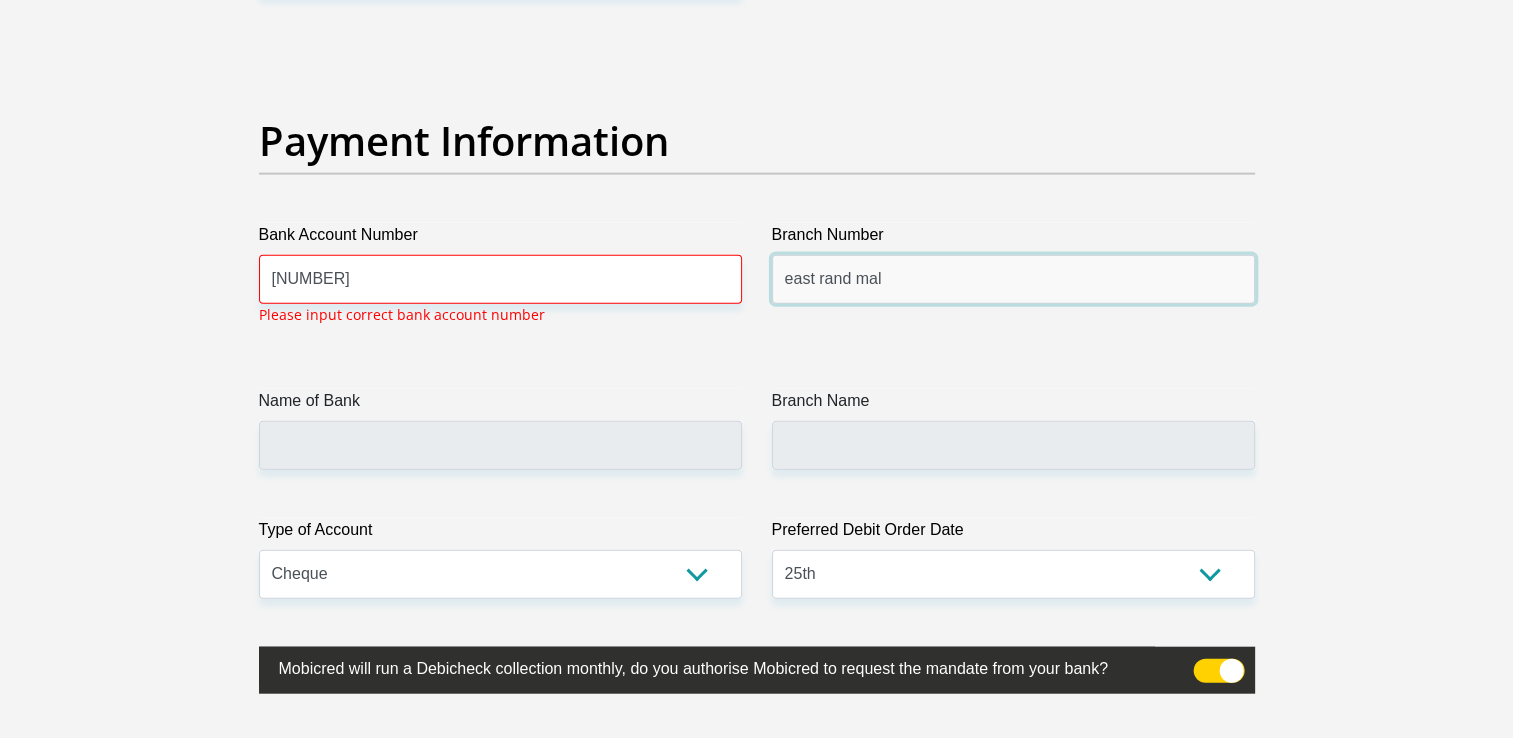 scroll, scrollTop: 4535, scrollLeft: 0, axis: vertical 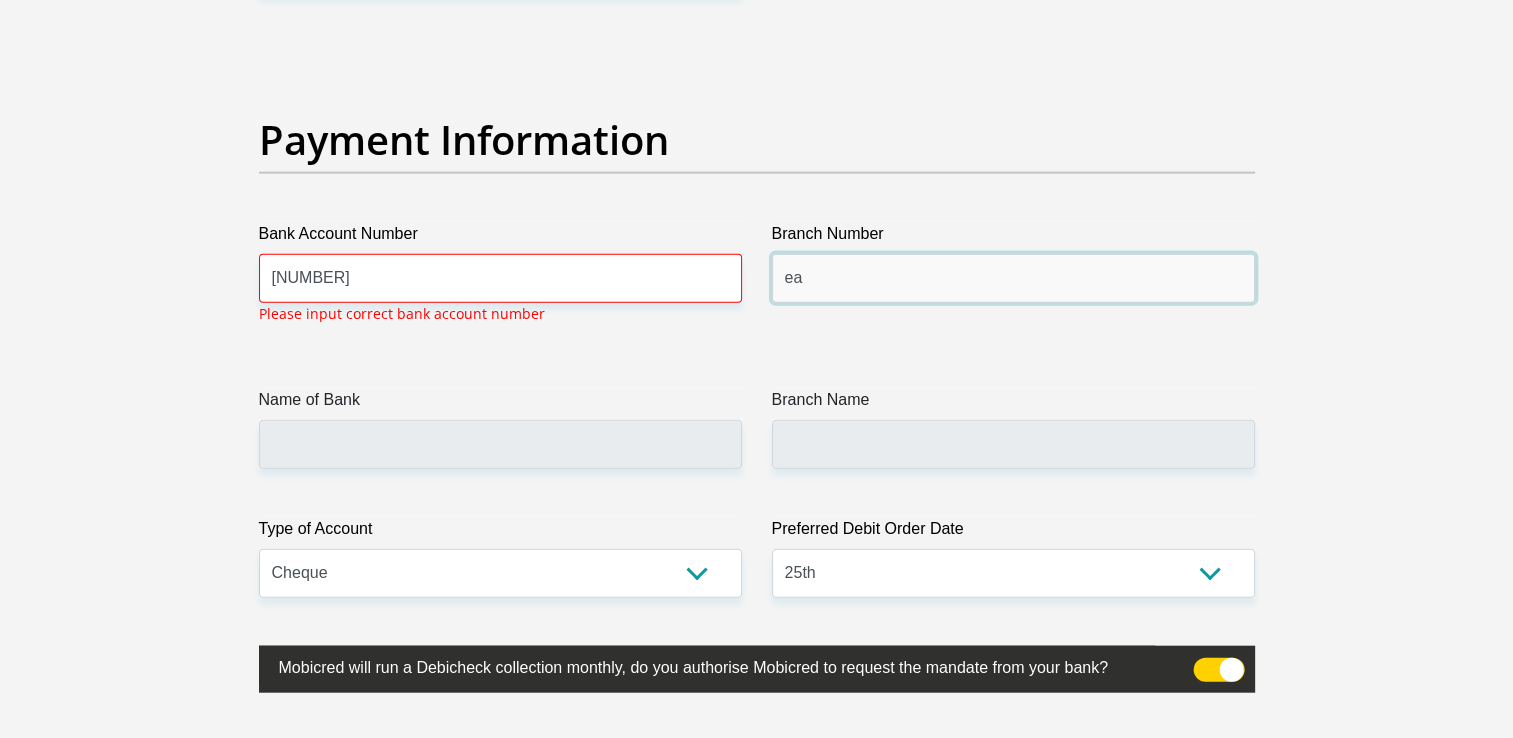 type on "e" 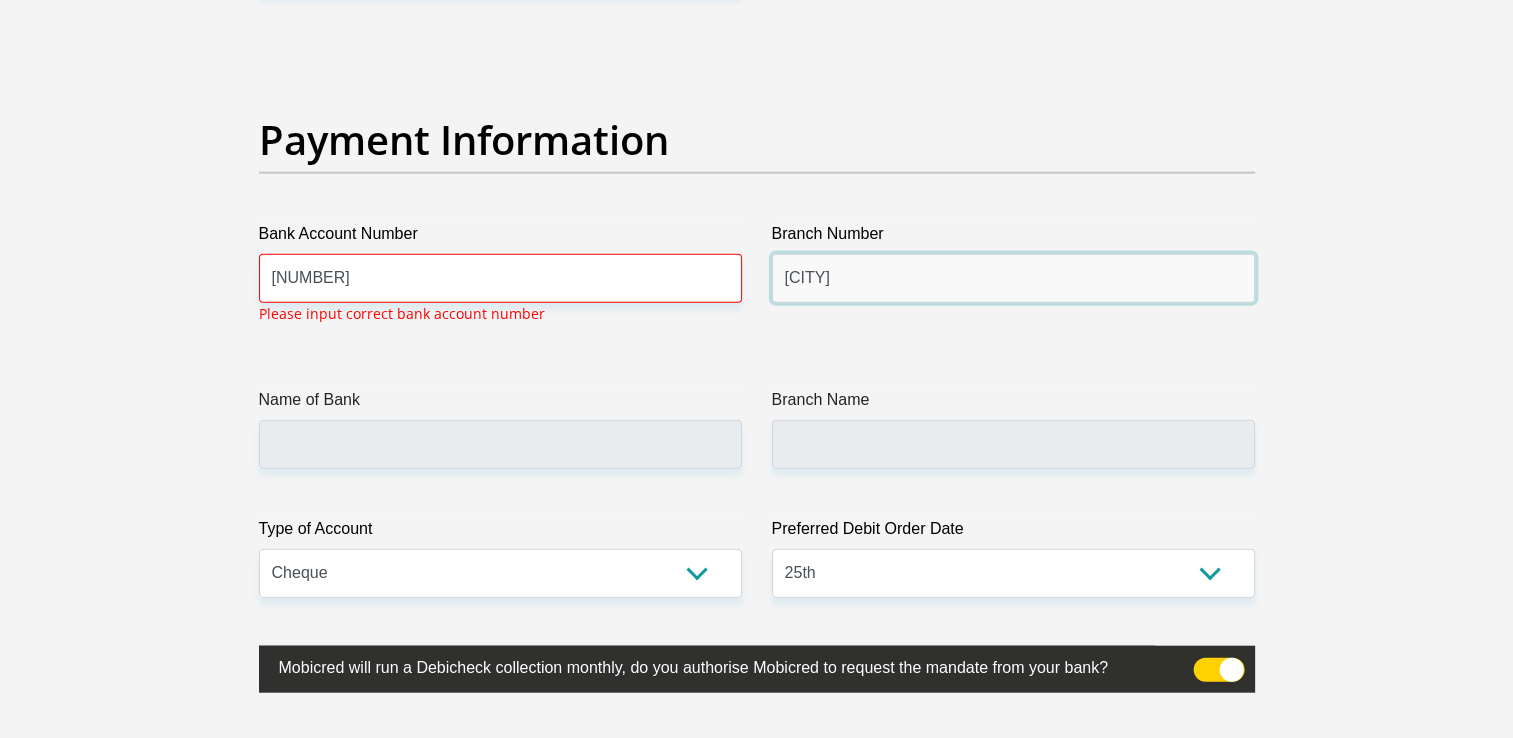 type on "boksburk" 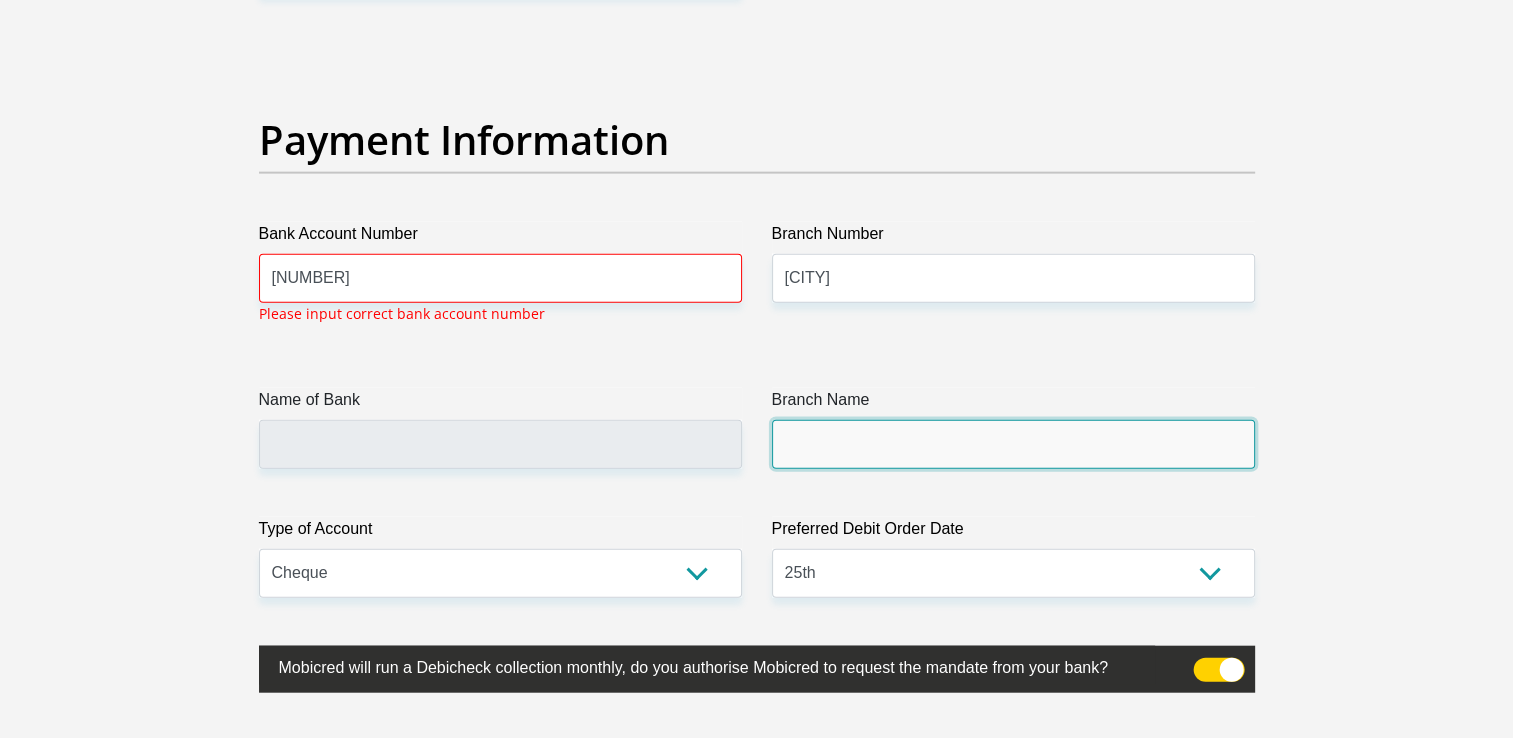 click on "Title
Mr
Ms
Mrs
Dr
Other
First Name
Malose
Surname
Teffo
ID Number
8009205423083
Please input valid ID number
Race
Black
Coloured
Indian
White
Other
Contact Number
0799476322
Please input valid contact number
Nationality
South Africa
Afghanistan
Aland Islands  Albania  Algeria" at bounding box center [757, -949] 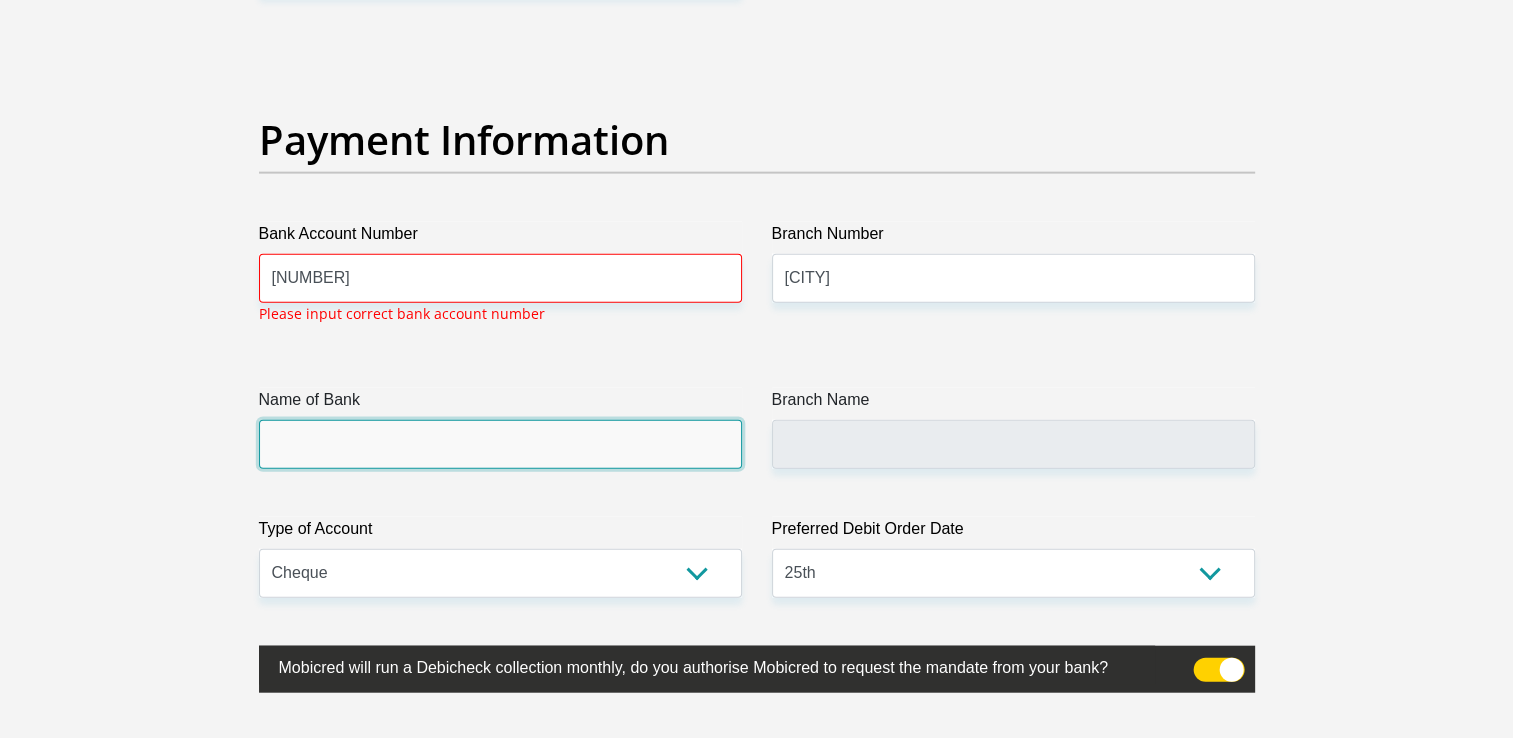 click on "Name of Bank" at bounding box center (500, 444) 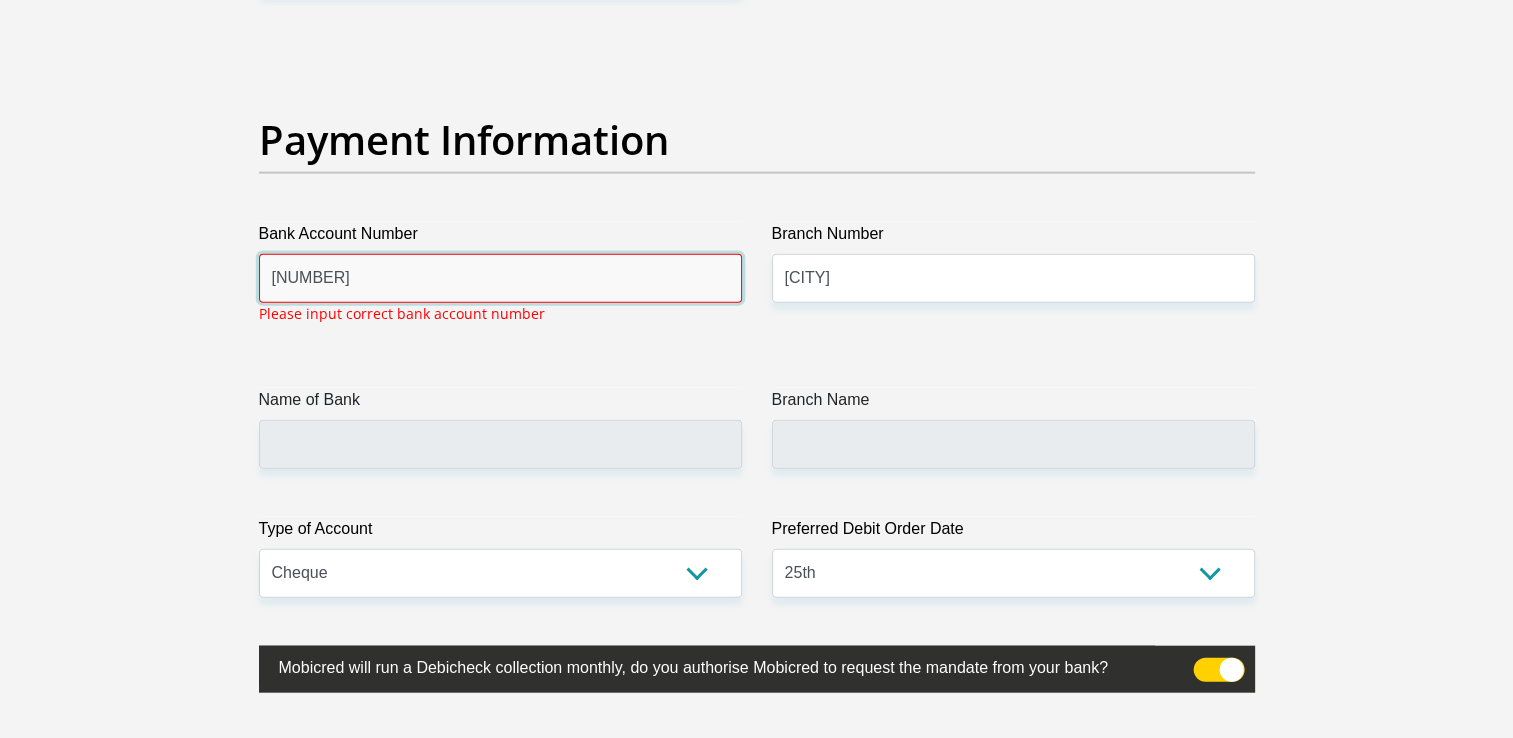 click on "1238284116" at bounding box center (500, 278) 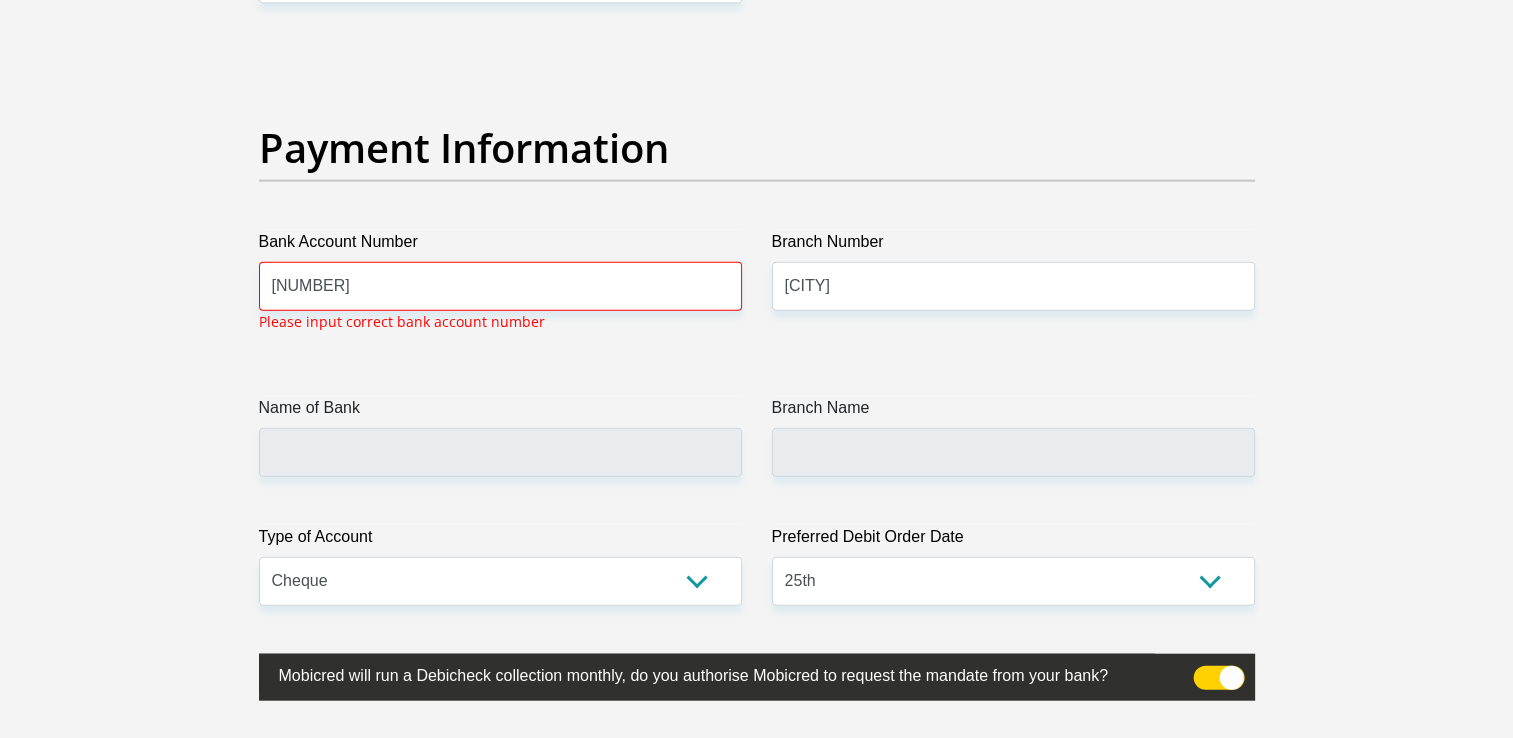 scroll, scrollTop: 4635, scrollLeft: 0, axis: vertical 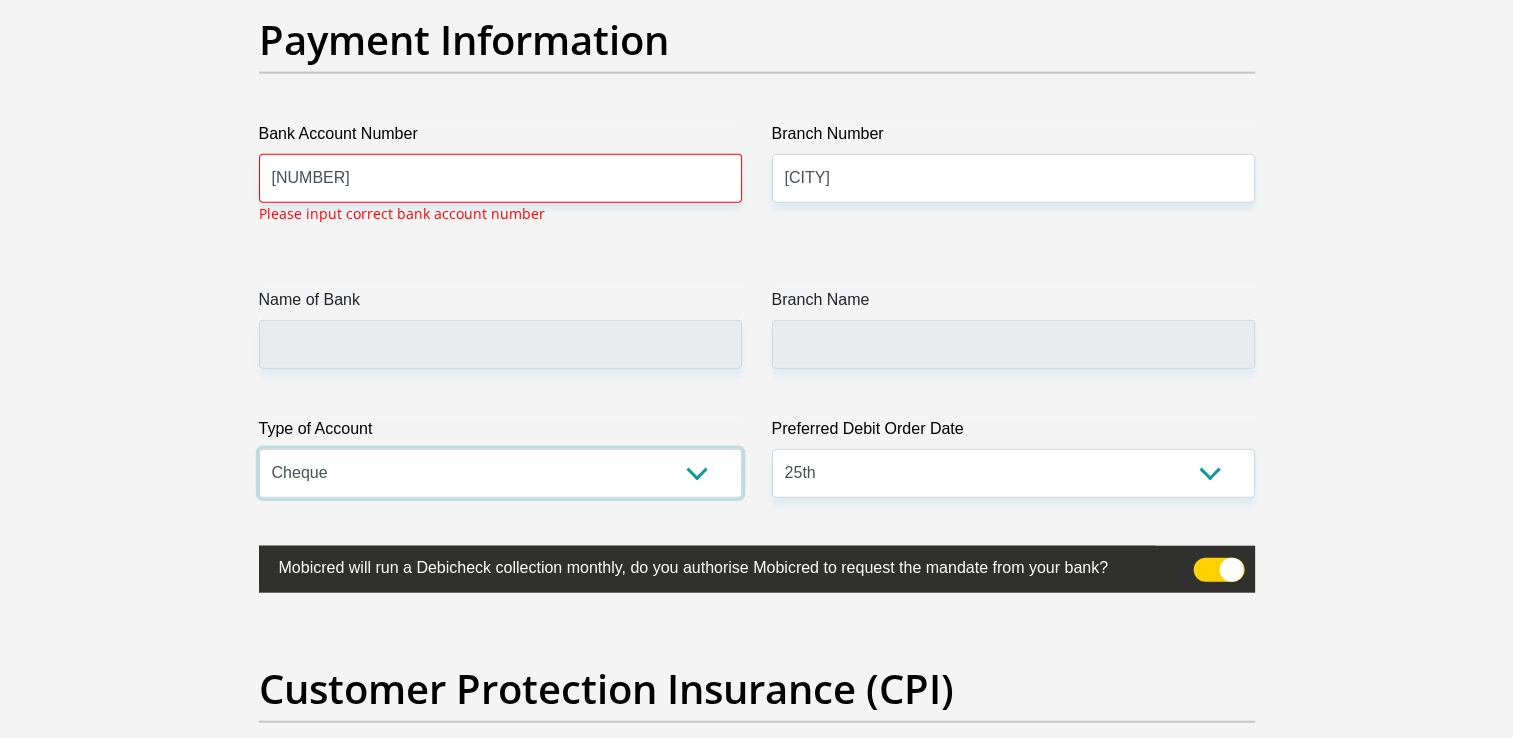 click on "Cheque
Savings" at bounding box center (500, 473) 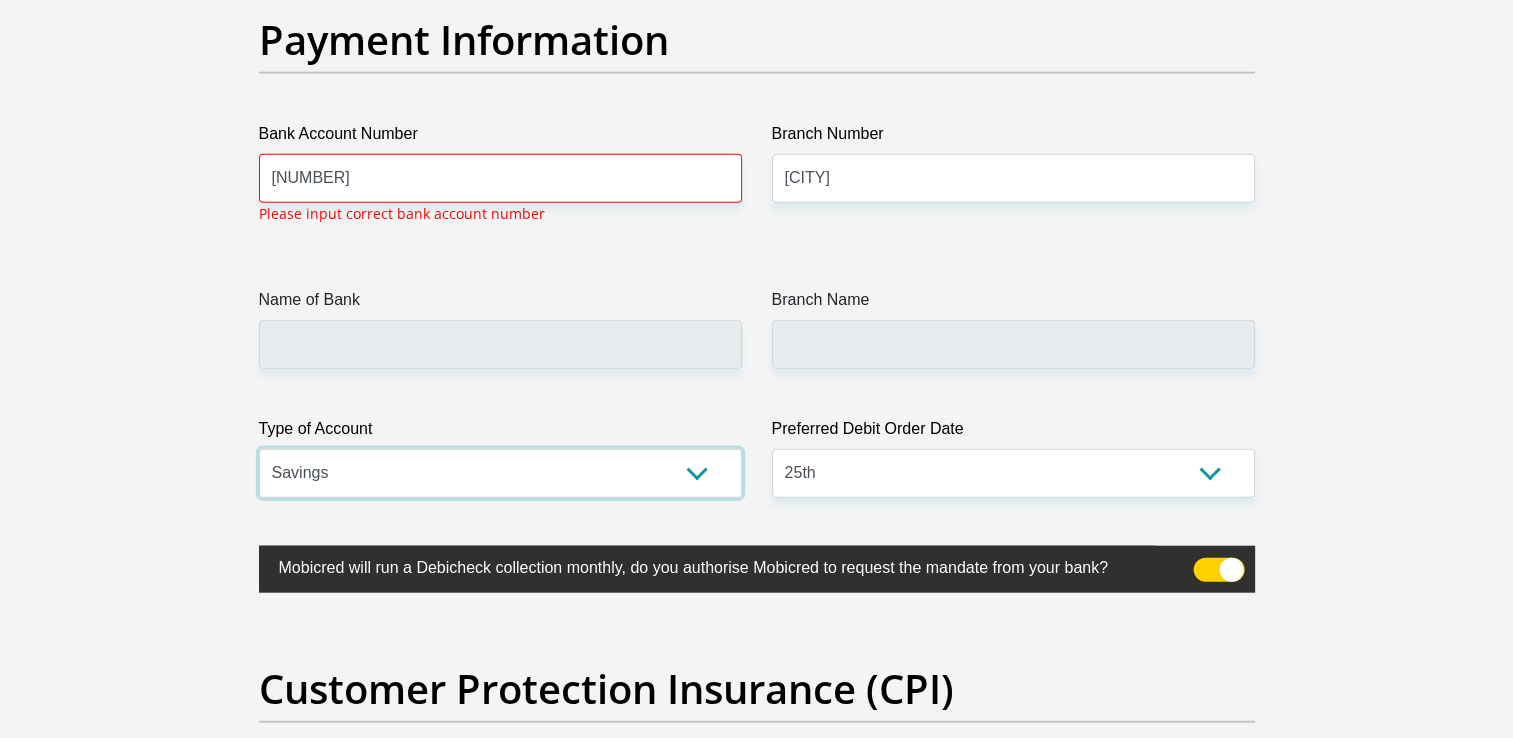 click on "Cheque
Savings" at bounding box center [500, 473] 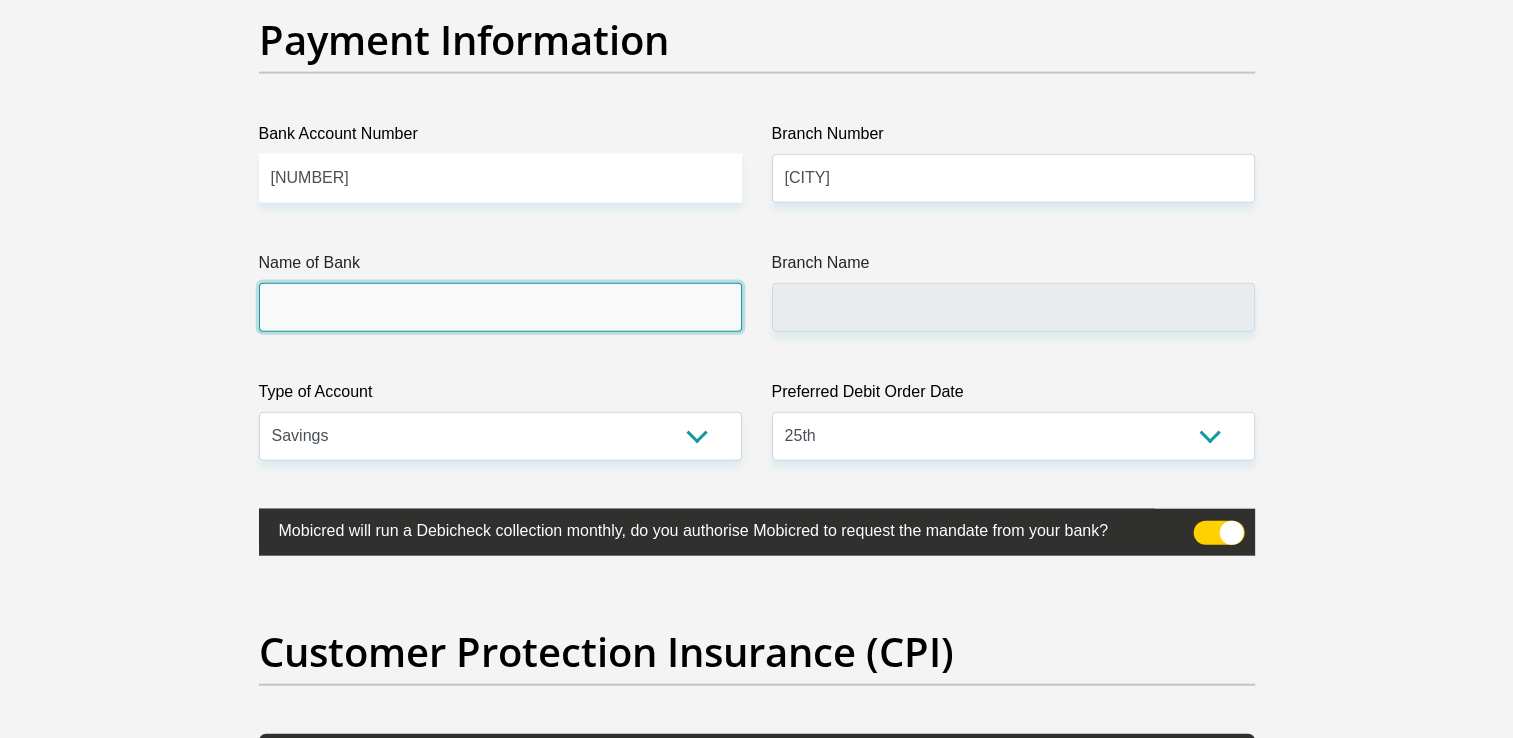 click on "Title
Mr
Ms
Mrs
Dr
Other
First Name
Malose
Surname
Teffo
ID Number
8009205423083
Please input valid ID number
Race
Black
Coloured
Indian
White
Other
Contact Number
0799476322
Please input valid contact number
Nationality
South Africa
Afghanistan
Aland Islands  Albania  Algeria" at bounding box center (757, -1068) 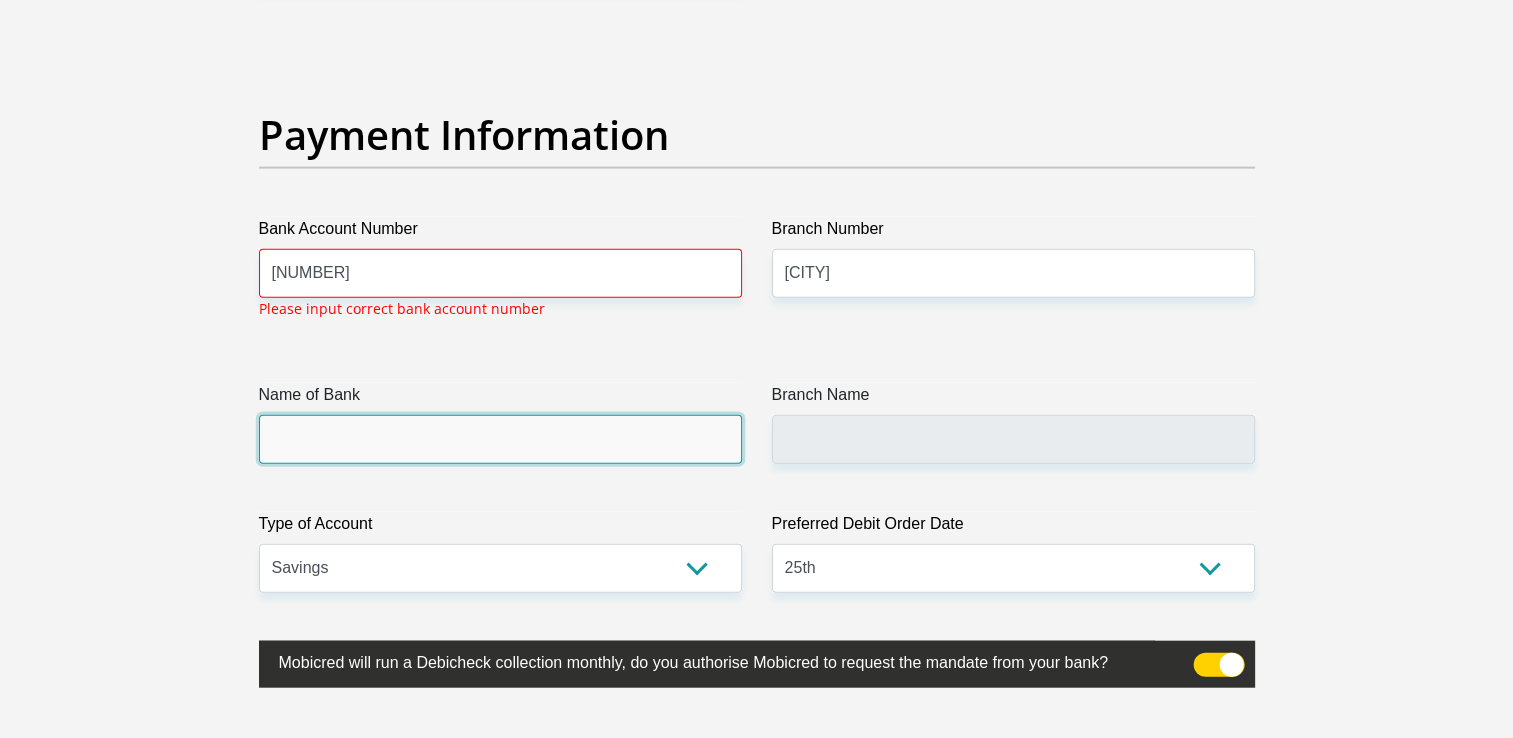 scroll, scrollTop: 4535, scrollLeft: 0, axis: vertical 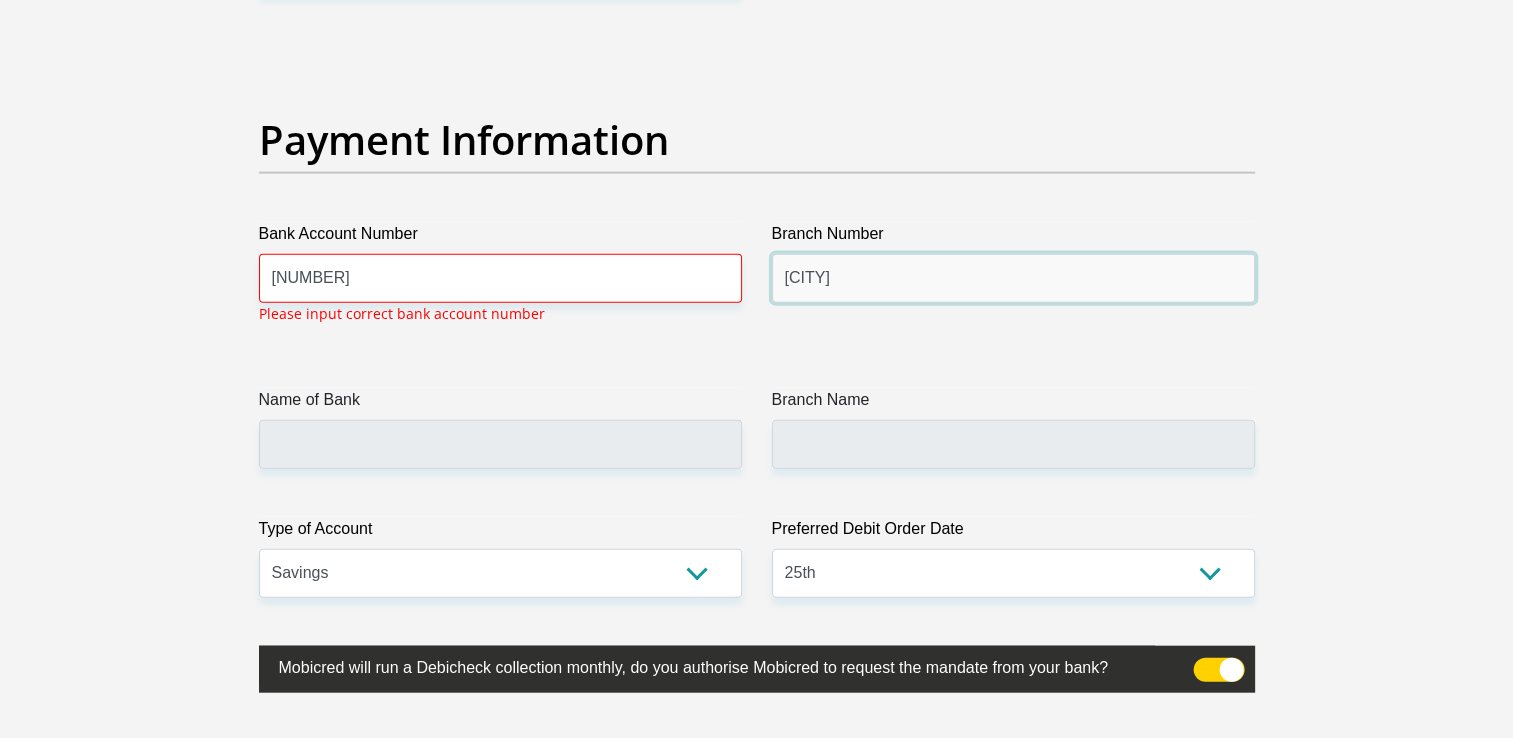 click on "boksburk" at bounding box center (1013, 278) 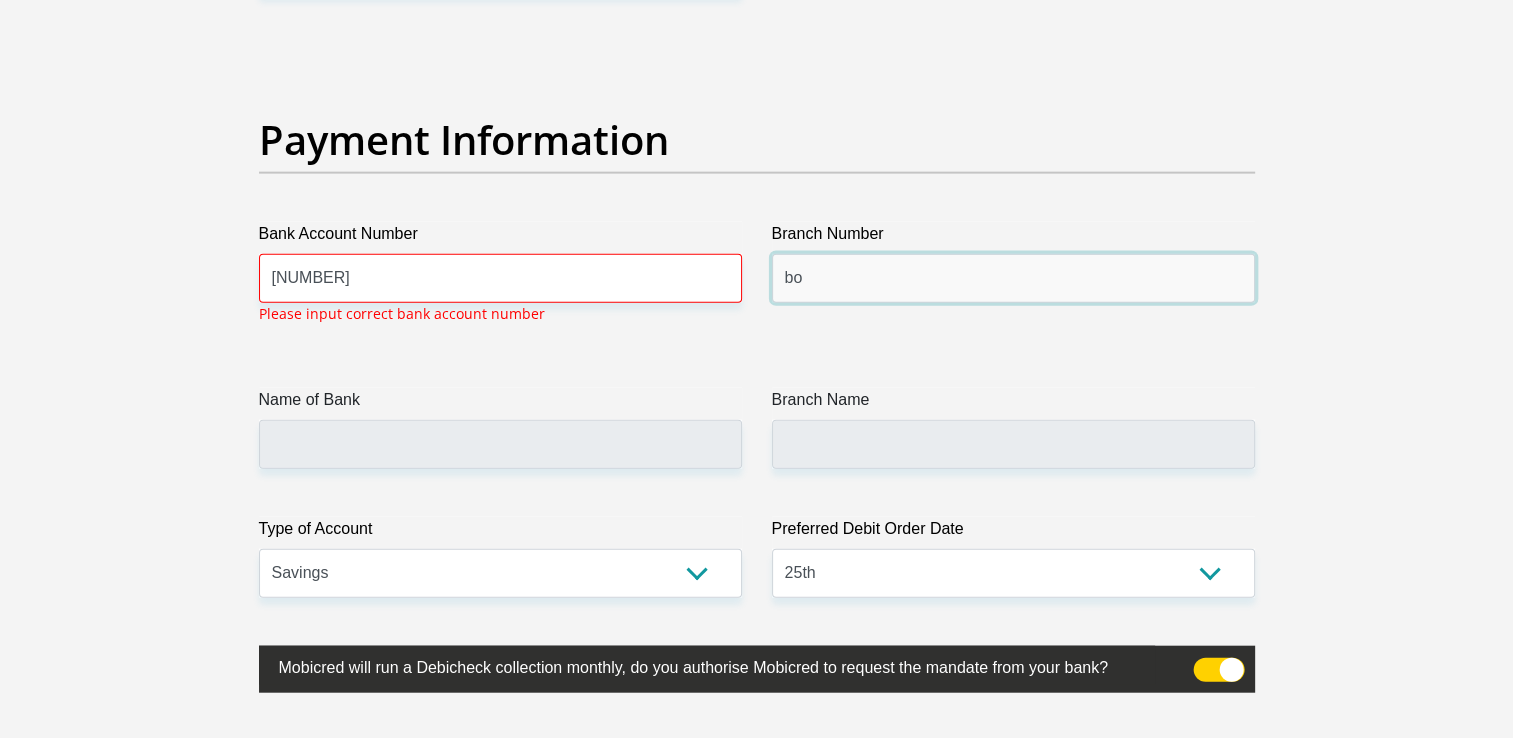 type on "b" 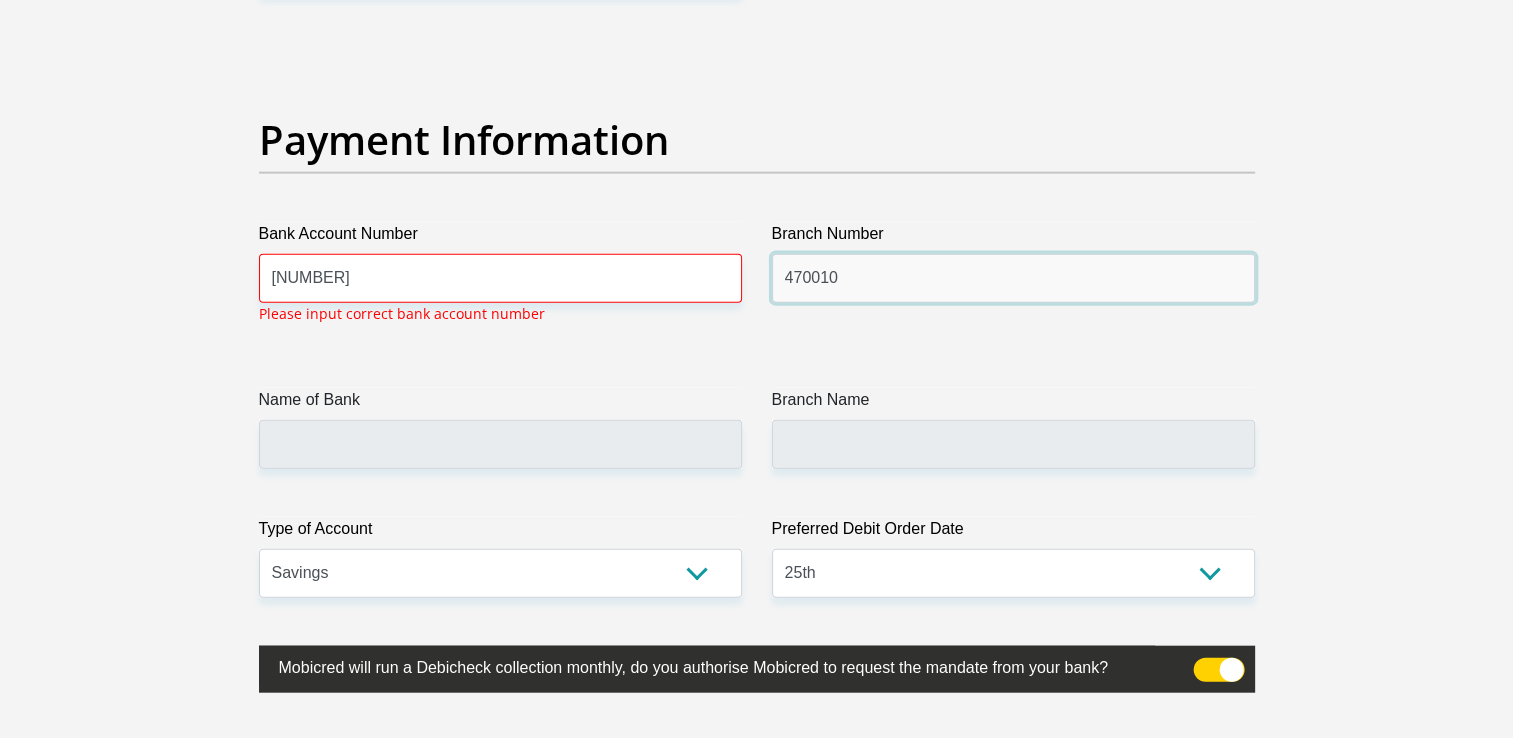 type on "470010" 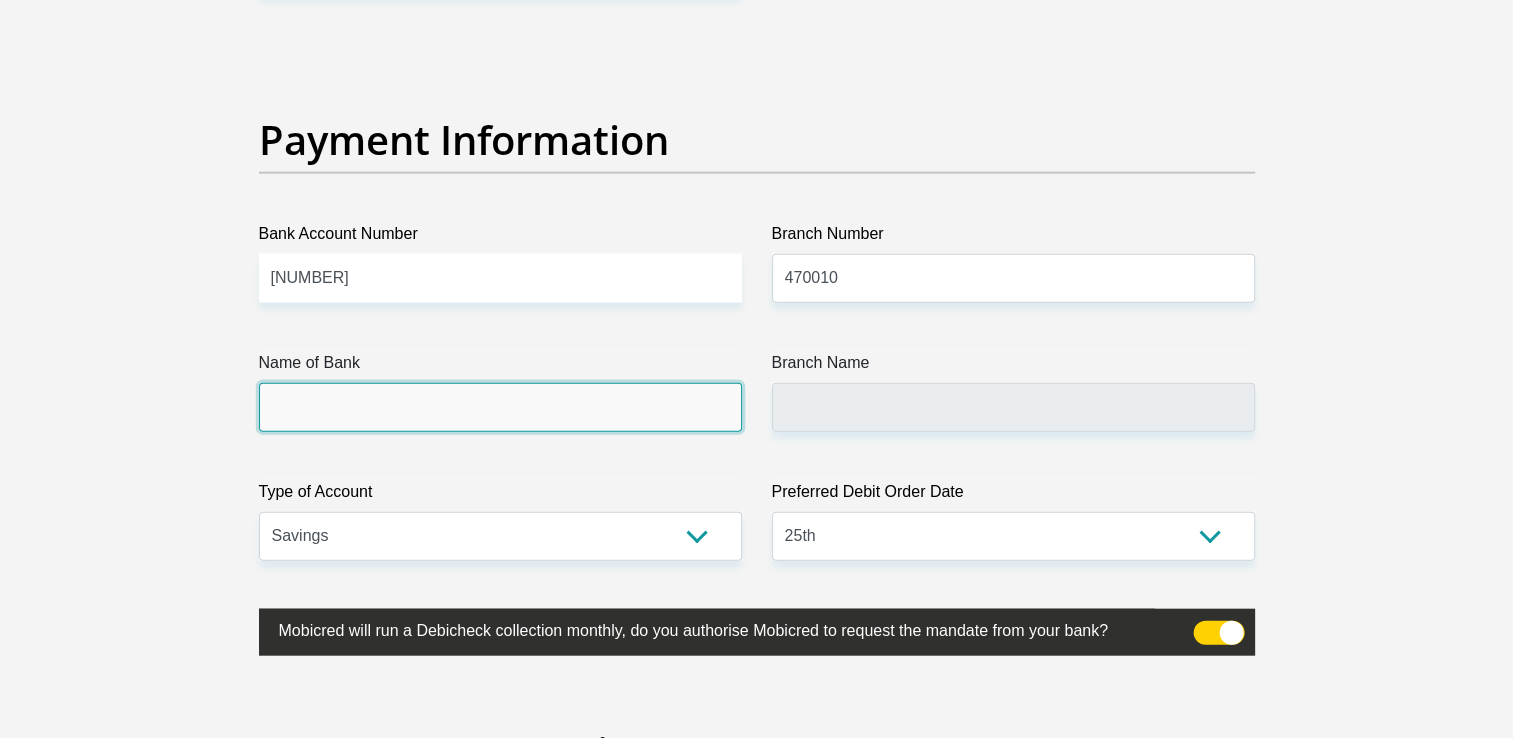 click on "Name of Bank" at bounding box center [500, 407] 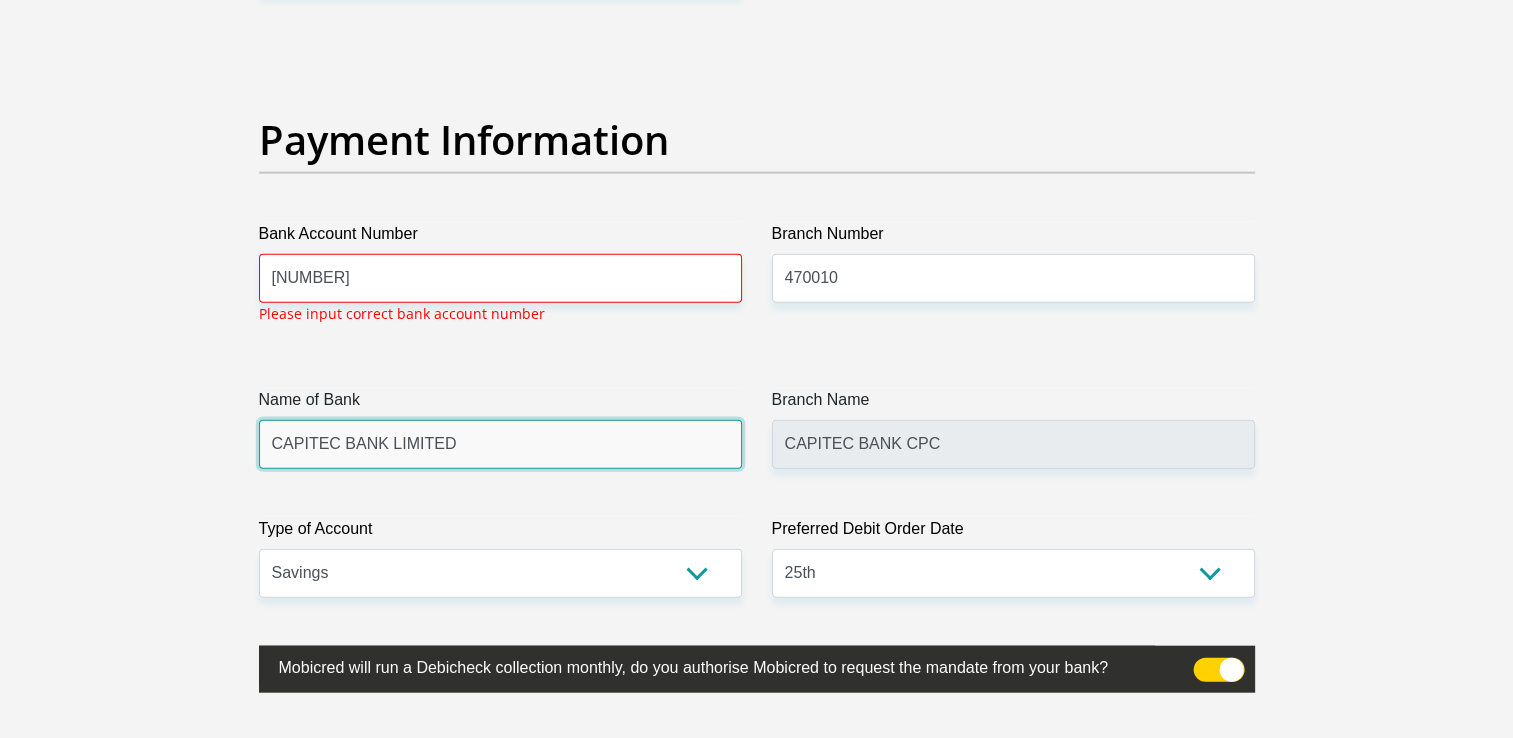 click on "CAPITEC BANK LIMITED" at bounding box center [500, 444] 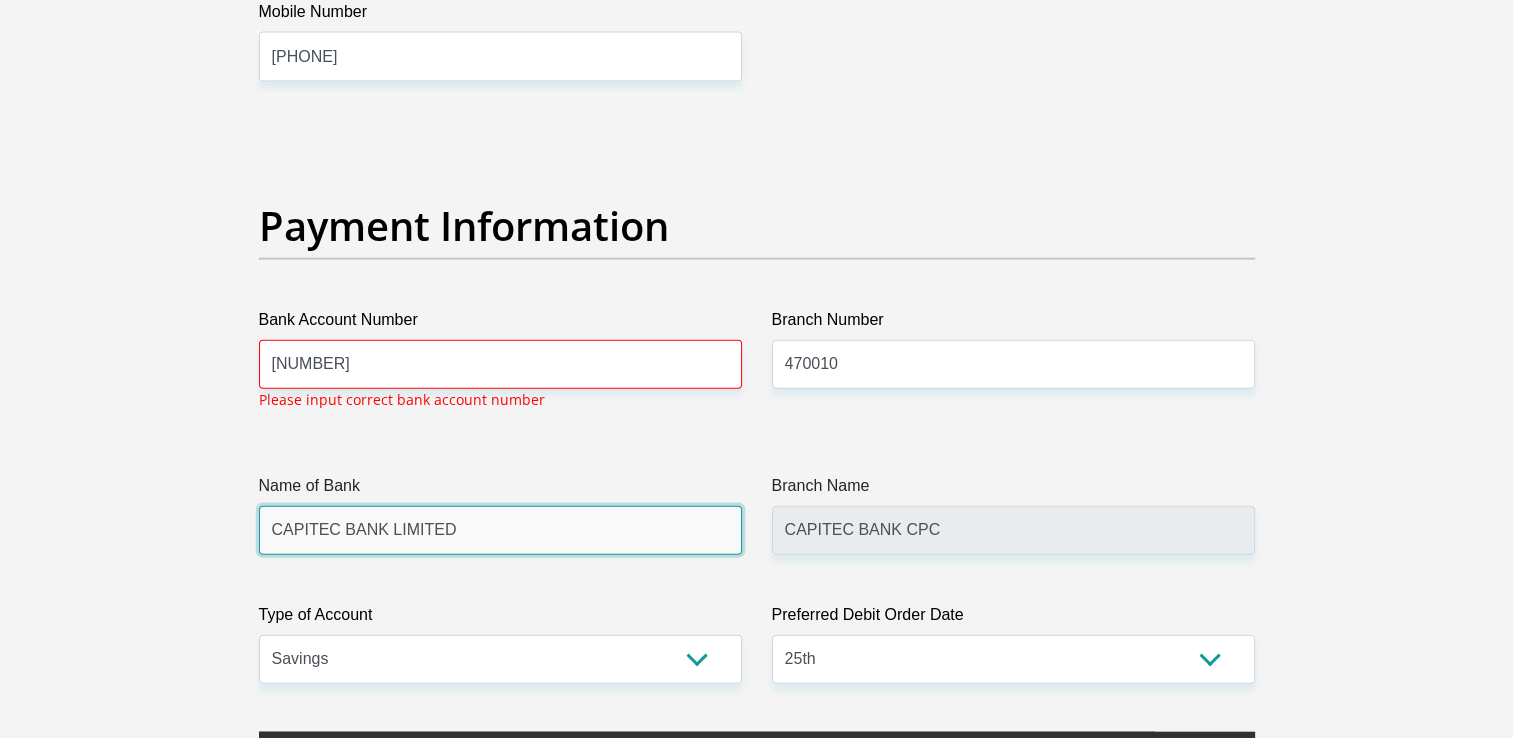 scroll, scrollTop: 4335, scrollLeft: 0, axis: vertical 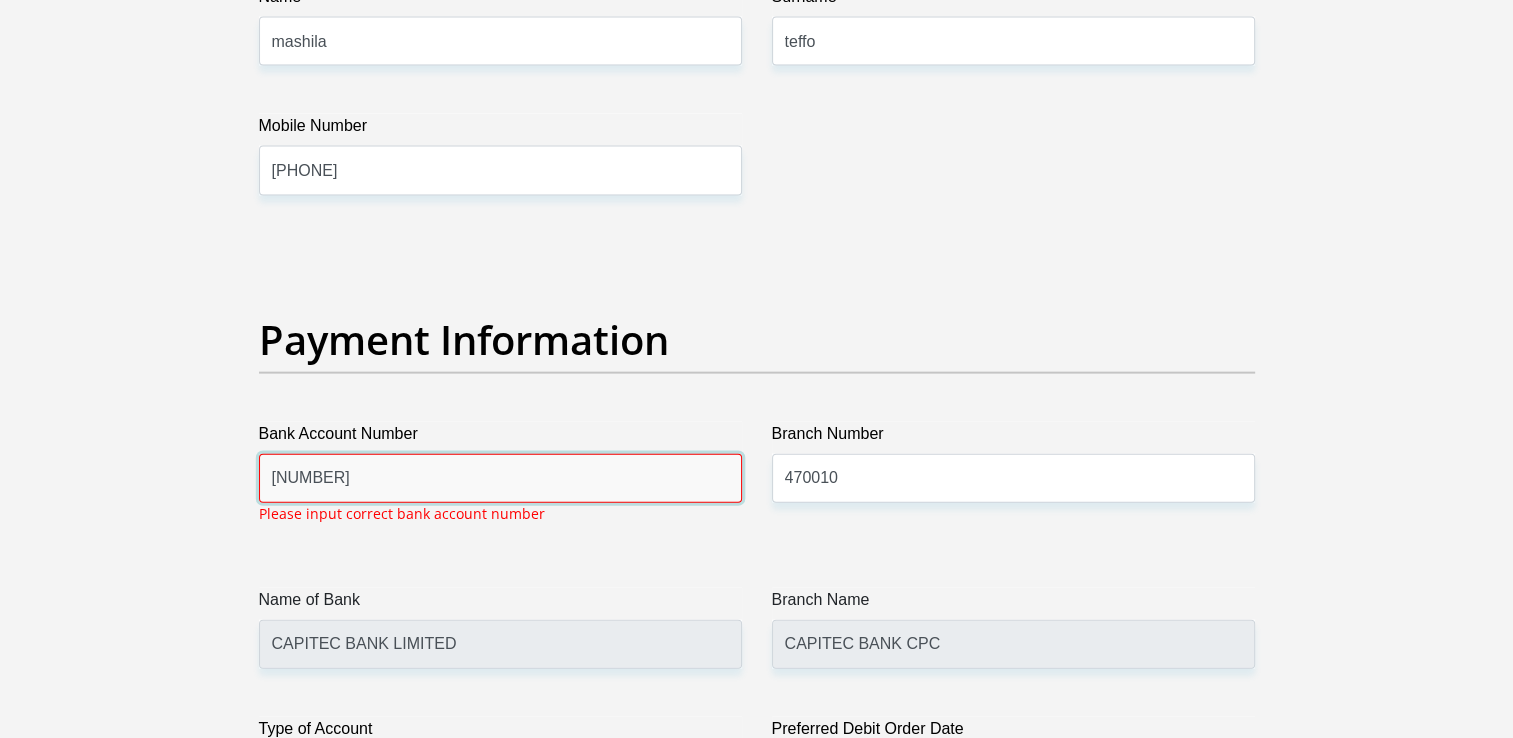click on "1238284116" at bounding box center (500, 478) 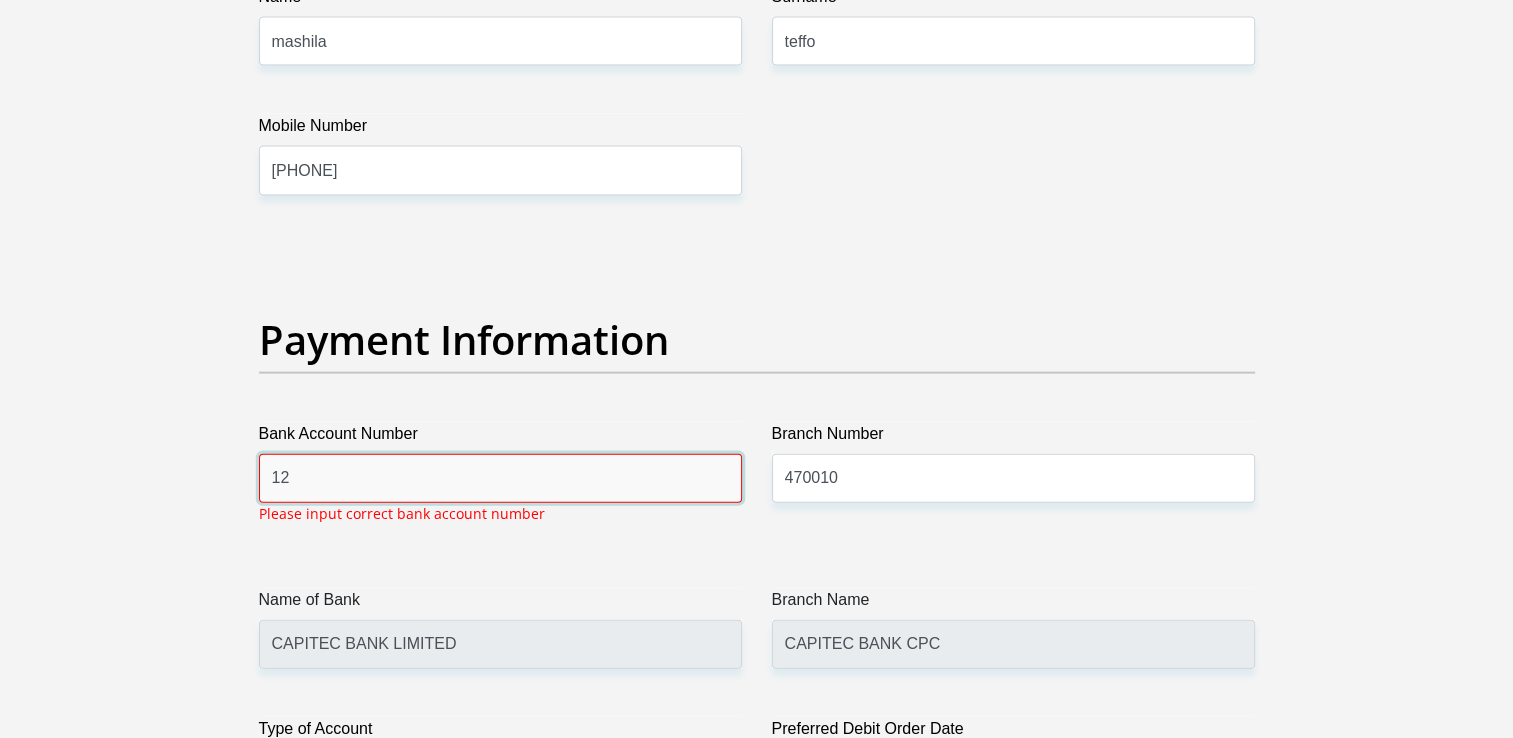 type on "1" 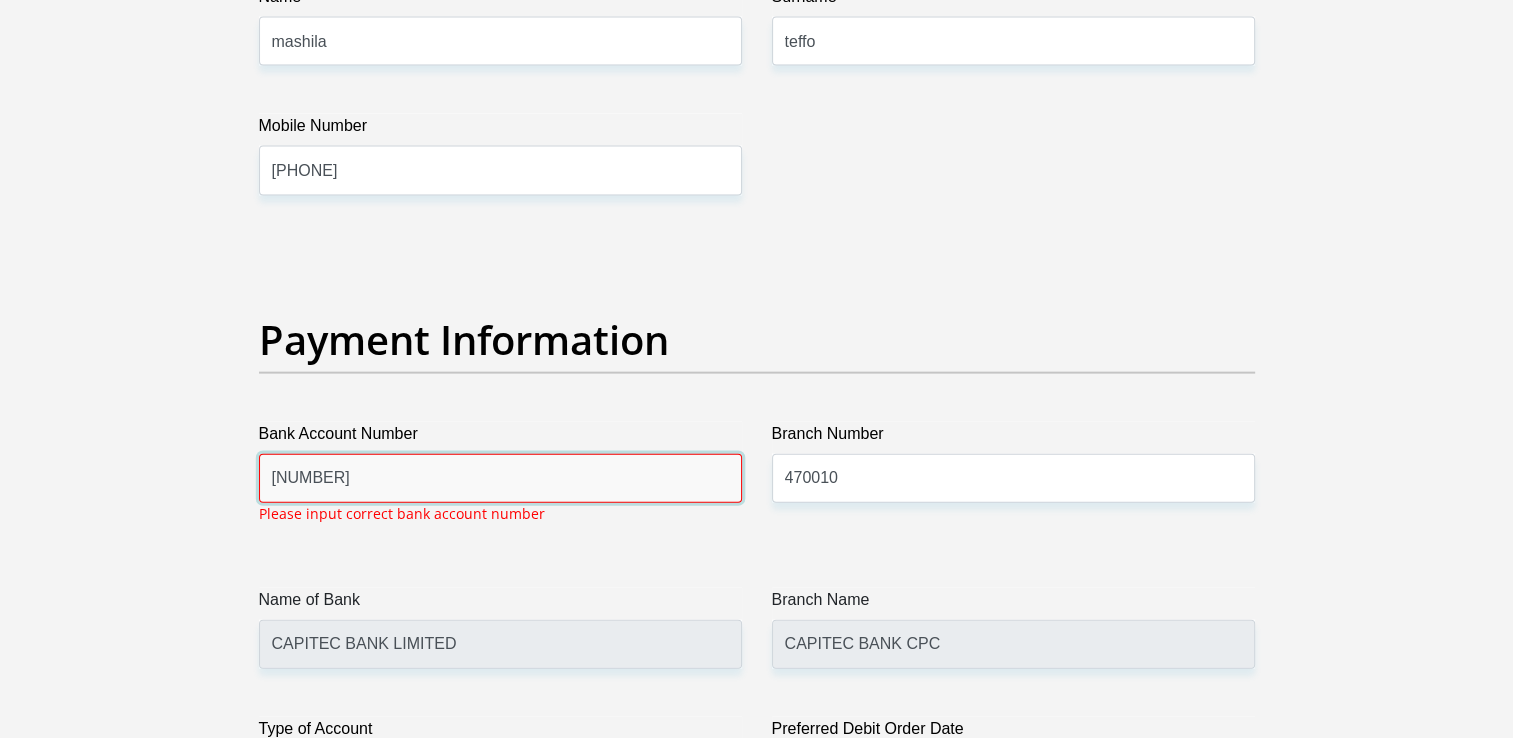 type on "1238284116" 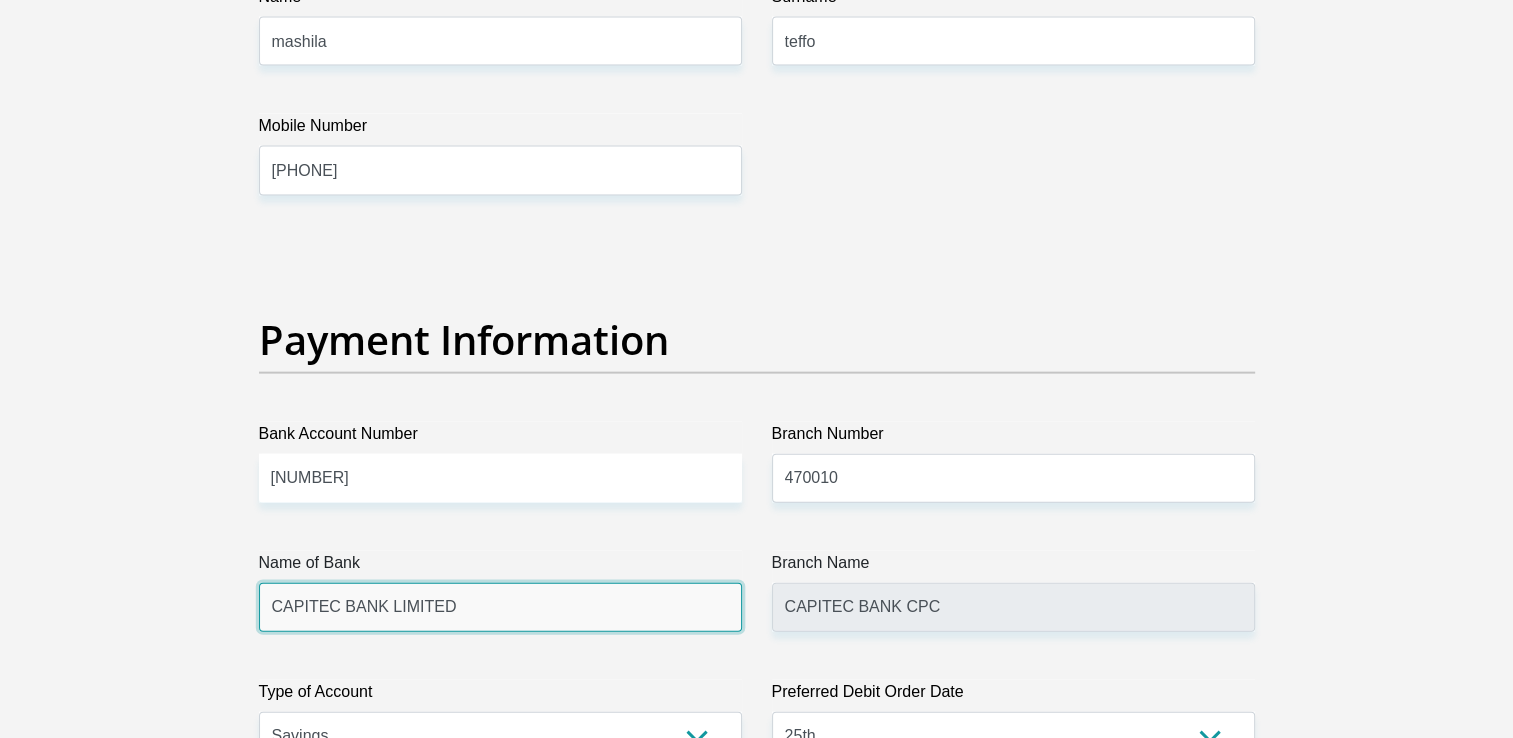 click on "Title
Mr
Ms
Mrs
Dr
Other
First Name
Malose
Surname
Teffo
ID Number
8009205423083
Please input valid ID number
Race
Black
Coloured
Indian
White
Other
Contact Number
0799476322
Please input valid contact number
Nationality
South Africa
Afghanistan
Aland Islands  Albania  Algeria" at bounding box center [757, -768] 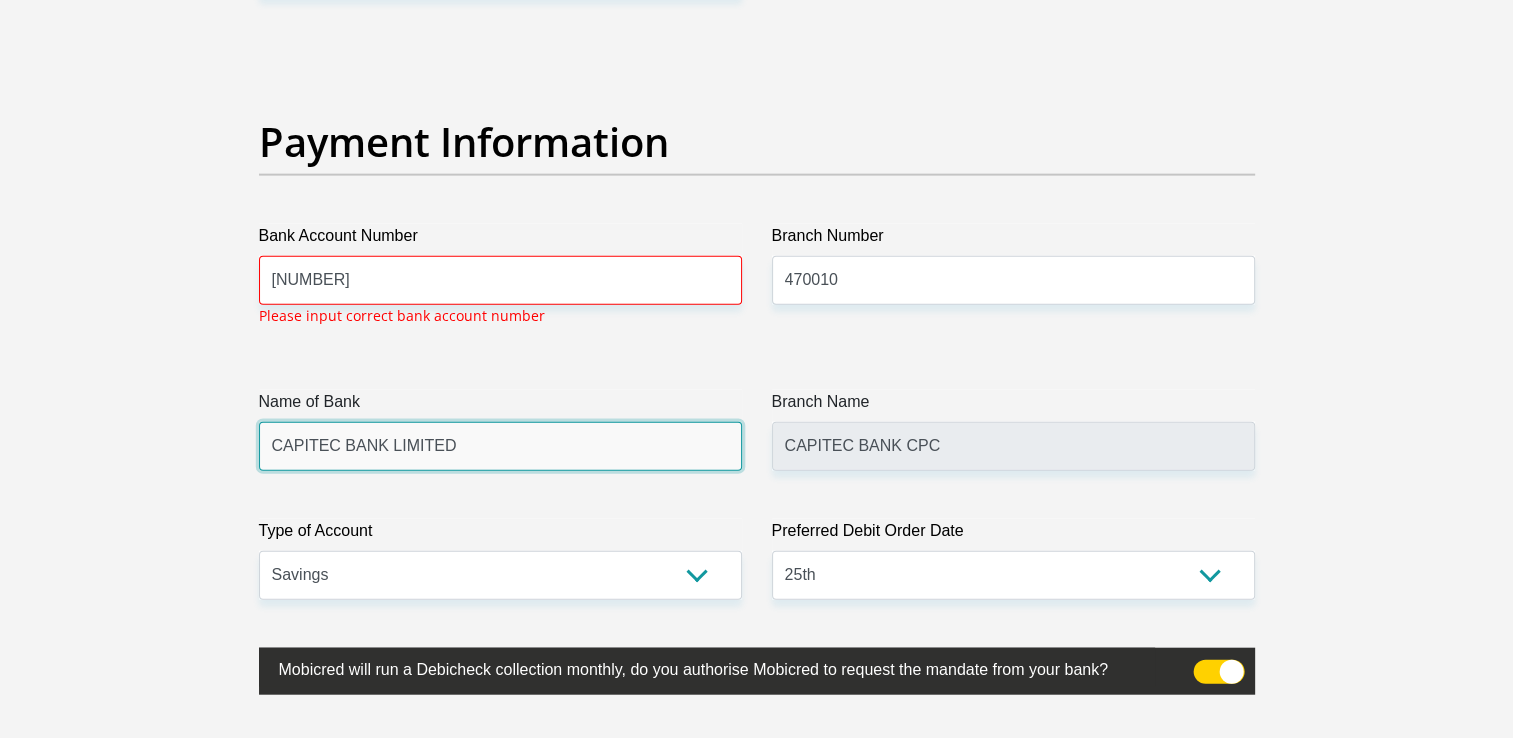 scroll, scrollTop: 4535, scrollLeft: 0, axis: vertical 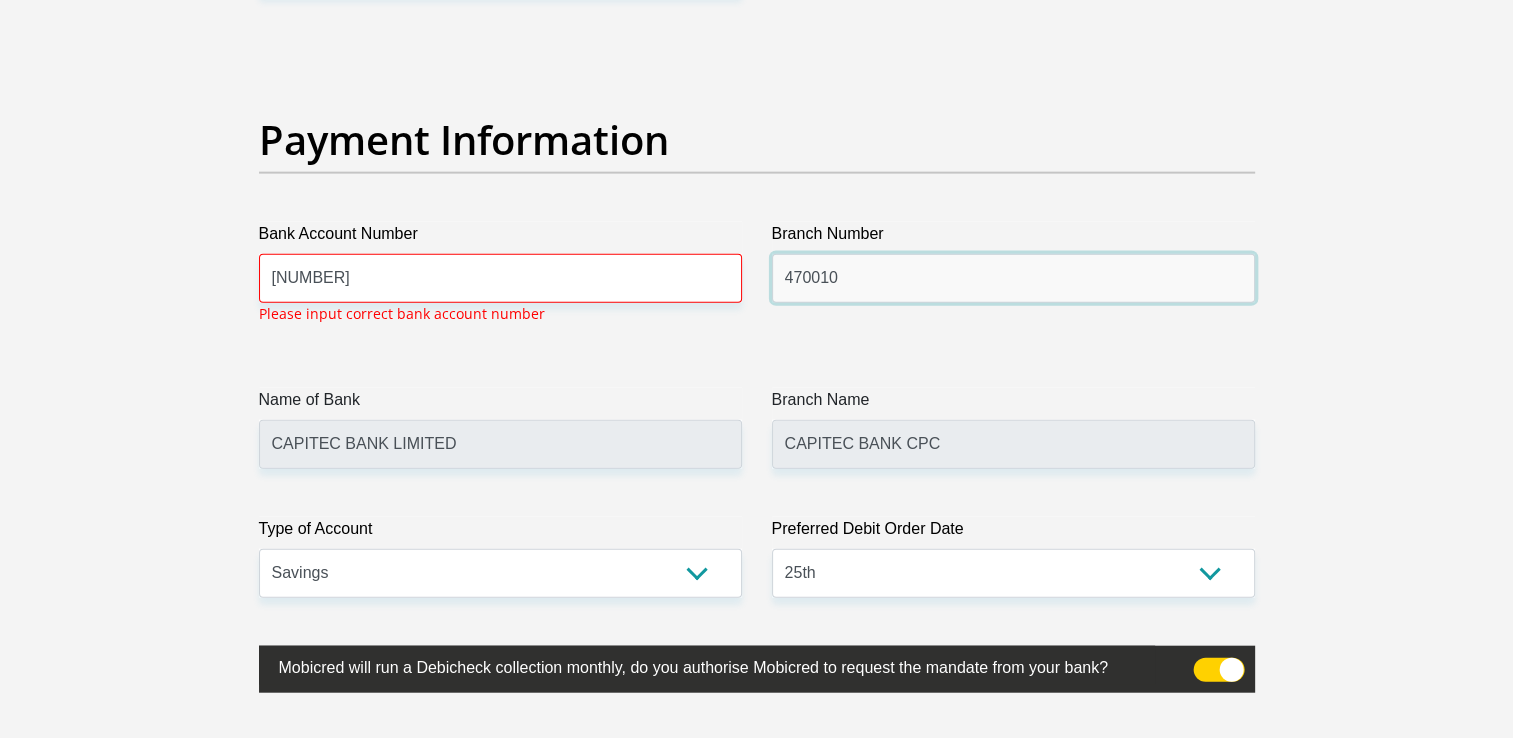 click on "470010" at bounding box center (1013, 278) 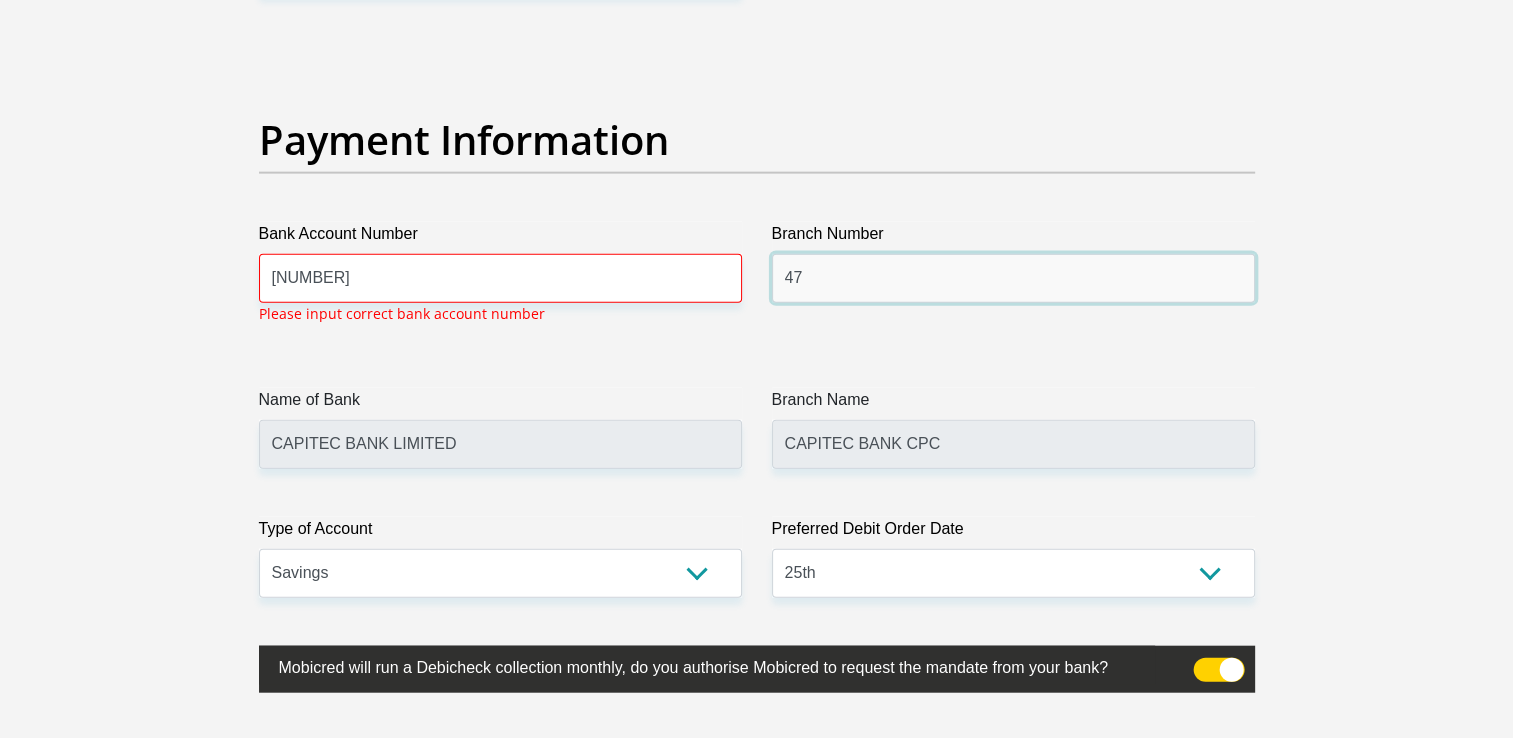 type on "4" 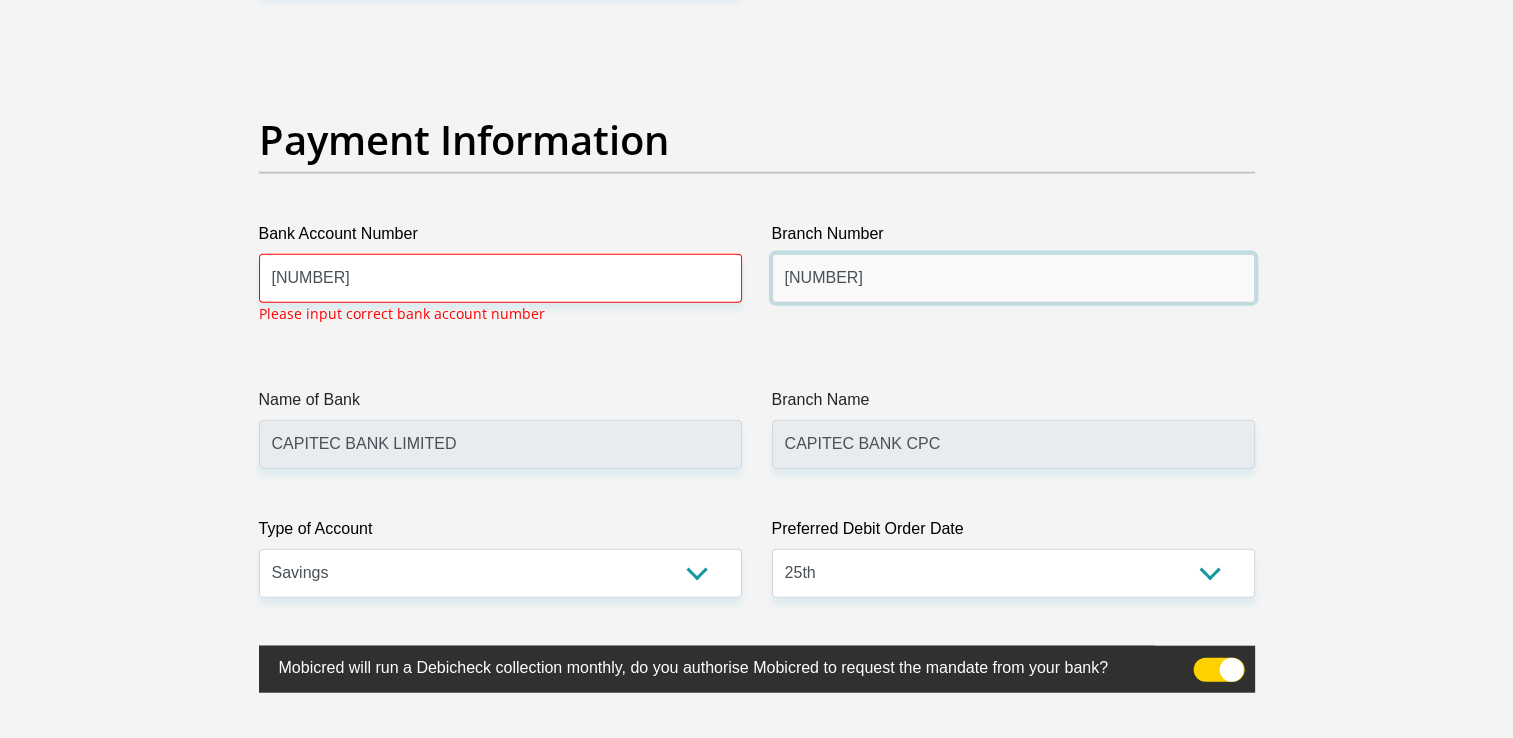 type on "184342" 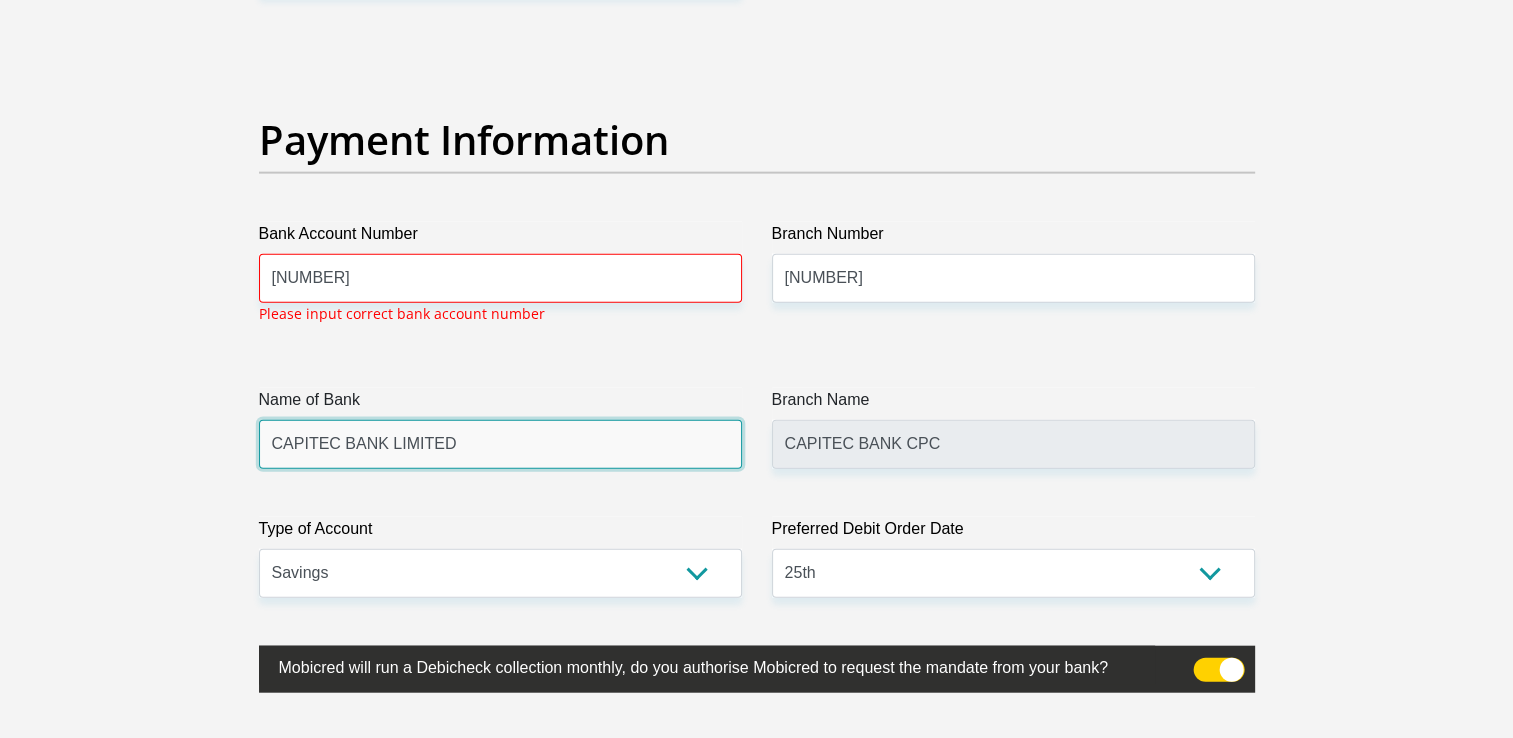 click on "Title
Mr
Ms
Mrs
Dr
Other
First Name
Malose
Surname
Teffo
ID Number
8009205423083
Please input valid ID number
Race
Black
Coloured
Indian
White
Other
Contact Number
0799476322
Please input valid contact number
Nationality
South Africa
Afghanistan
Aland Islands  Albania  Algeria" at bounding box center (757, -949) 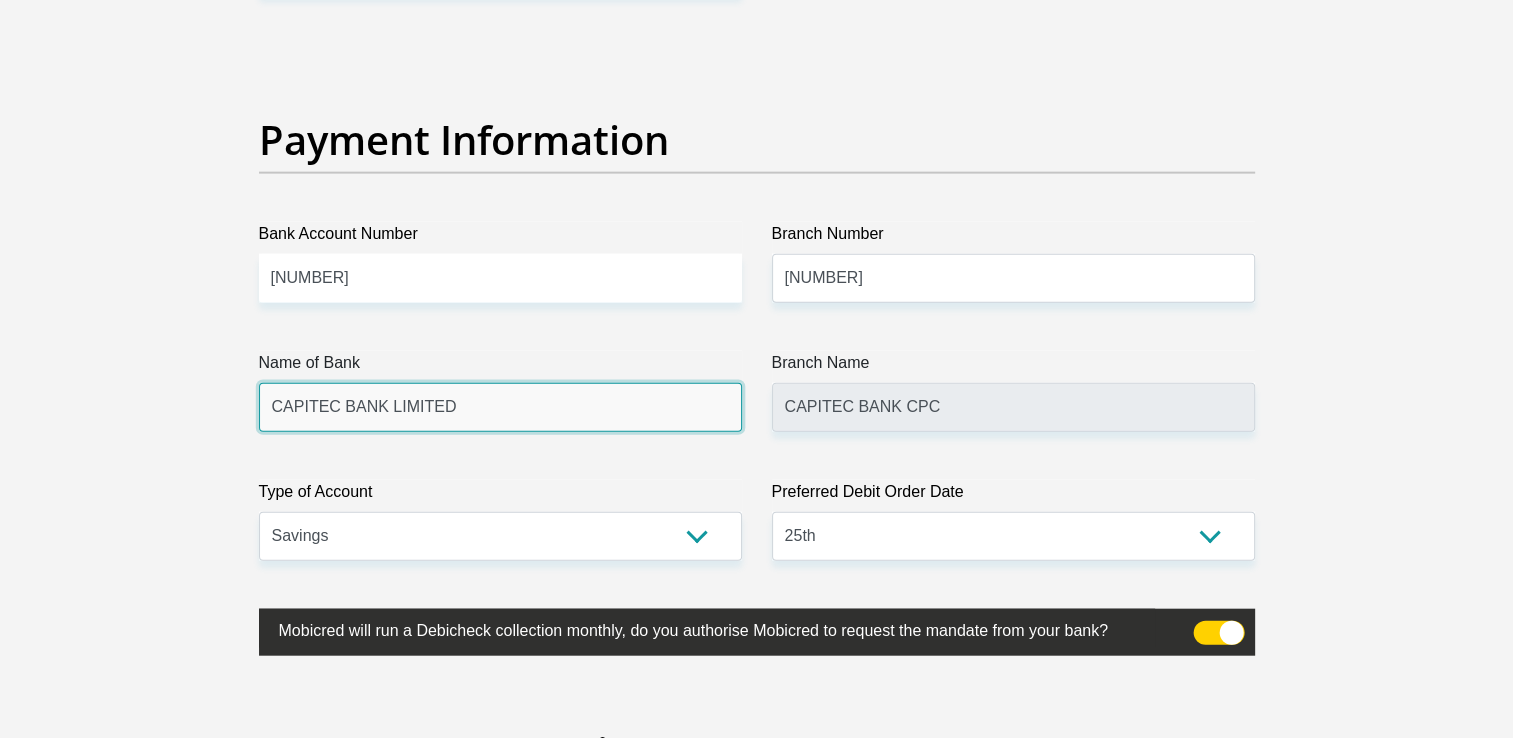 type on "NEDBANK" 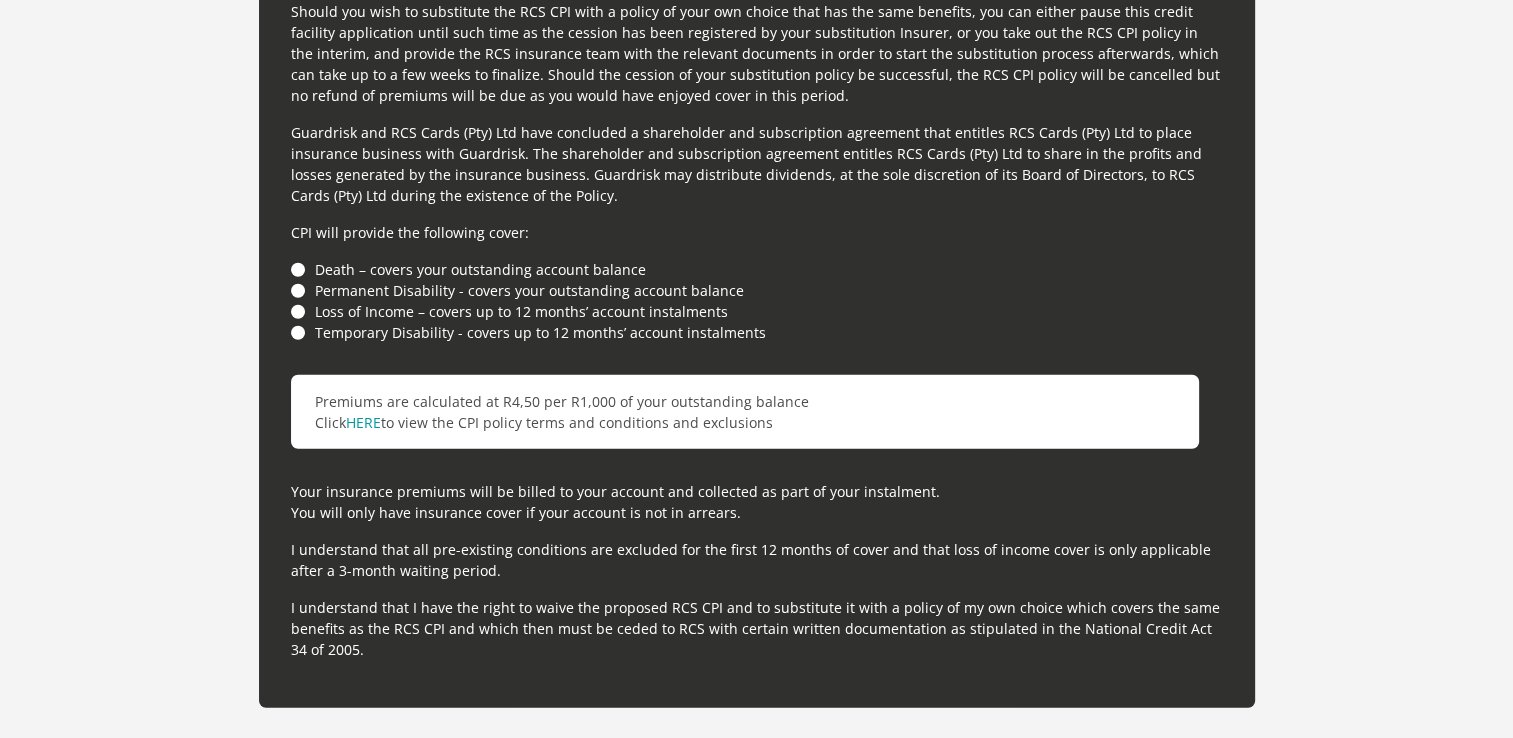 scroll, scrollTop: 5535, scrollLeft: 0, axis: vertical 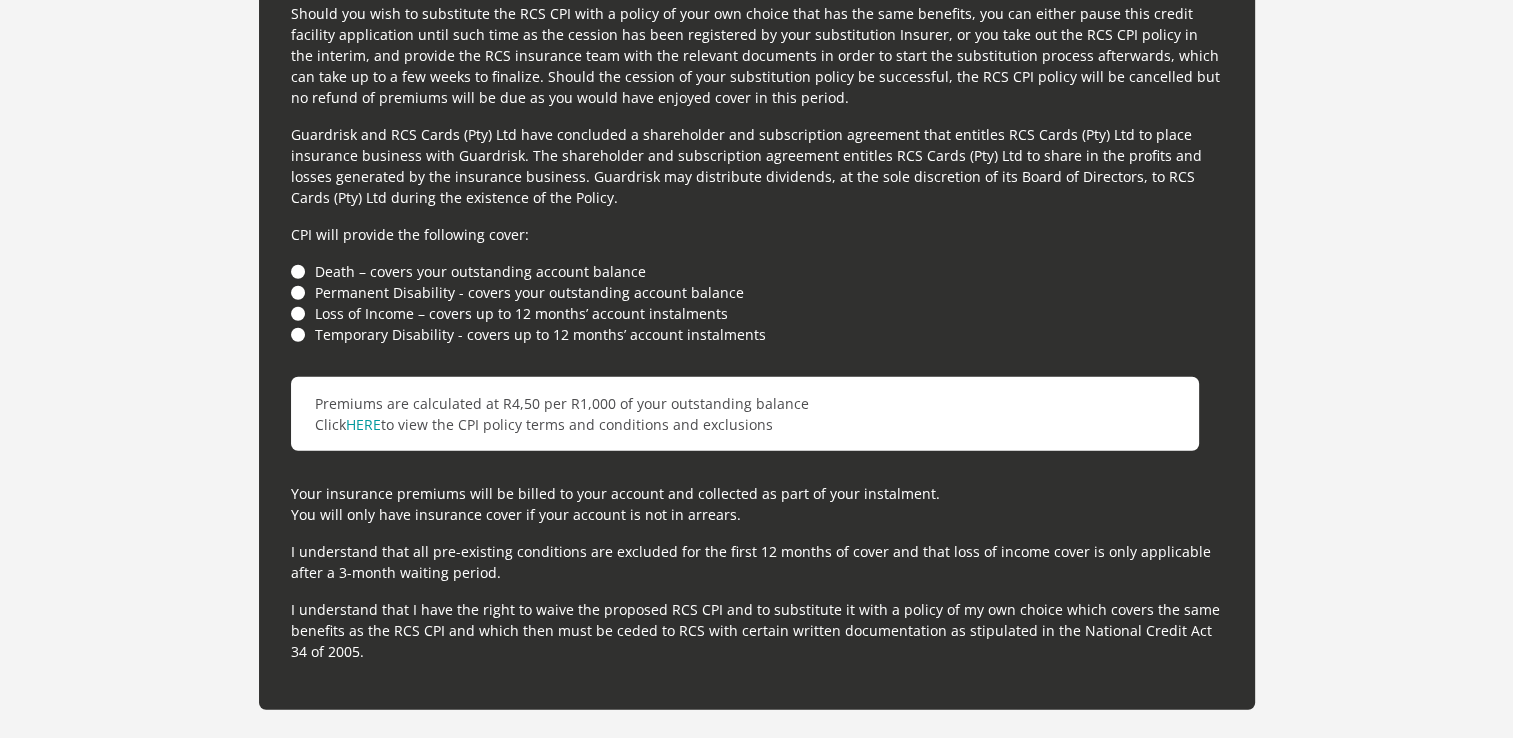 click on "Death – covers your outstanding account balance" at bounding box center (757, 271) 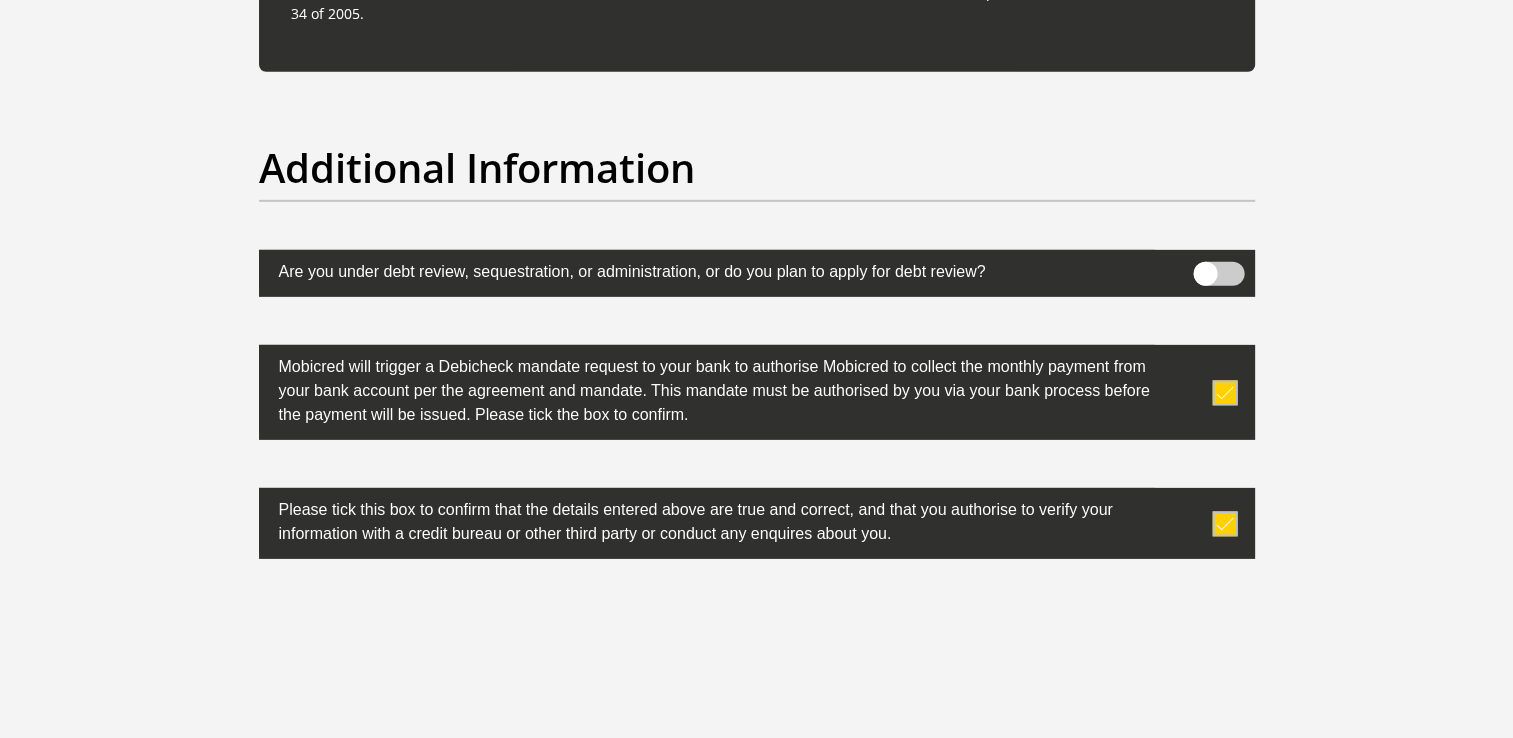 scroll, scrollTop: 6235, scrollLeft: 0, axis: vertical 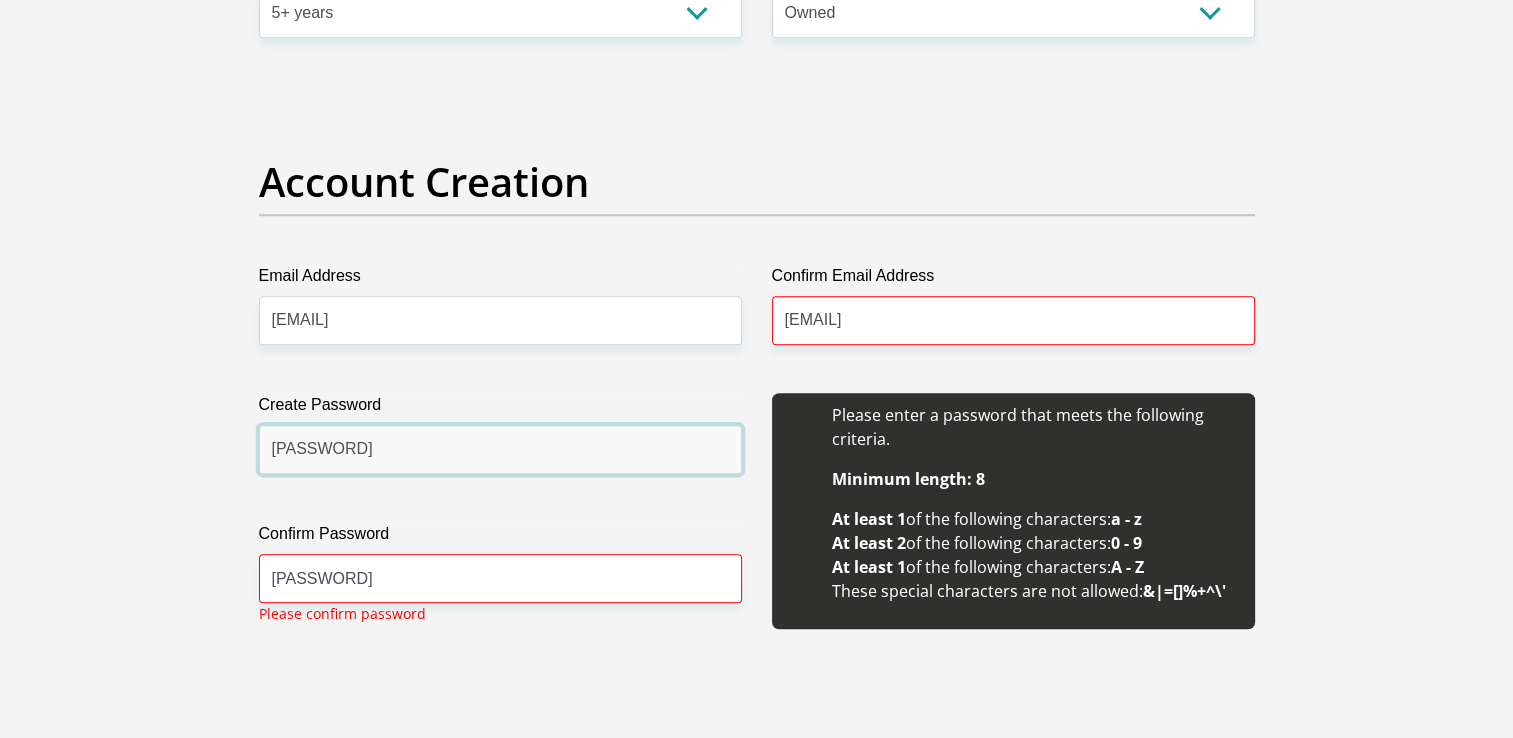 click on "Mt#@19800" at bounding box center (500, 449) 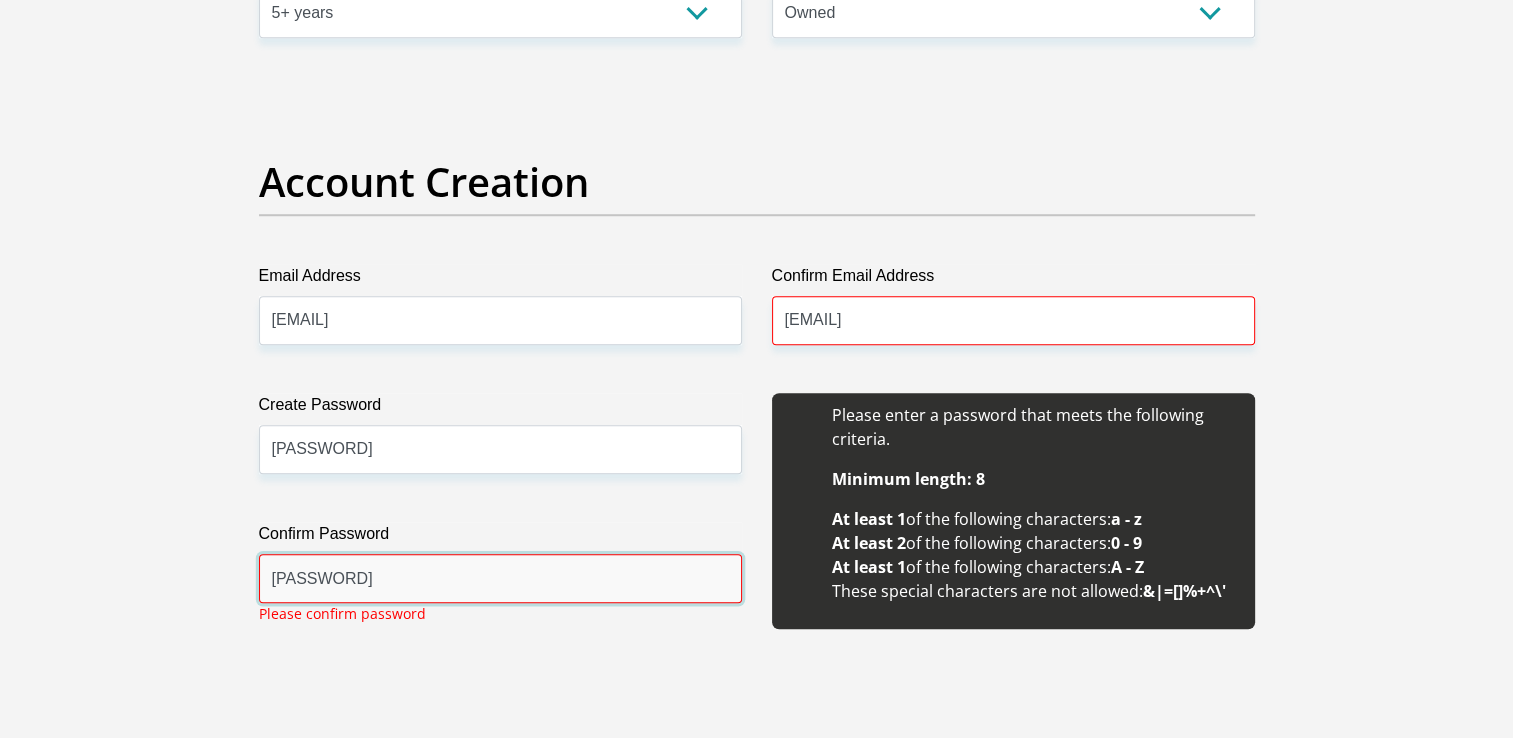 click on "Mt#@19800" at bounding box center (500, 578) 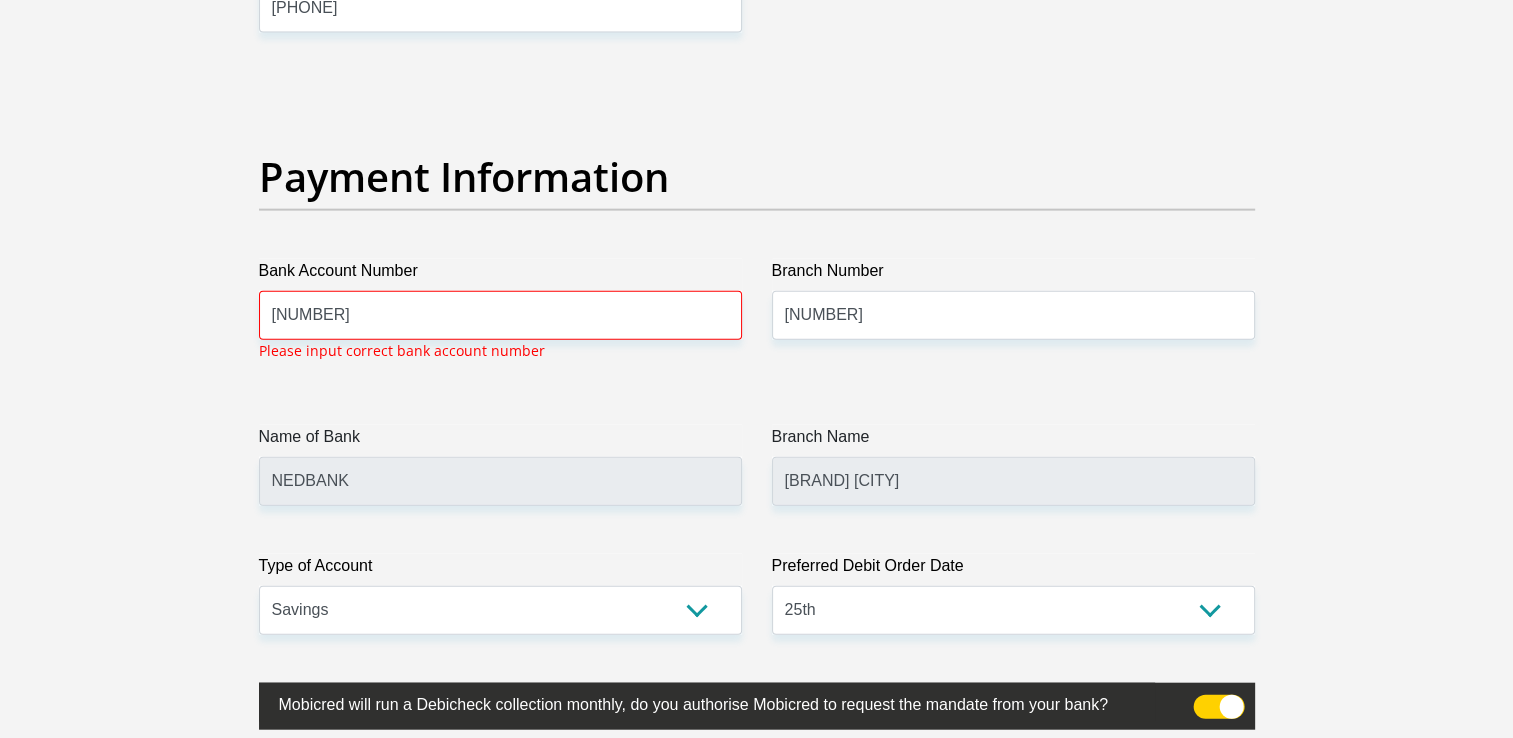 scroll, scrollTop: 4500, scrollLeft: 0, axis: vertical 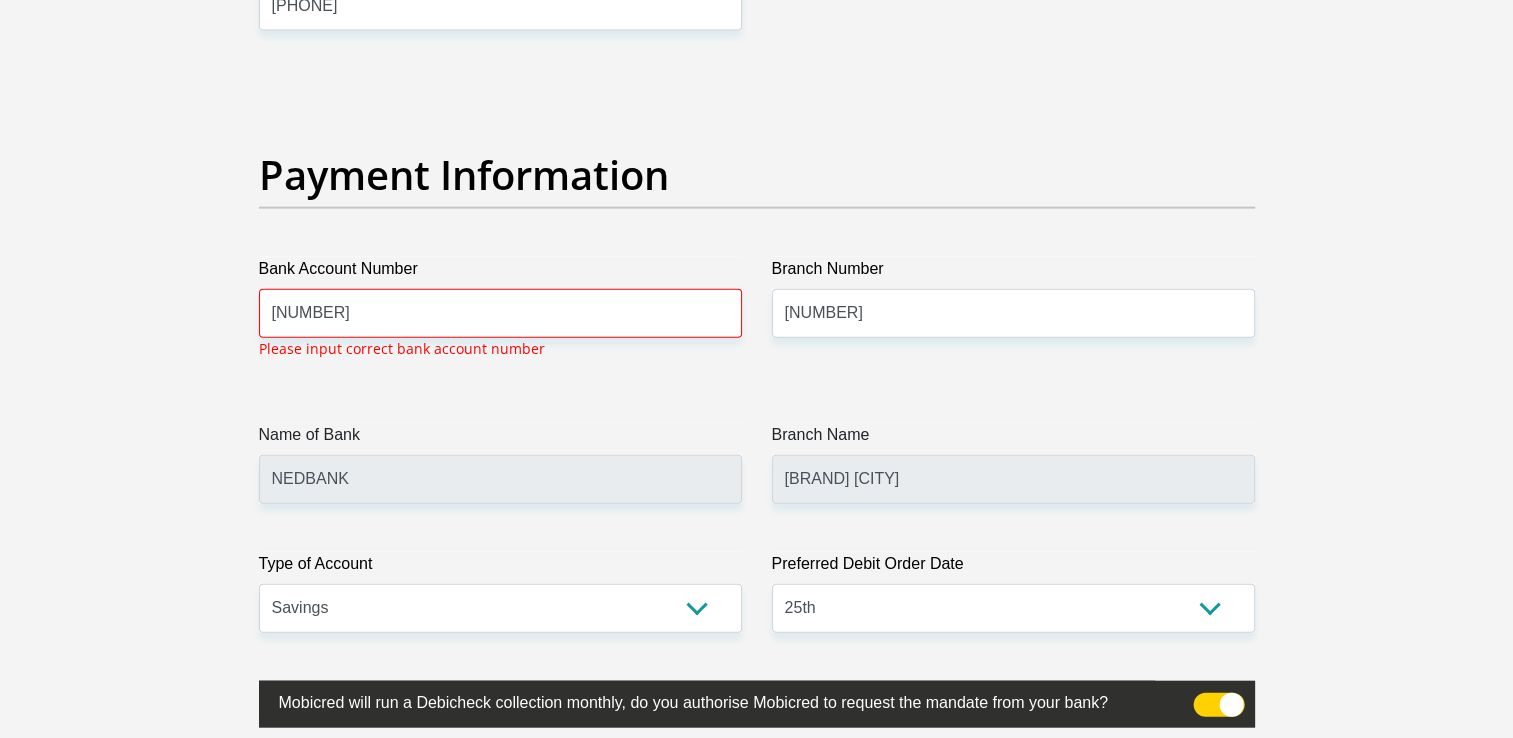 type on "Mt#@198000" 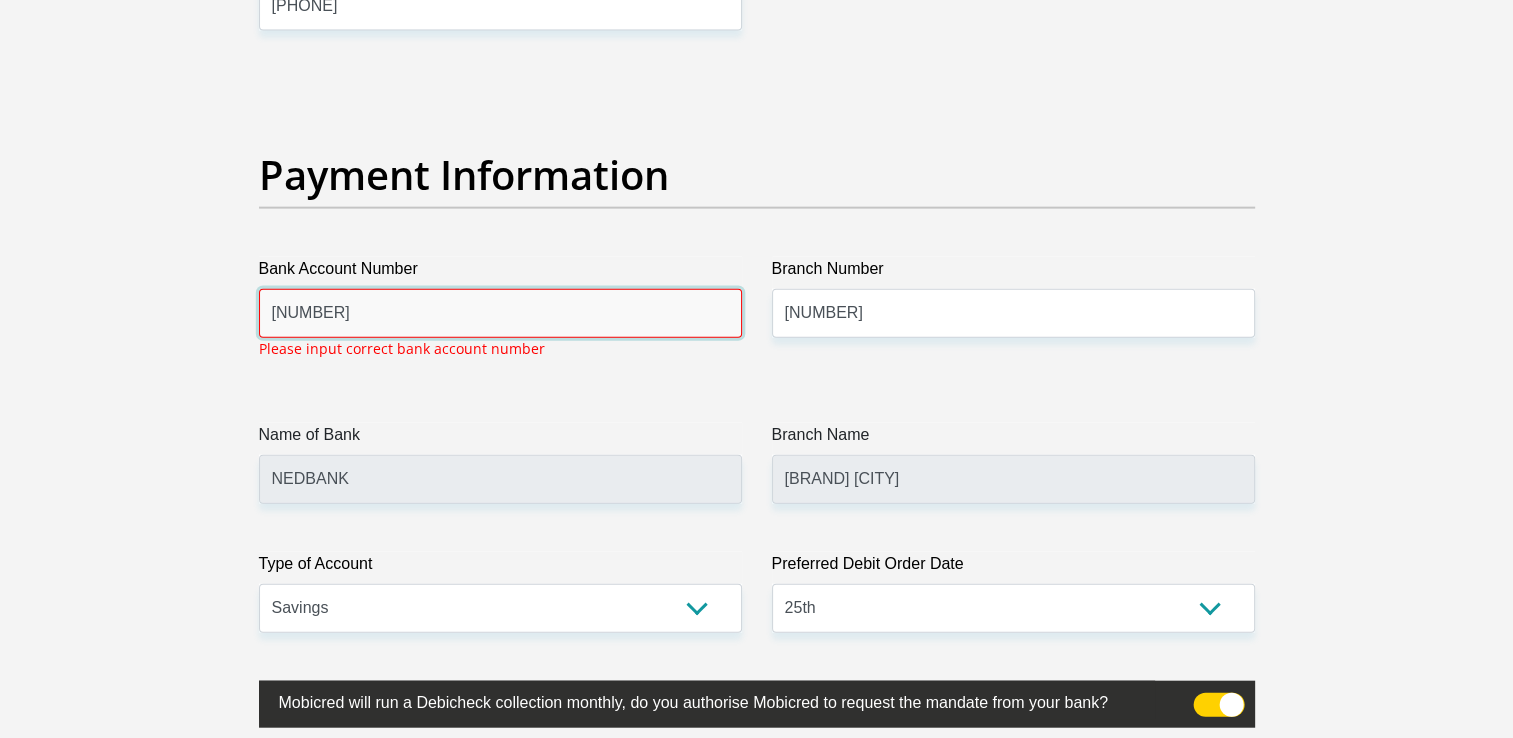 click on "1238284116" at bounding box center [500, 313] 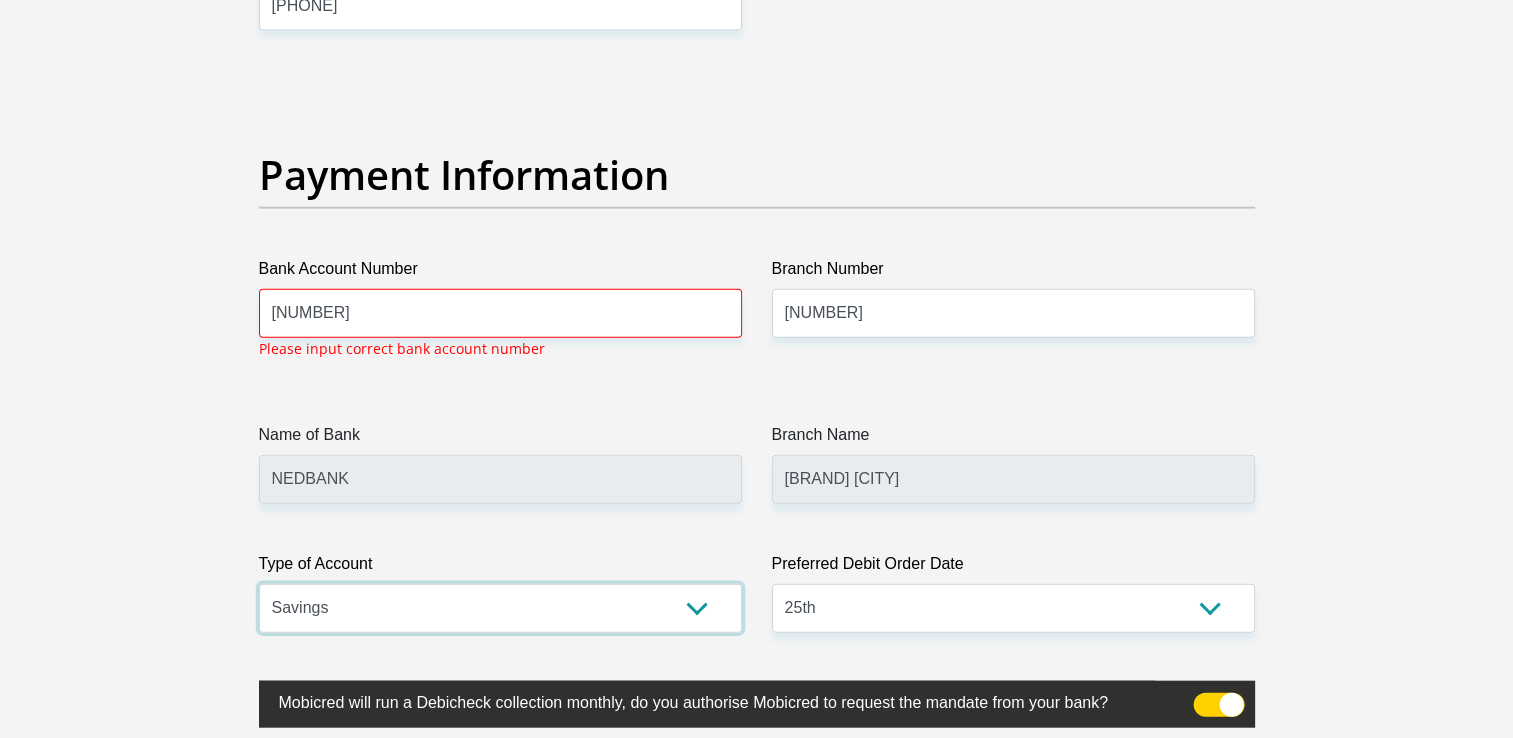 click on "Title
Mr
Ms
Mrs
Dr
Other
First Name
Malose
Surname
Teffo
ID Number
8009205423083
Please input valid ID number
Race
Black
Coloured
Indian
White
Other
Contact Number
0799476322
Please input valid contact number
Nationality
South Africa
Afghanistan
Aland Islands  Albania  Algeria" at bounding box center (757, -914) 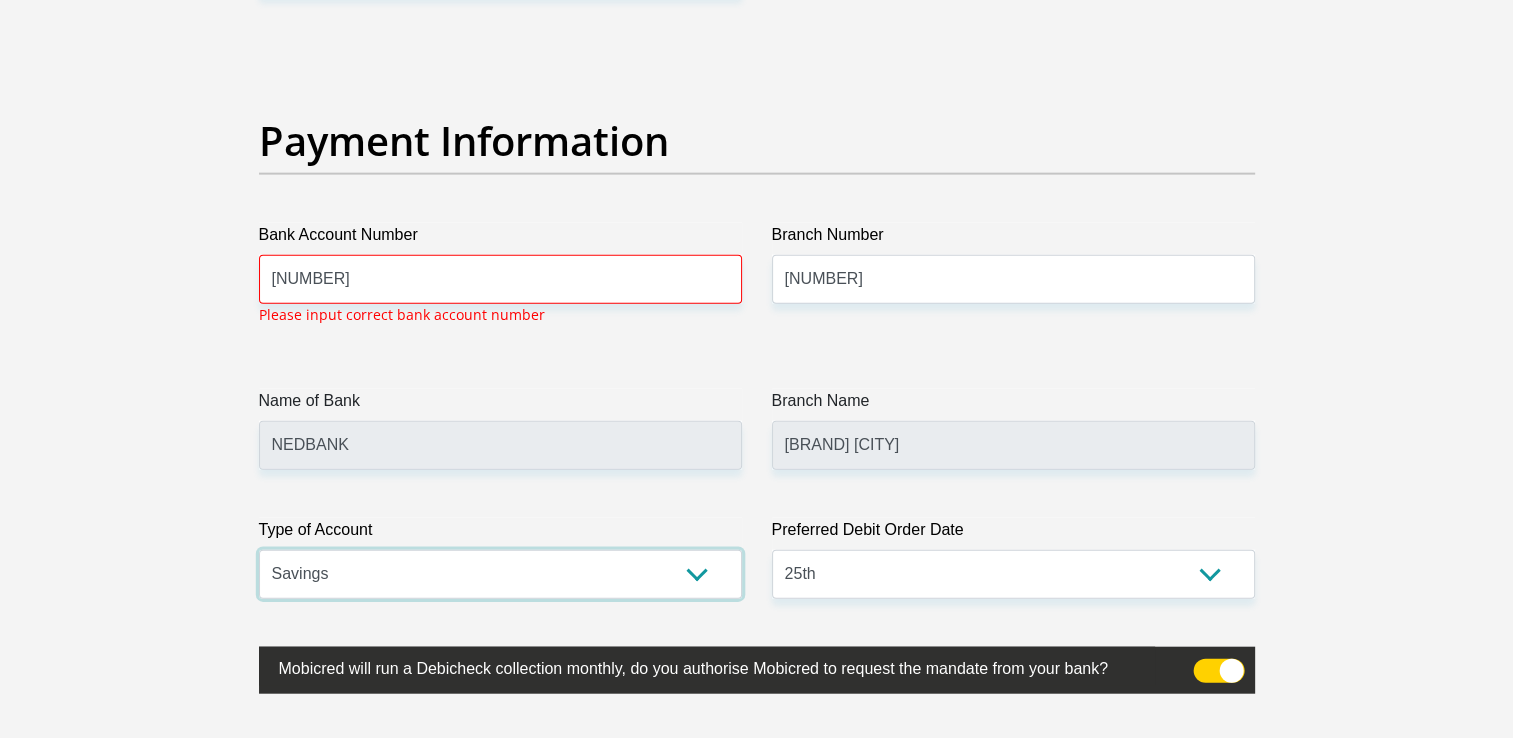 scroll, scrollTop: 4535, scrollLeft: 0, axis: vertical 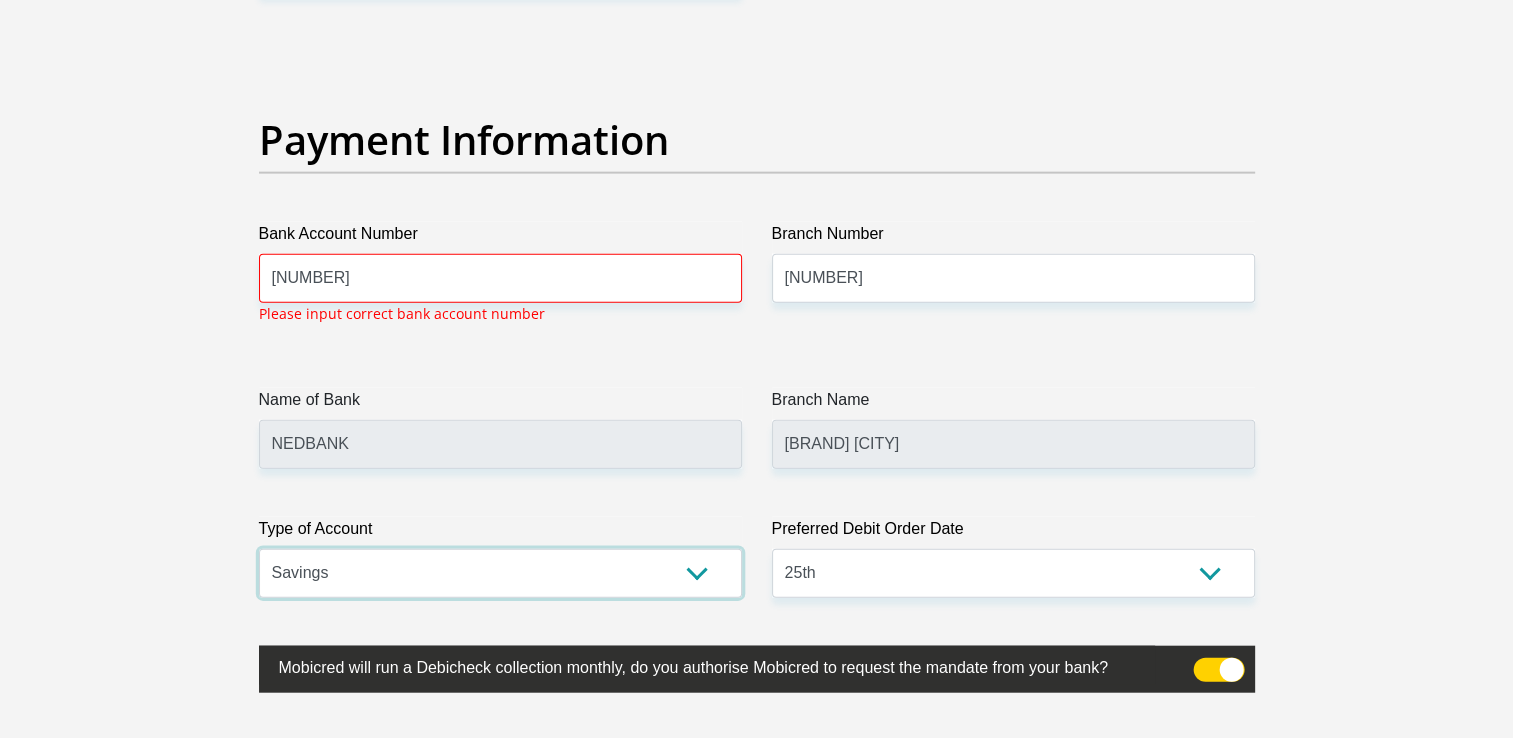 select on "CUR" 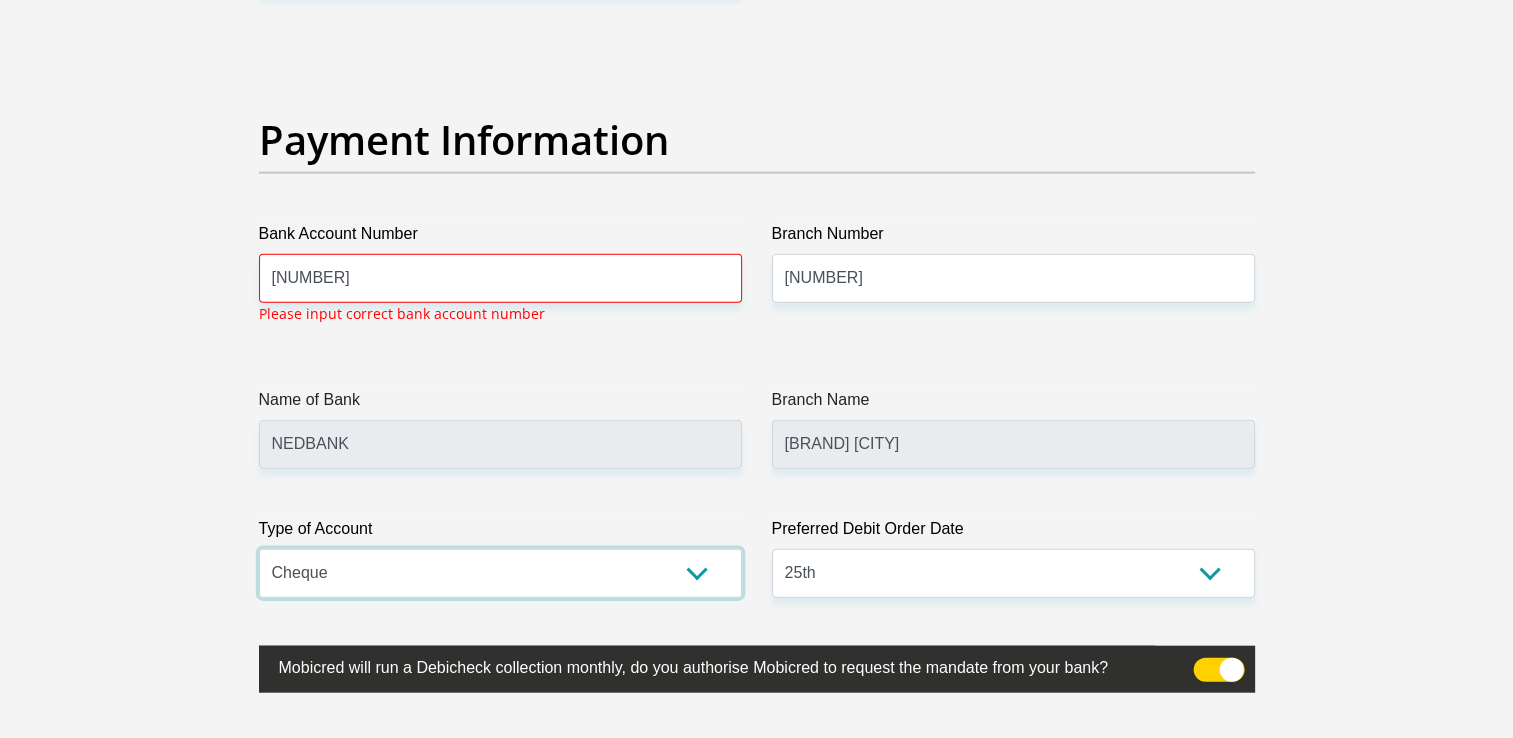 click on "Cheque
Savings" at bounding box center (500, 573) 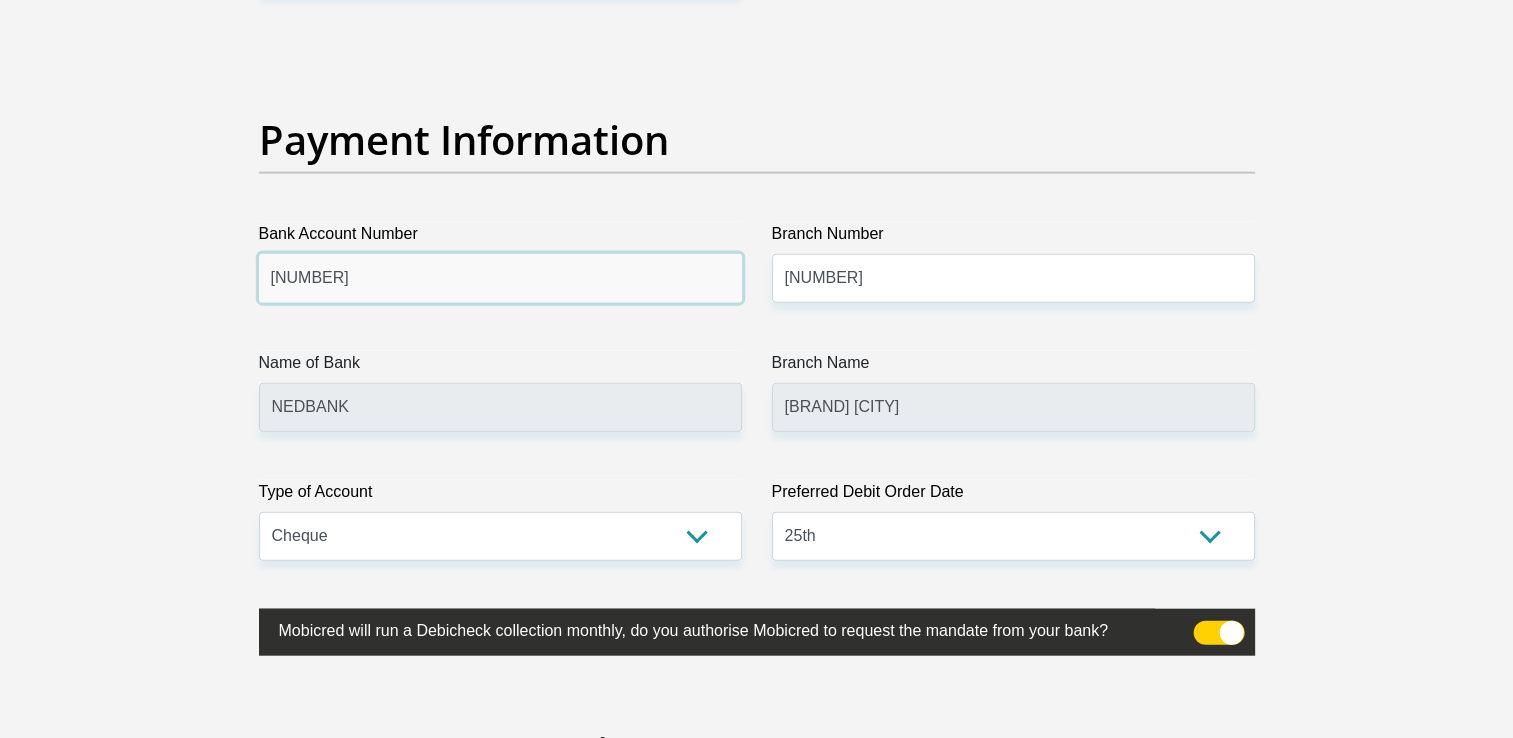 click on "1238284116" at bounding box center (500, 278) 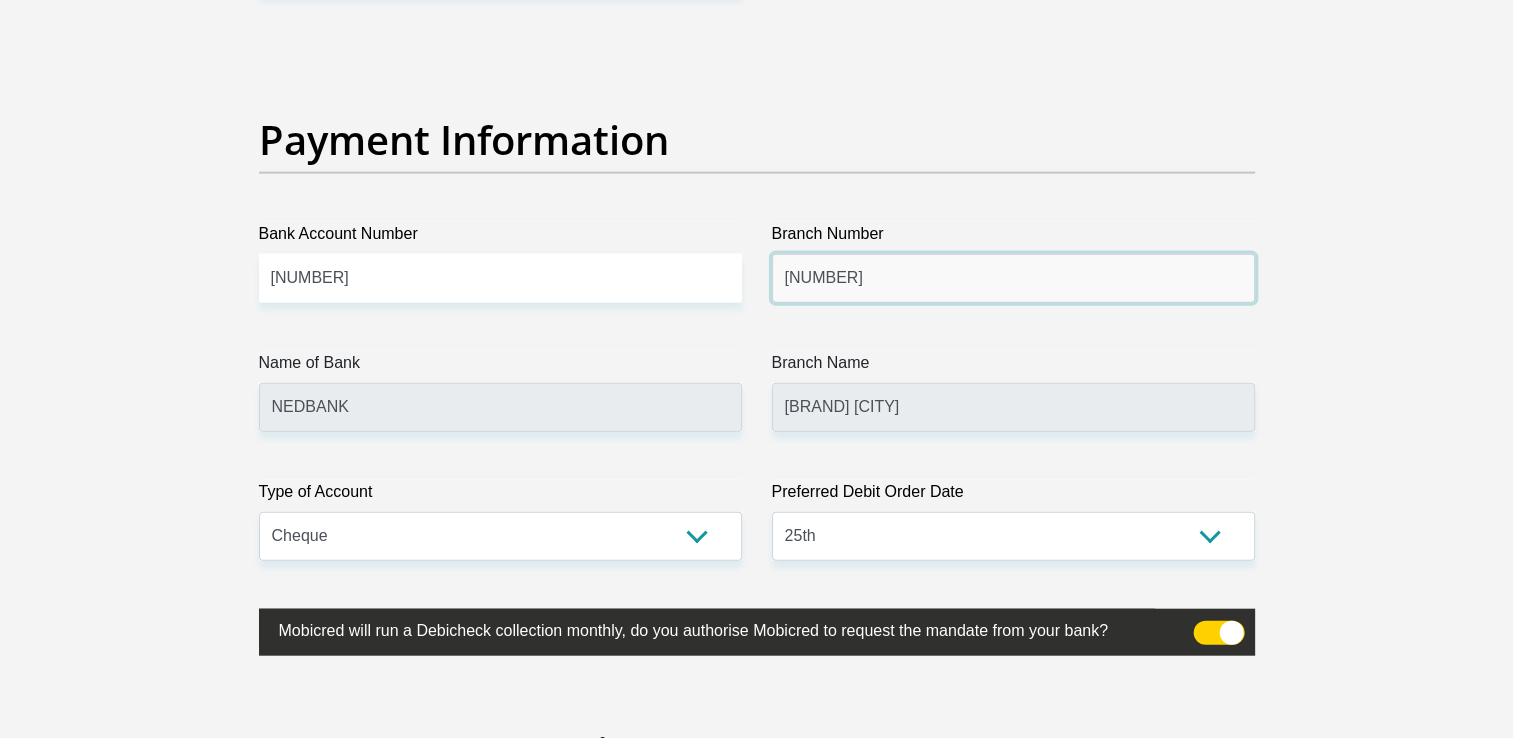 click on "184342" at bounding box center (1013, 278) 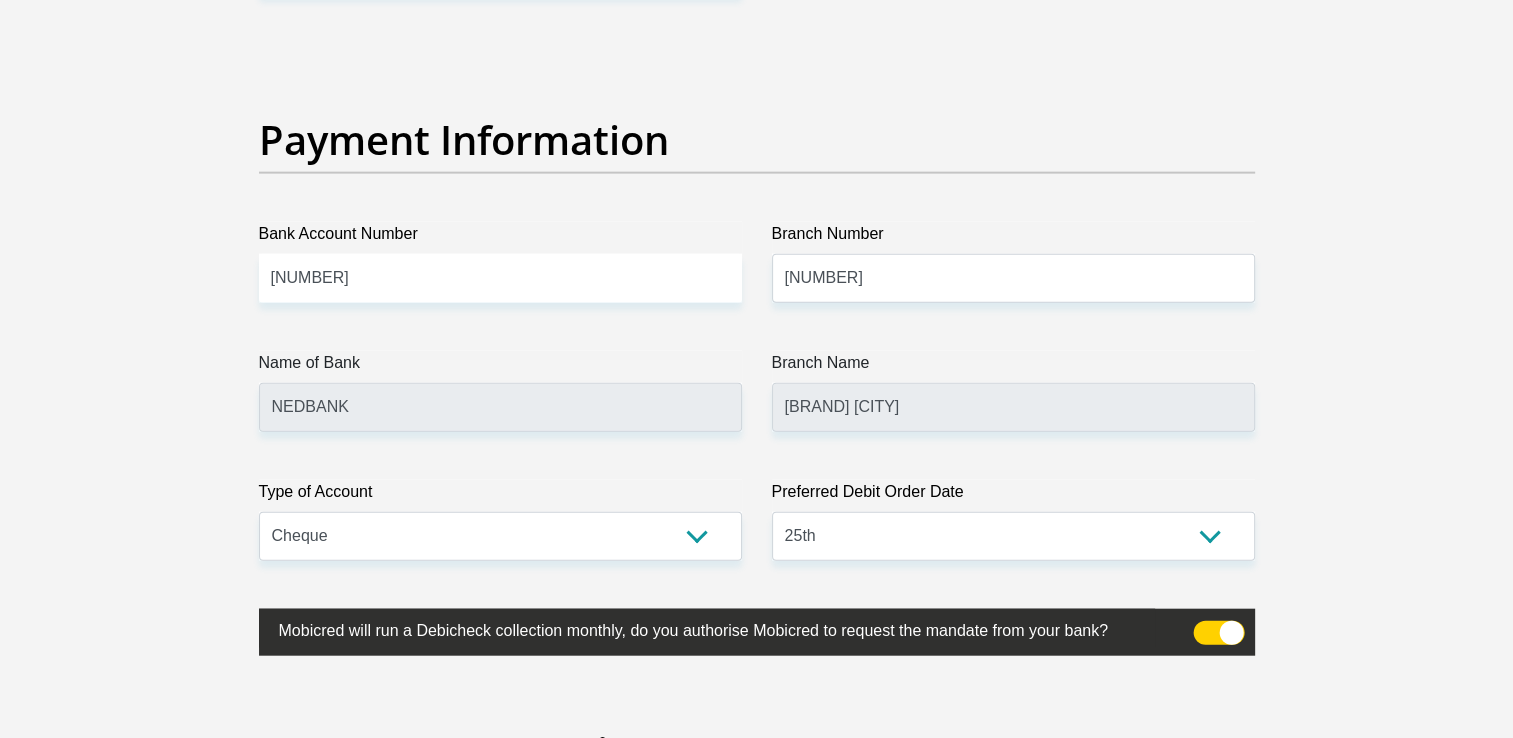 scroll, scrollTop: 6416, scrollLeft: 0, axis: vertical 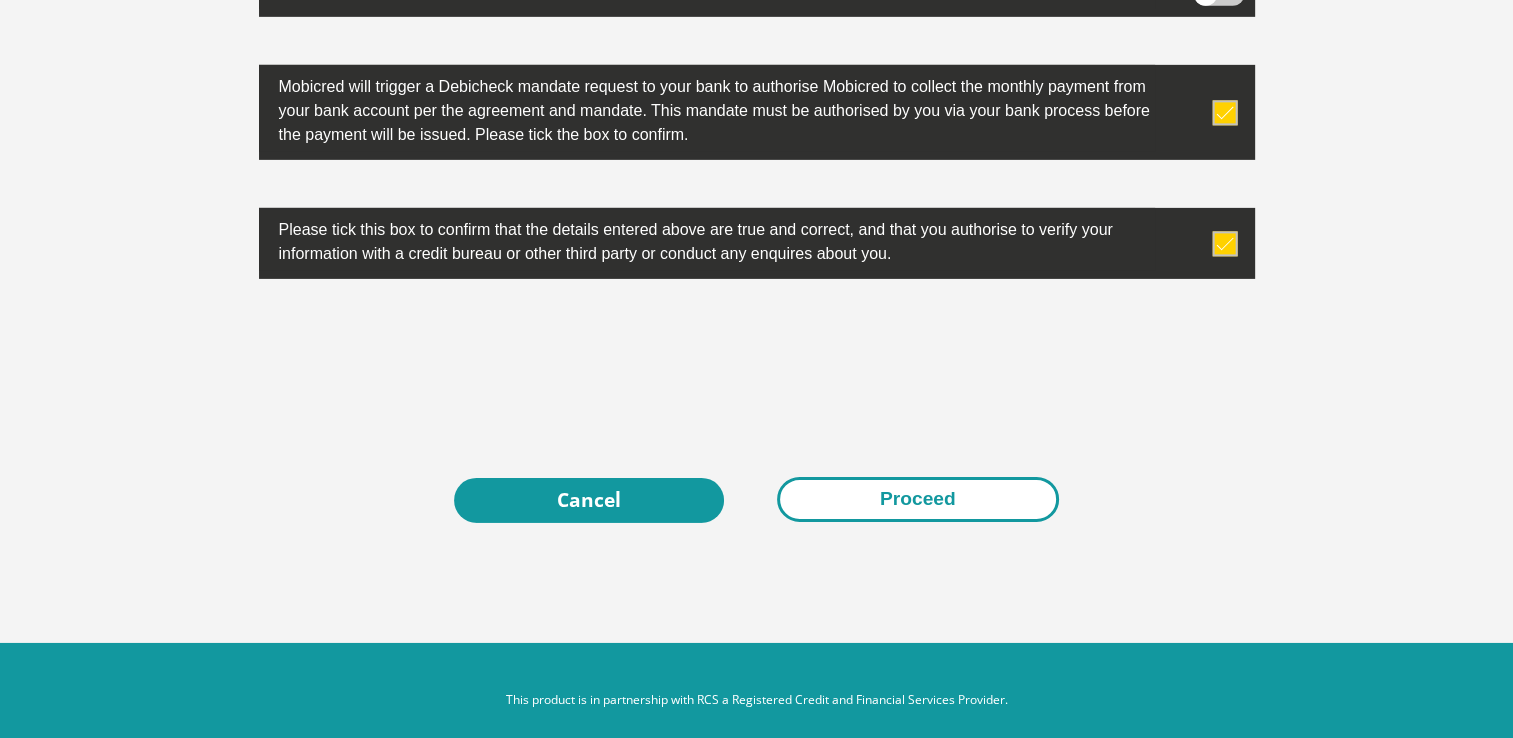 click on "Proceed" at bounding box center (918, 499) 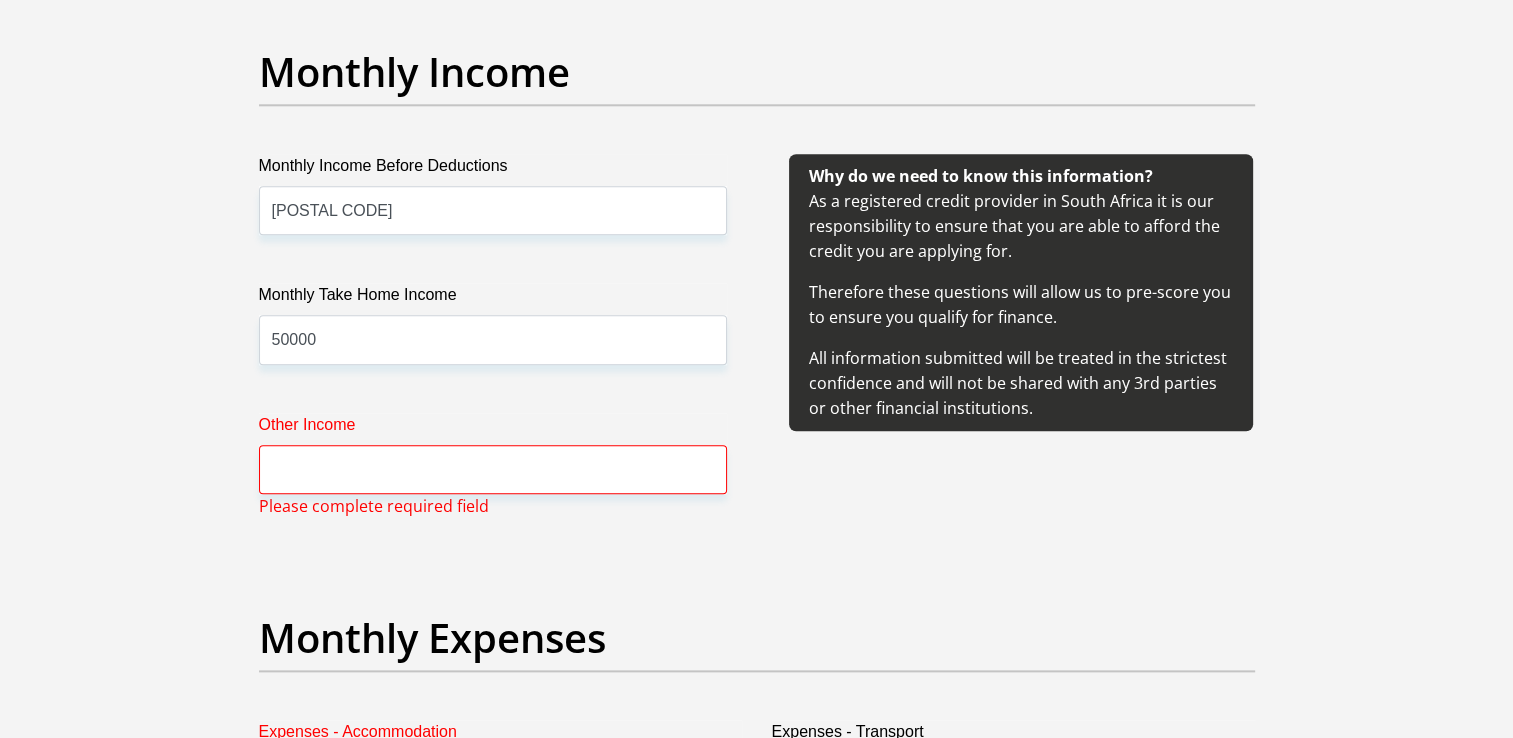 scroll, scrollTop: 2484, scrollLeft: 0, axis: vertical 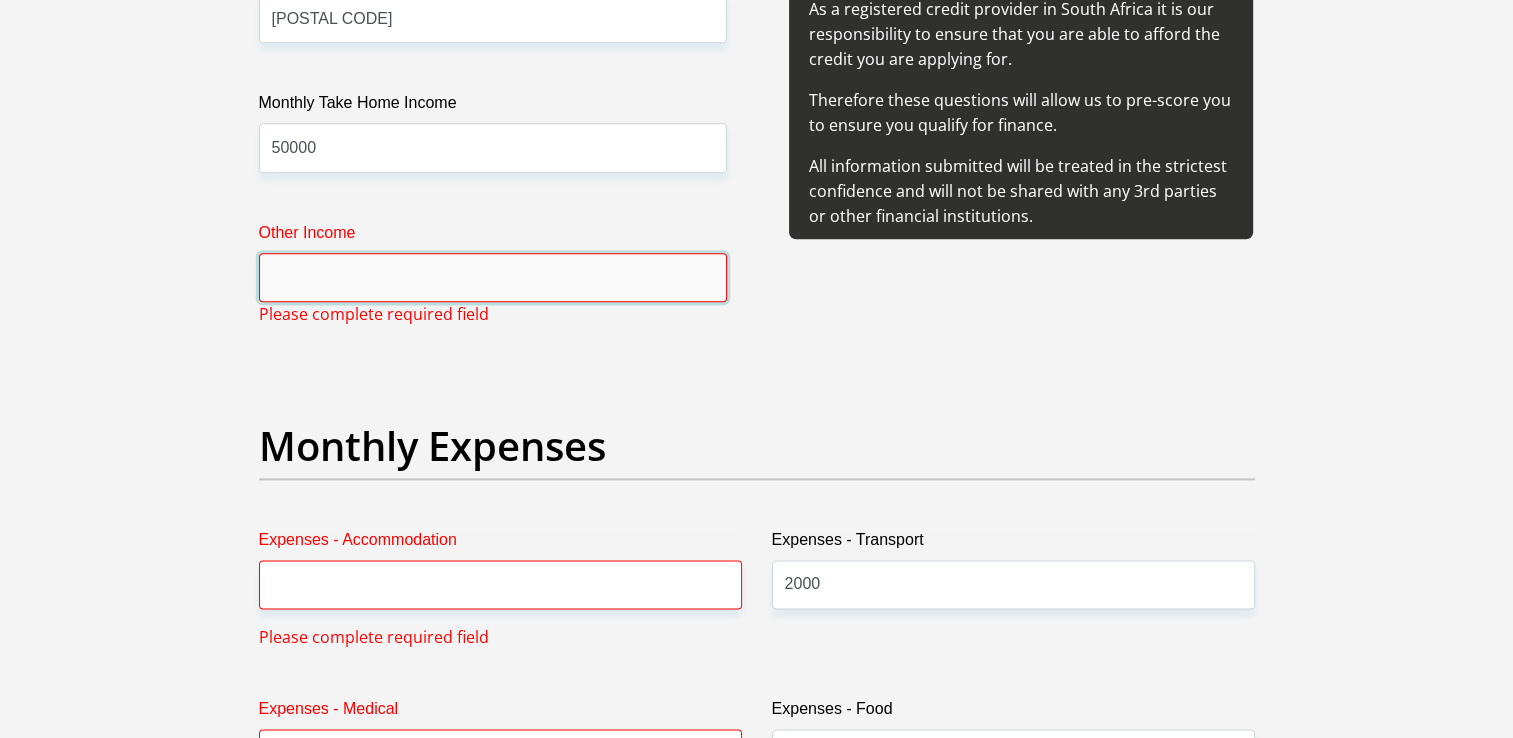 click on "Other Income" at bounding box center [493, 277] 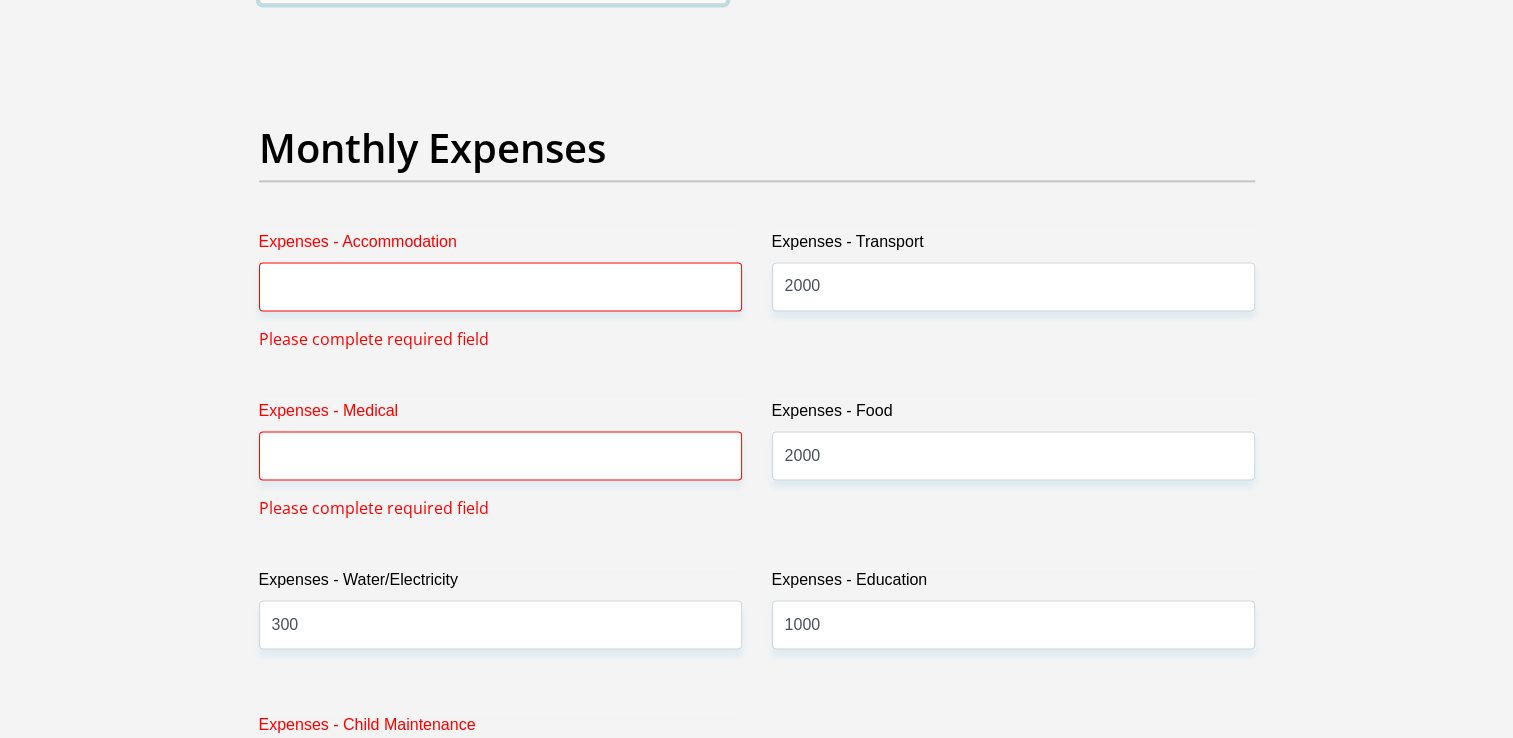 scroll, scrollTop: 2884, scrollLeft: 0, axis: vertical 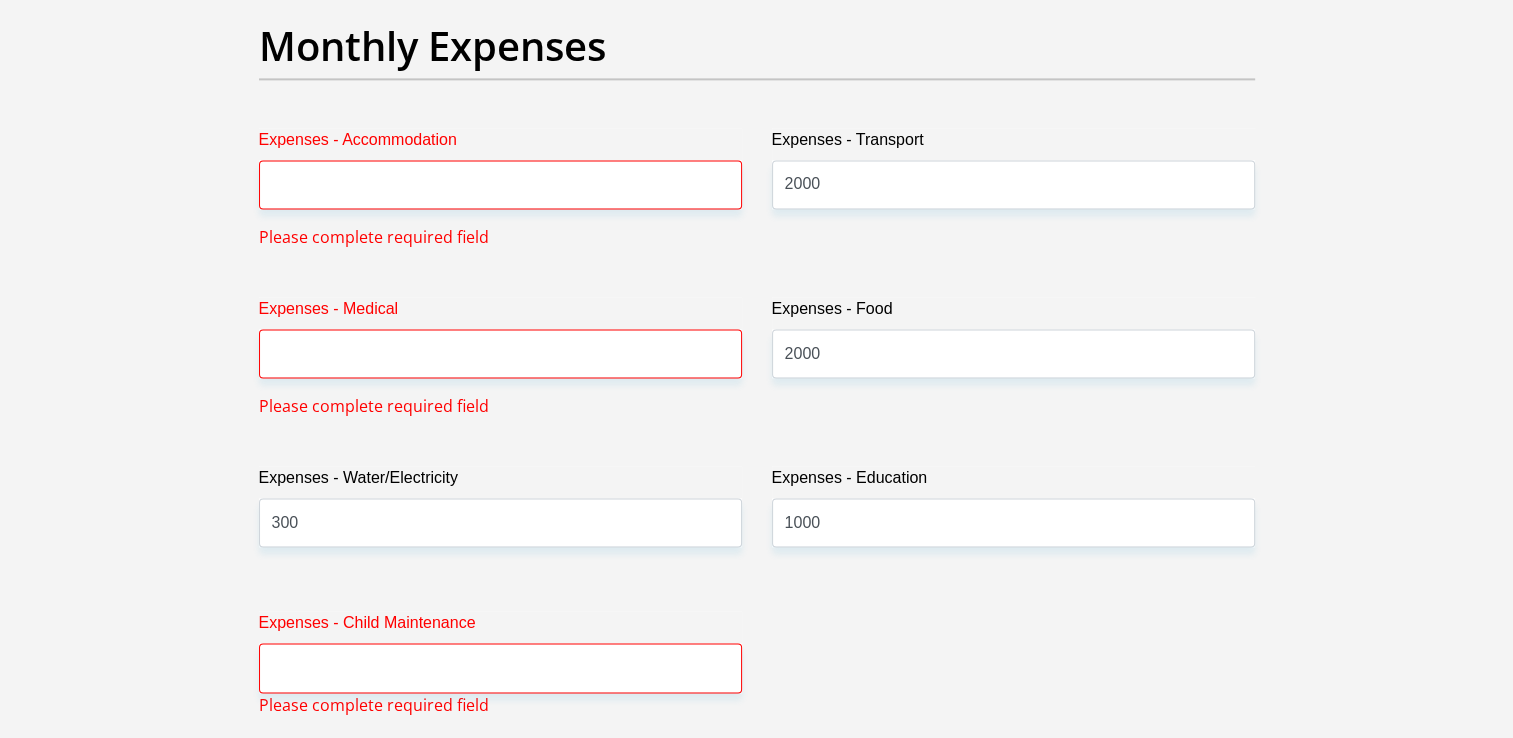 type on "00" 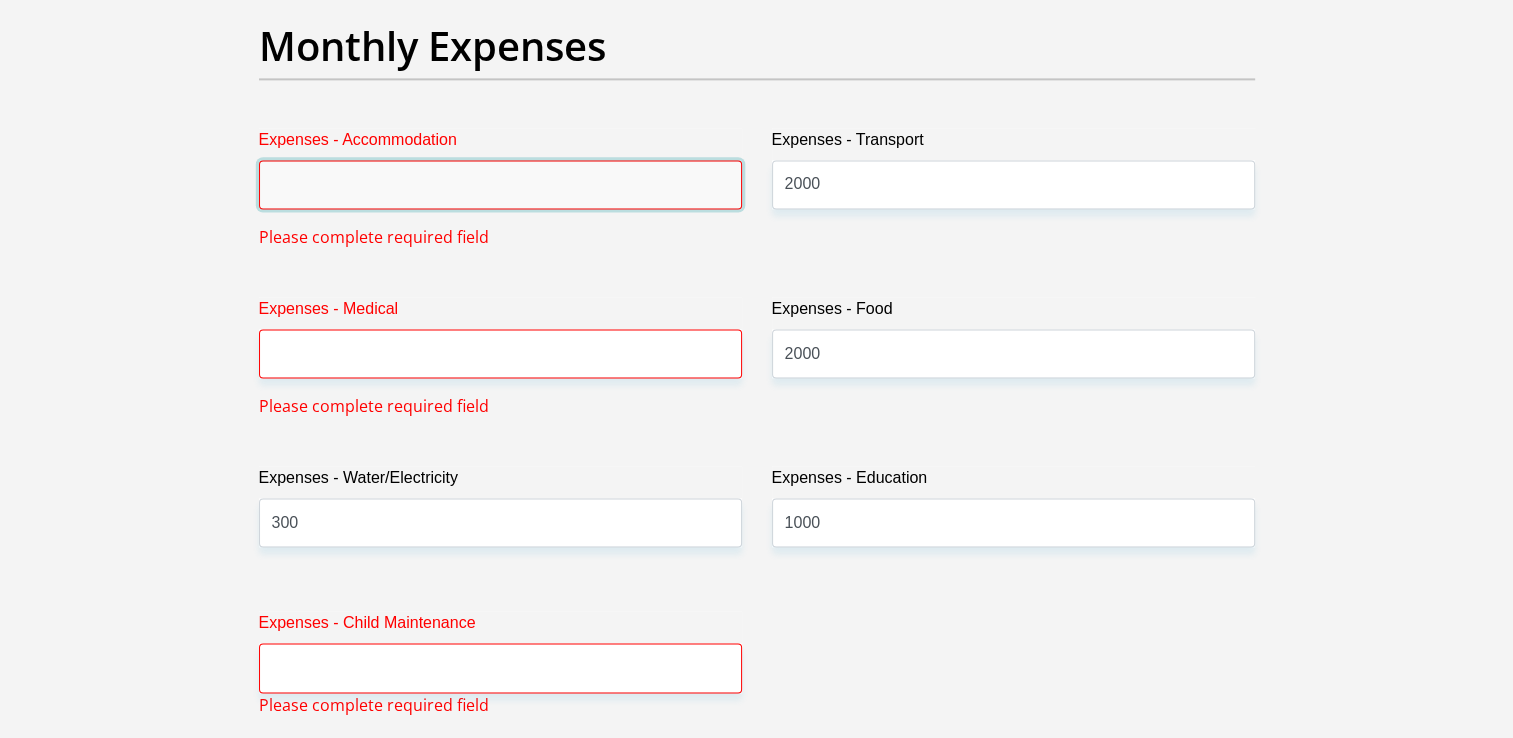 click on "Expenses - Accommodation" at bounding box center [500, 184] 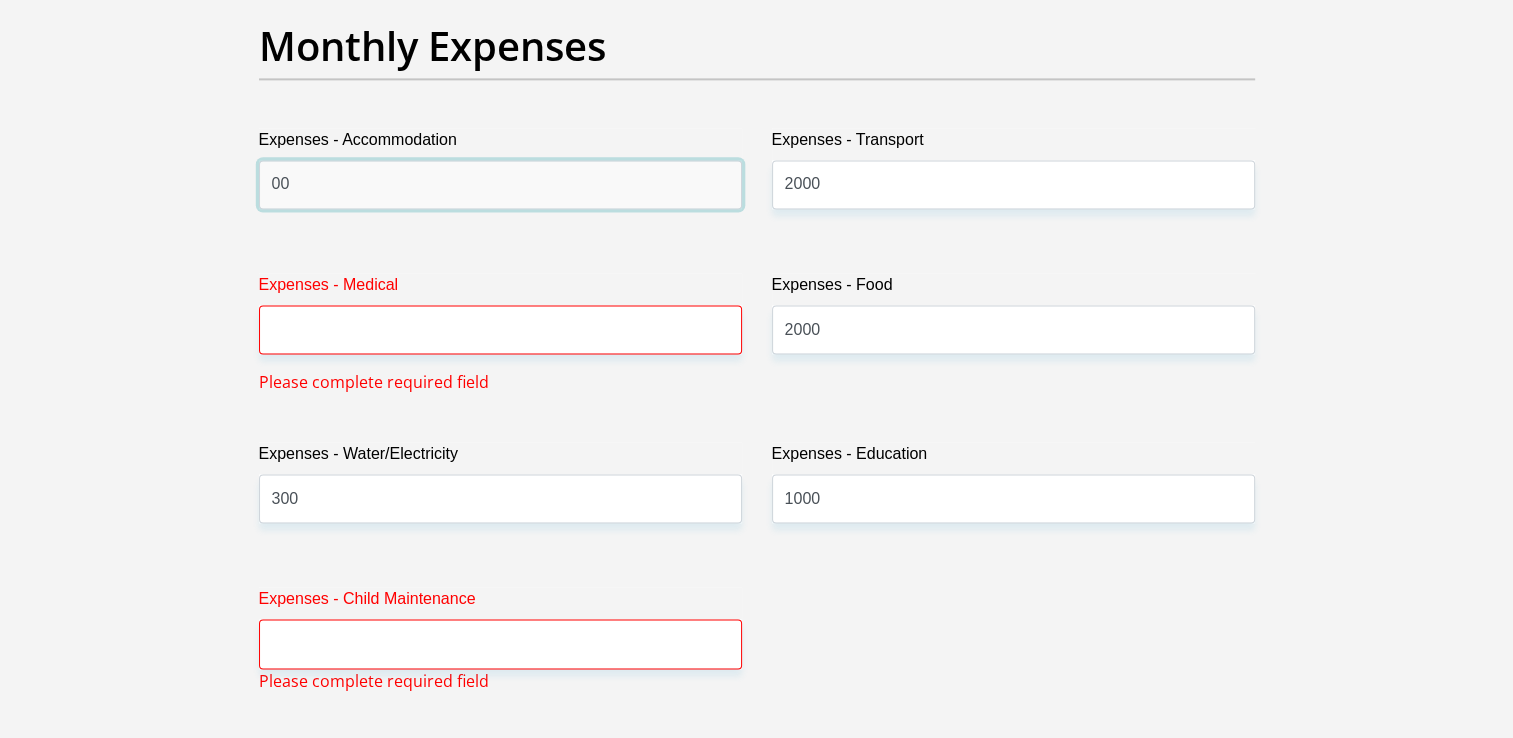type on "00" 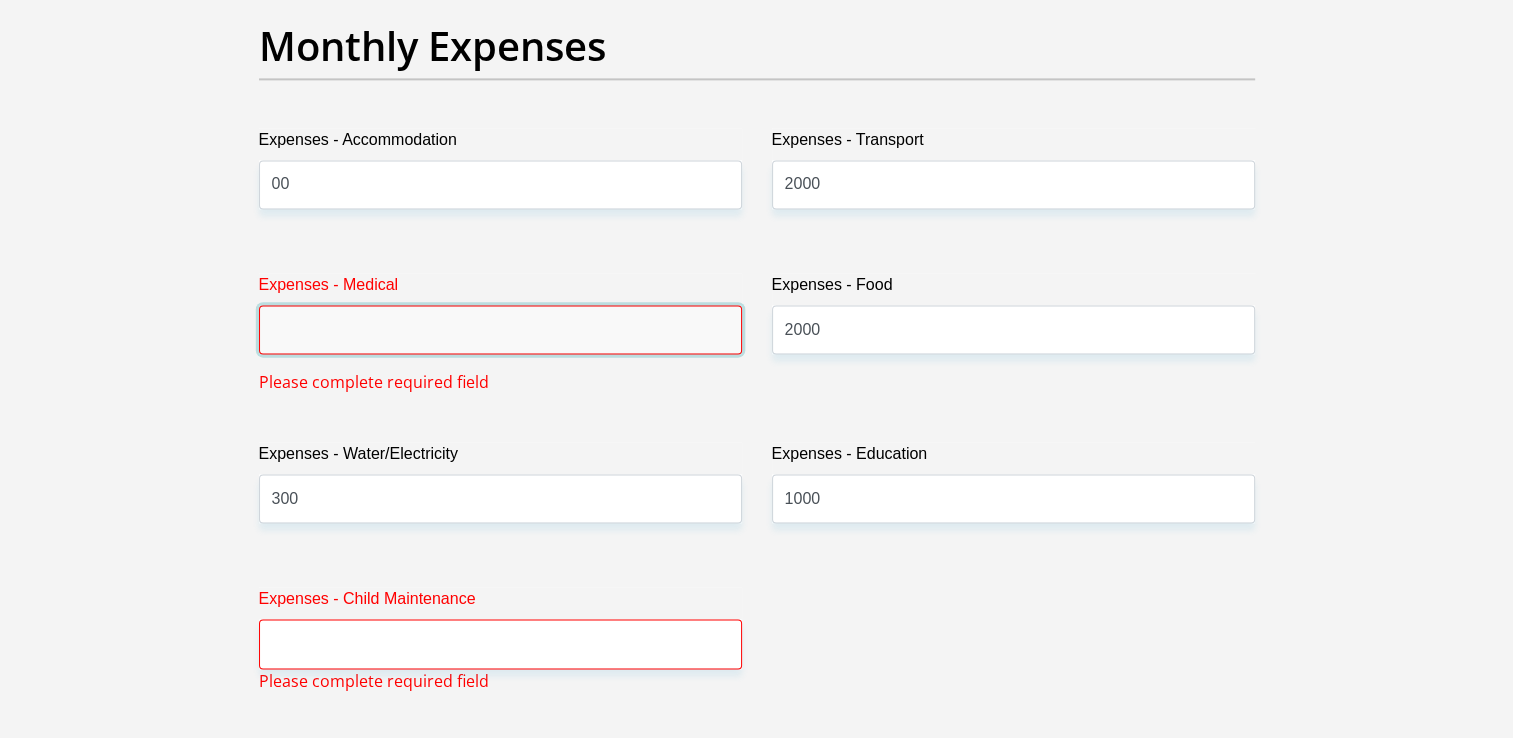 click on "Expenses - Medical" at bounding box center [500, 329] 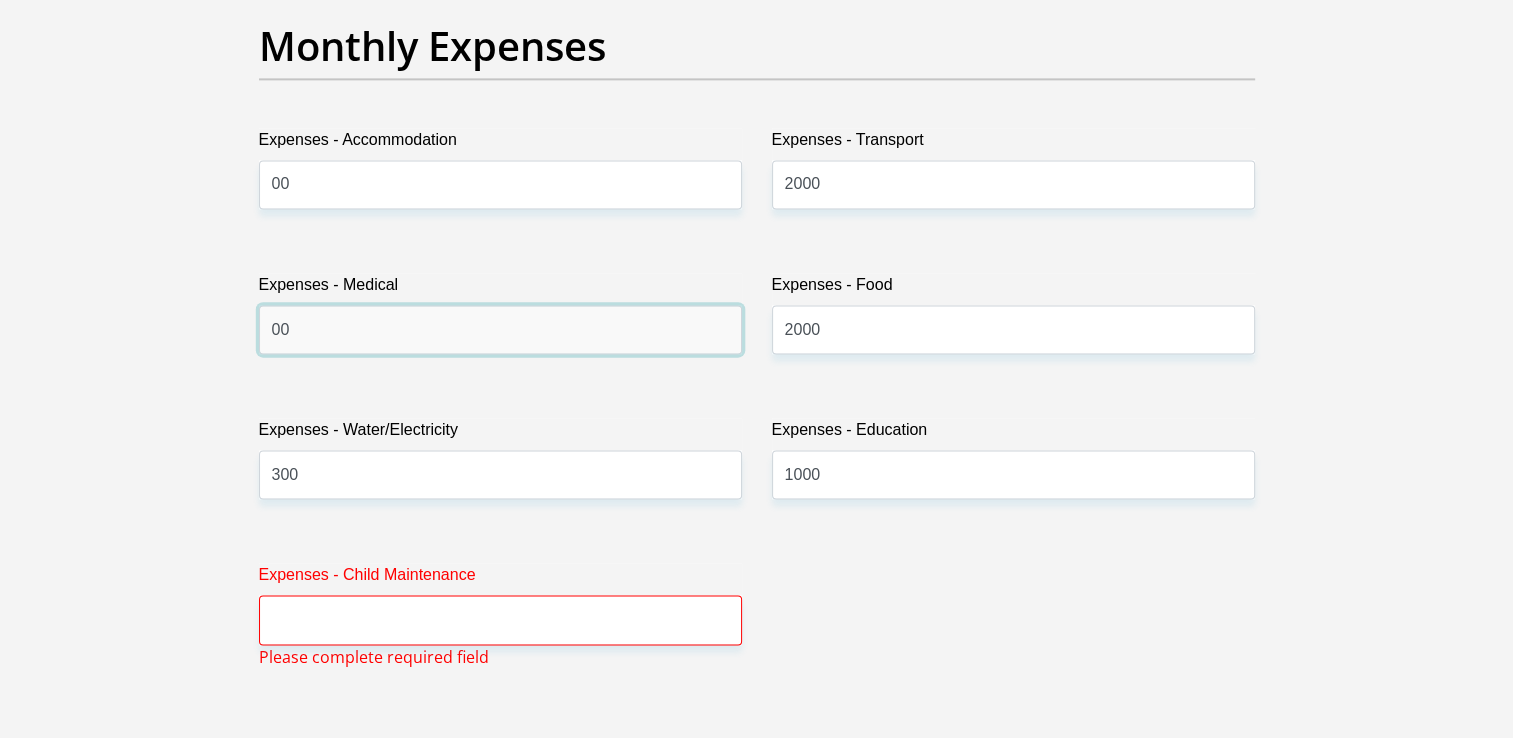 type on "00" 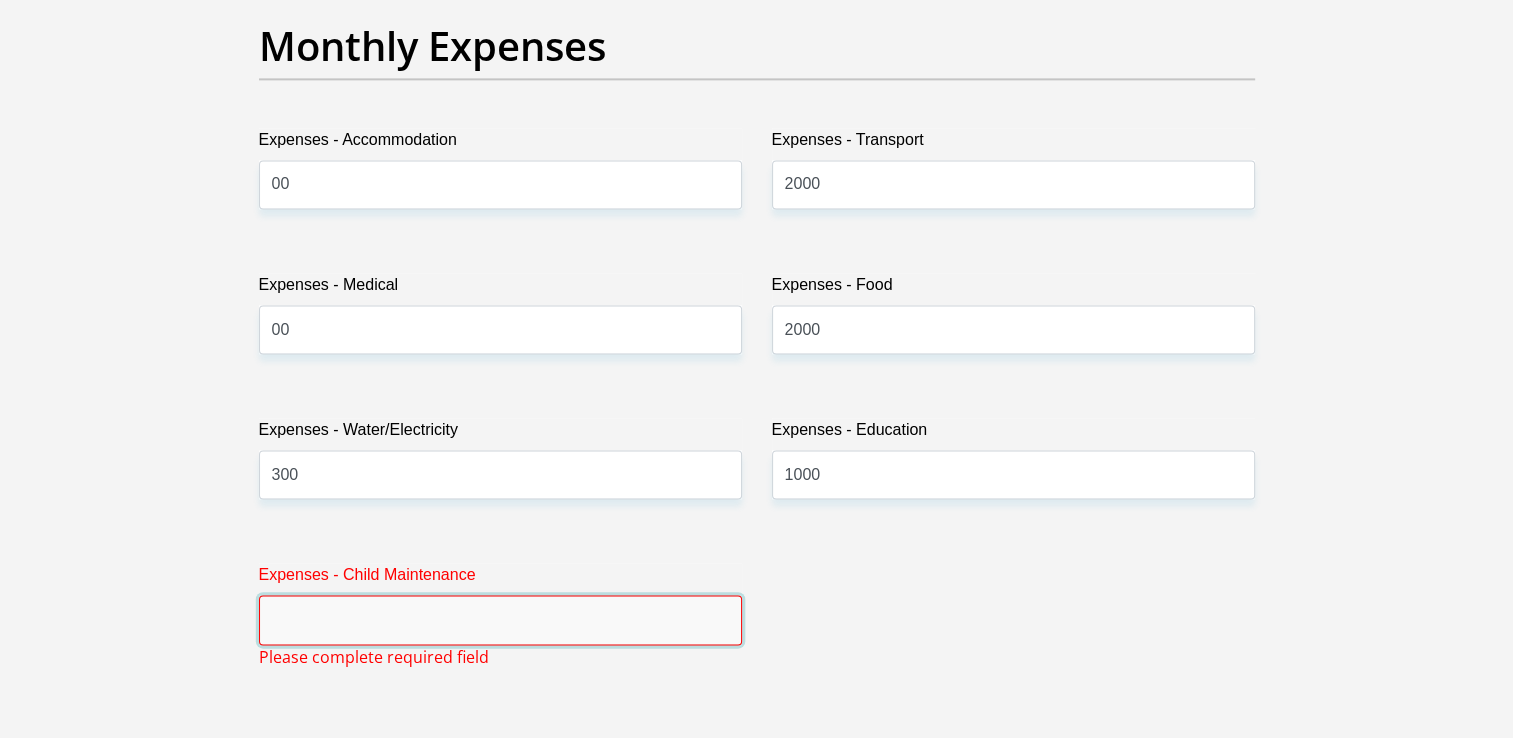 click on "Expenses - Child Maintenance" at bounding box center [500, 619] 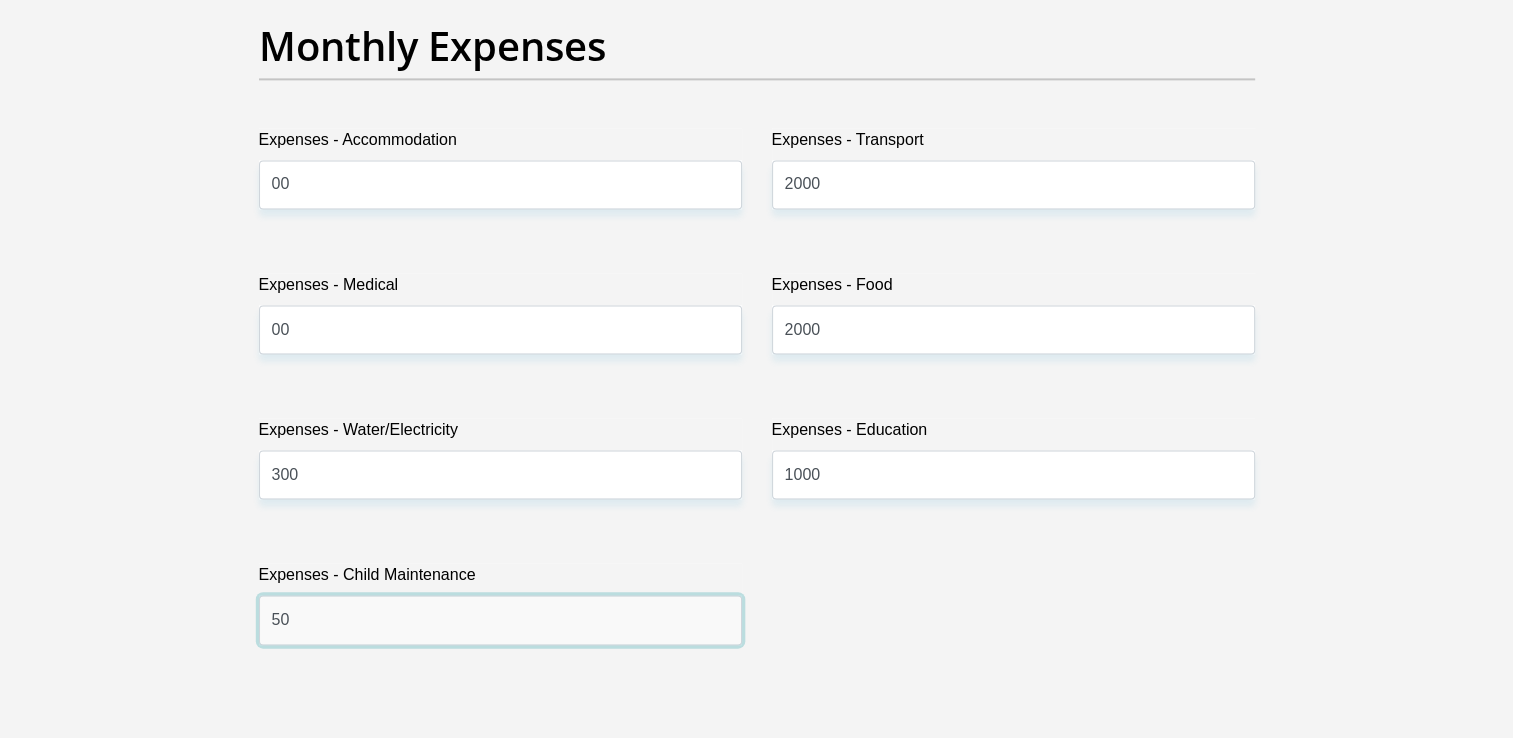 type on "5" 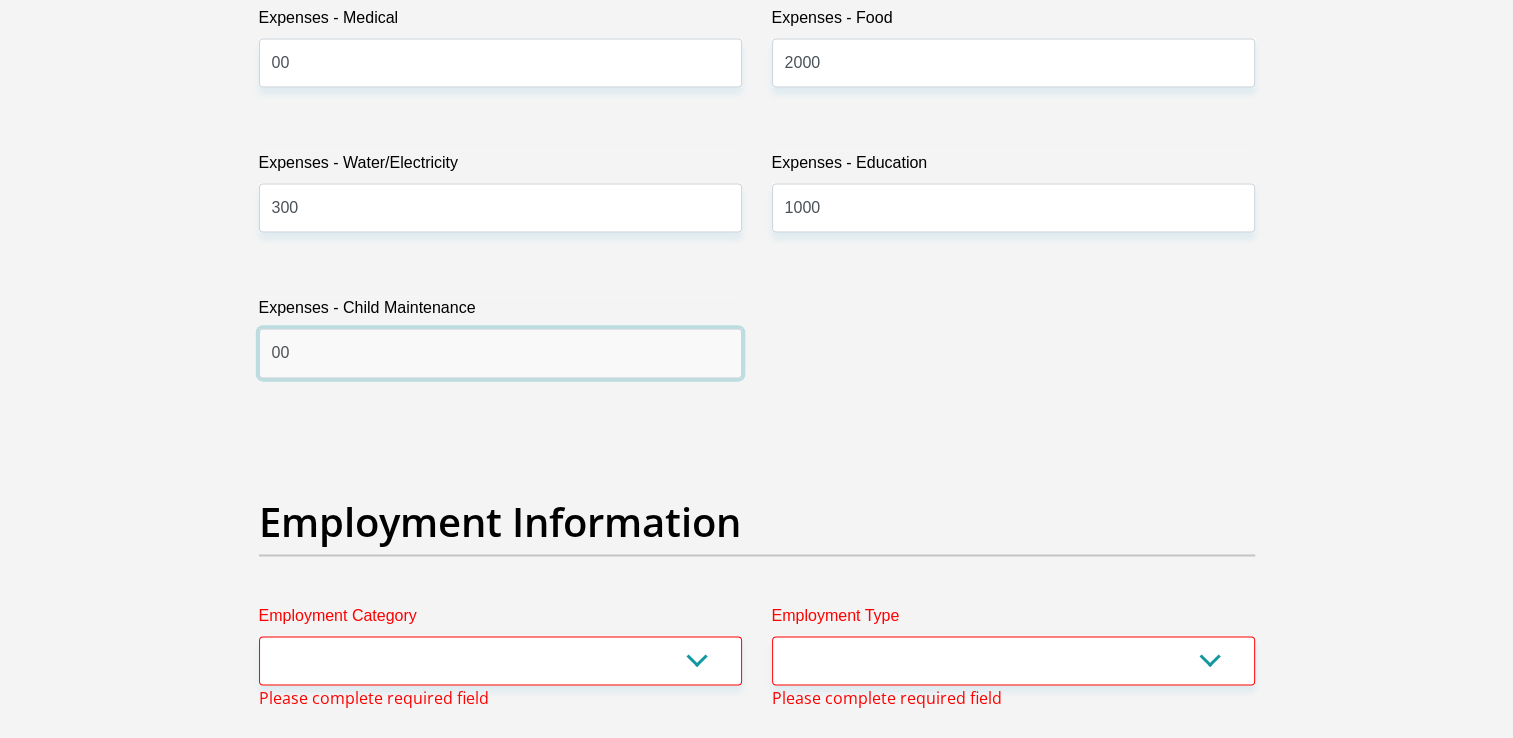 scroll, scrollTop: 3284, scrollLeft: 0, axis: vertical 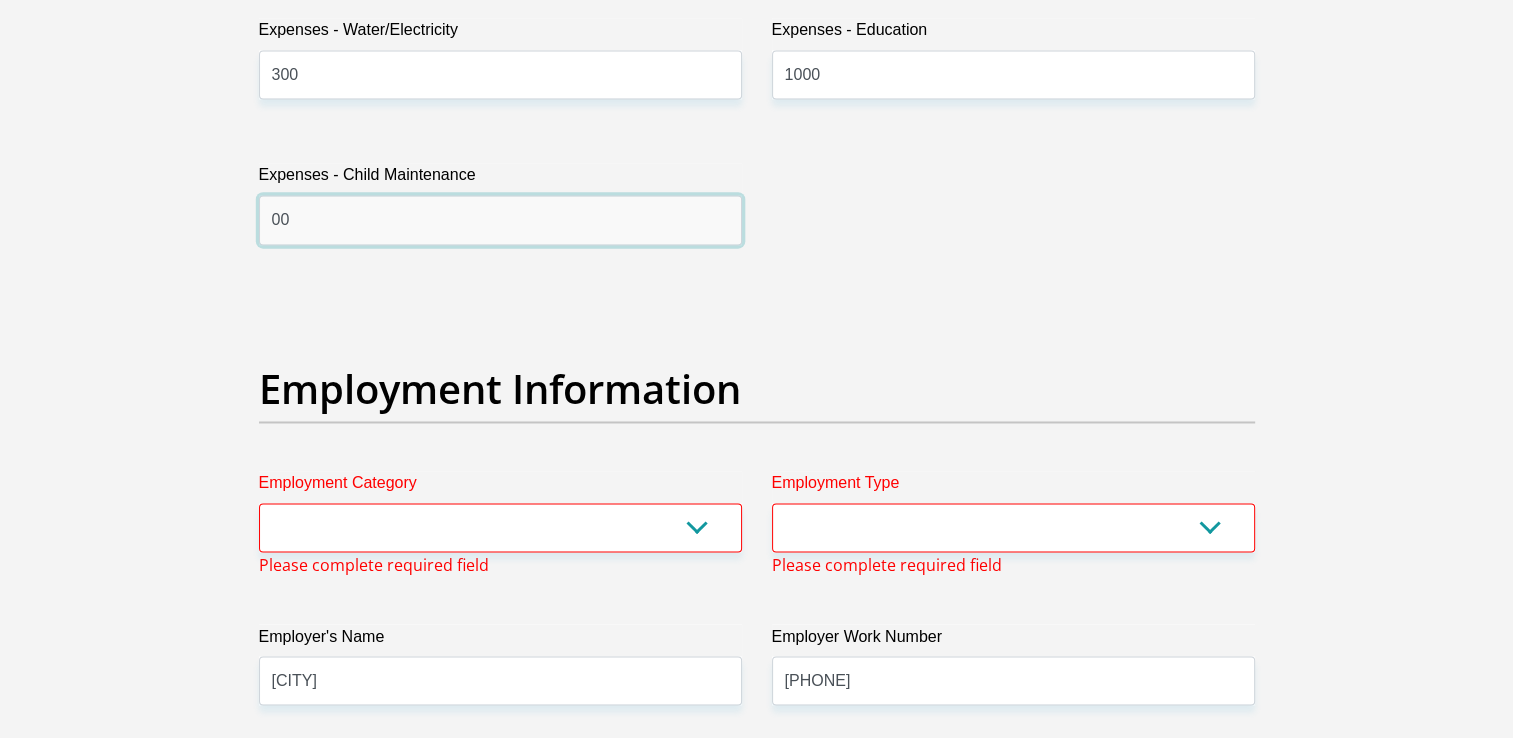 type on "00" 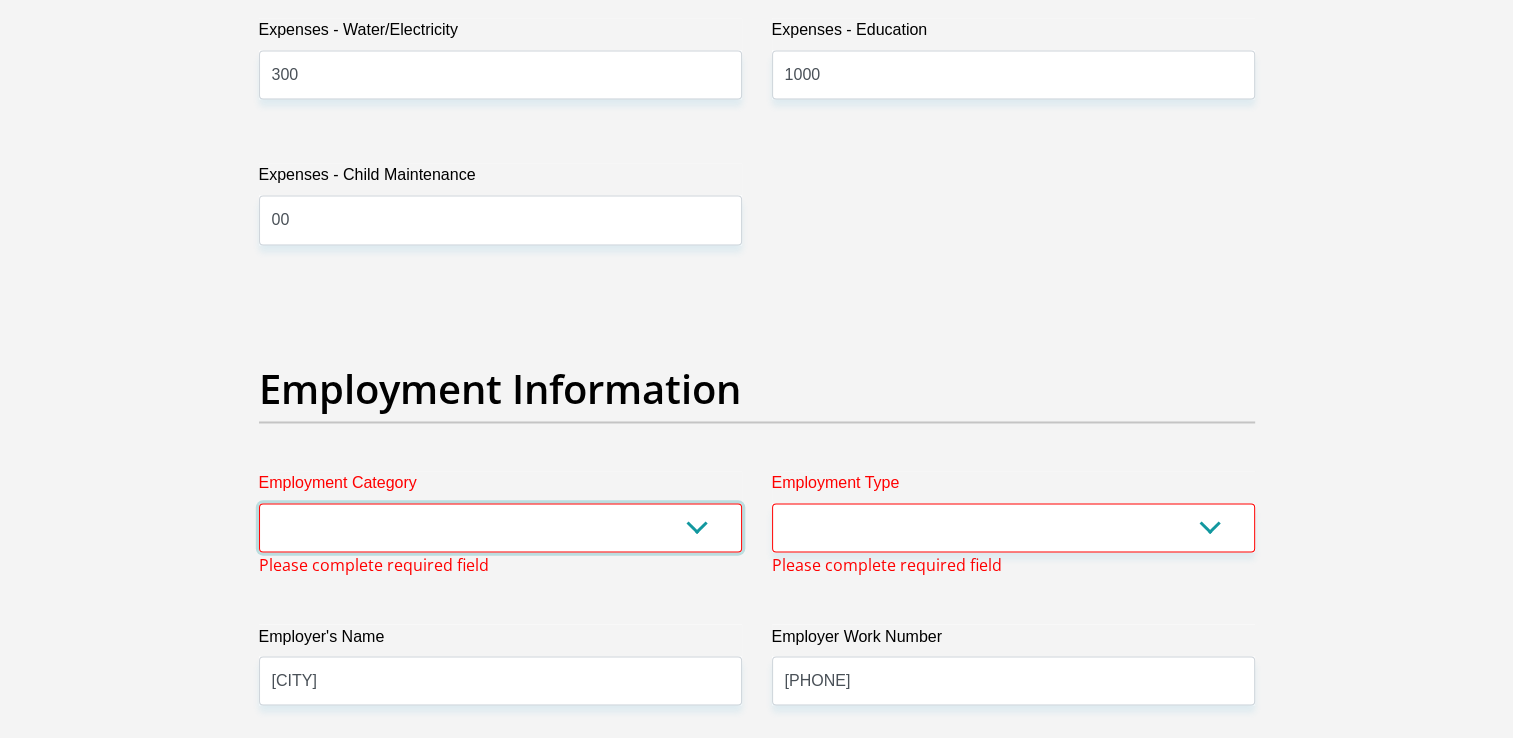 click on "AGRICULTURE
ALCOHOL & TOBACCO
CONSTRUCTION MATERIALS
METALLURGY
EQUIPMENT FOR RENEWABLE ENERGY
SPECIALIZED CONTRACTORS
CAR
GAMING (INCL. INTERNET
OTHER WHOLESALE
UNLICENSED PHARMACEUTICALS
CURRENCY EXCHANGE HOUSES
OTHER FINANCIAL INSTITUTIONS & INSURANCE
REAL ESTATE AGENTS
OIL & GAS
OTHER MATERIALS (E.G. IRON ORE)
PRECIOUS STONES & PRECIOUS METALS
POLITICAL ORGANIZATIONS
RELIGIOUS ORGANIZATIONS(NOT SECTS)
ACTI. HAVING BUSINESS DEAL WITH PUBLIC ADMINISTRATION
LAUNDROMATS" at bounding box center [500, 527] 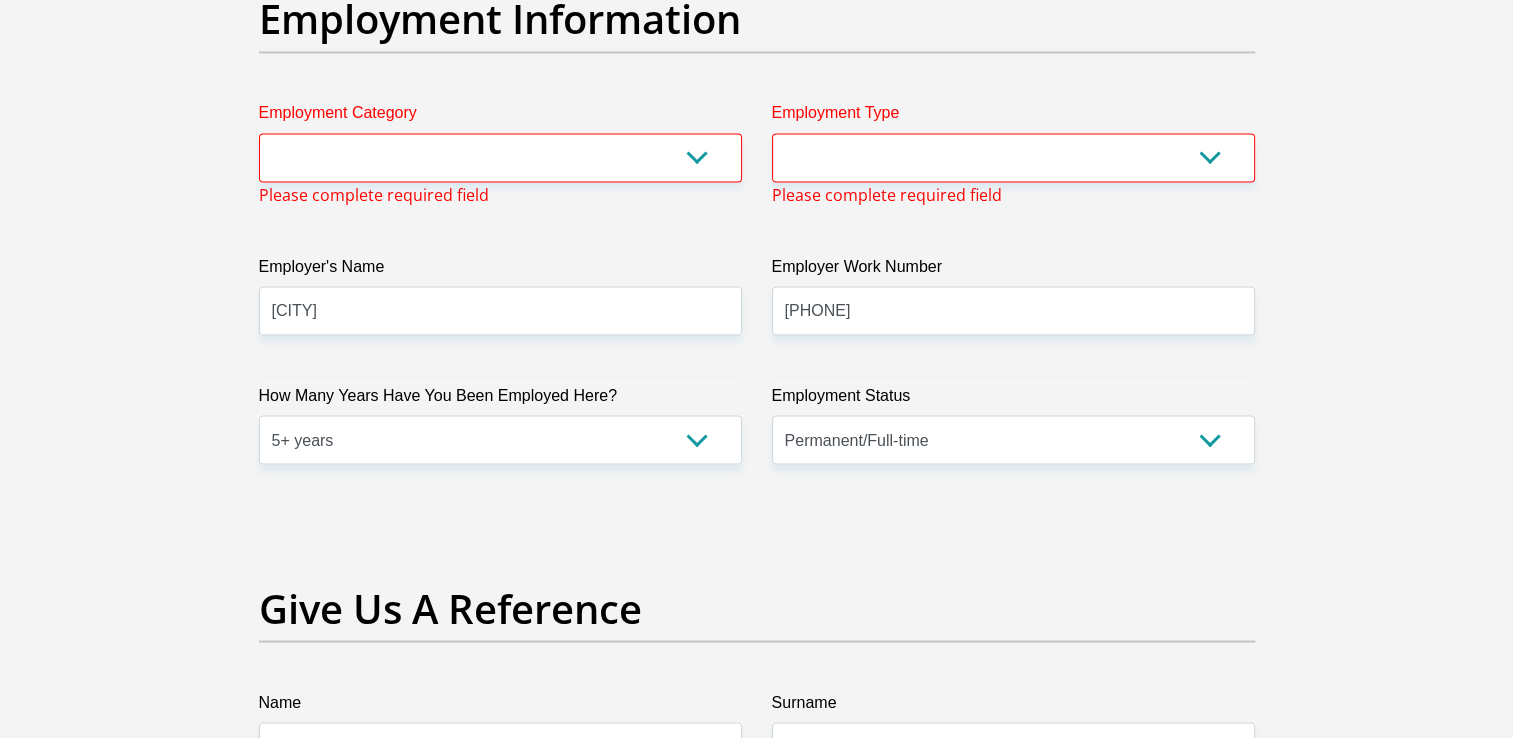 scroll, scrollTop: 3440, scrollLeft: 0, axis: vertical 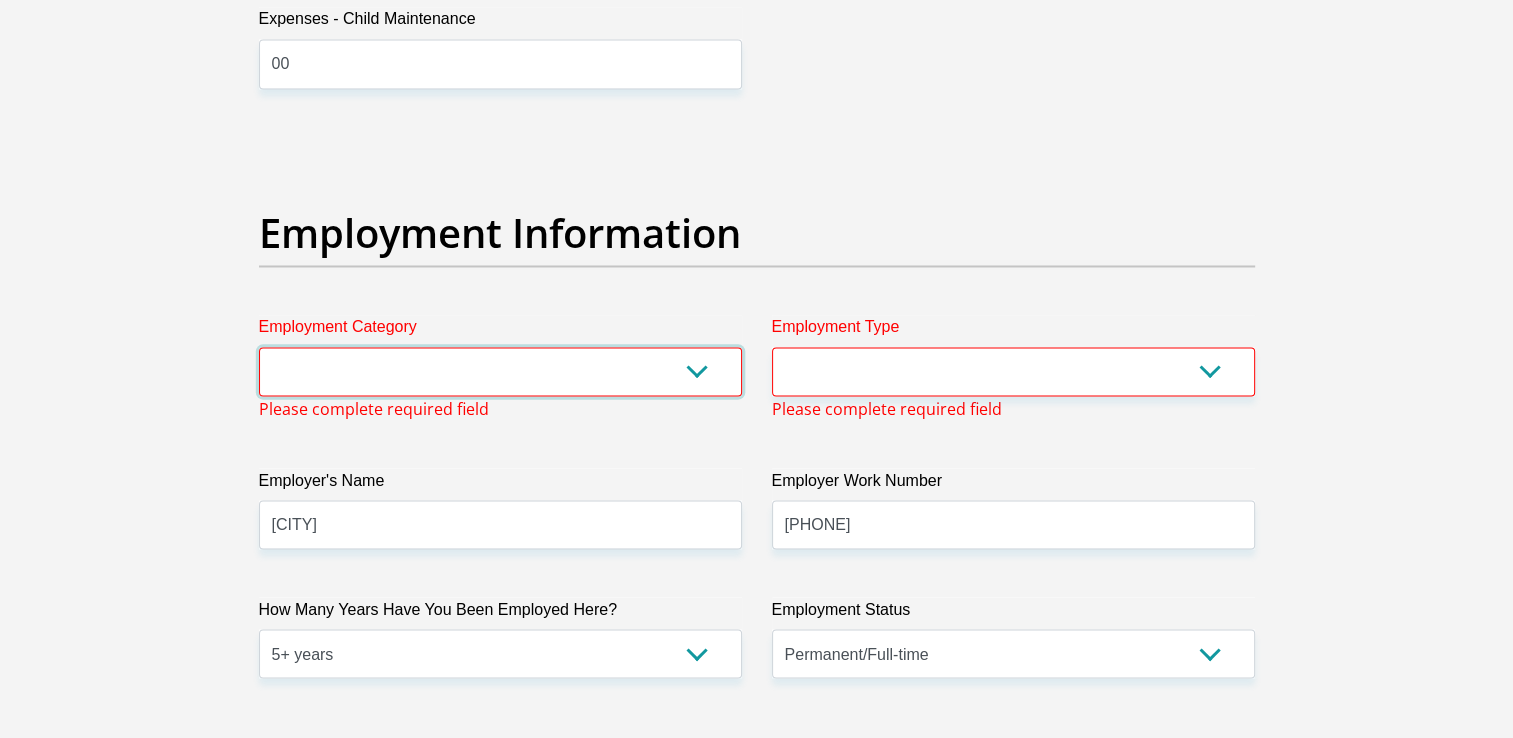 click on "AGRICULTURE
ALCOHOL & TOBACCO
CONSTRUCTION MATERIALS
METALLURGY
EQUIPMENT FOR RENEWABLE ENERGY
SPECIALIZED CONTRACTORS
CAR
GAMING (INCL. INTERNET
OTHER WHOLESALE
UNLICENSED PHARMACEUTICALS
CURRENCY EXCHANGE HOUSES
OTHER FINANCIAL INSTITUTIONS & INSURANCE
REAL ESTATE AGENTS
OIL & GAS
OTHER MATERIALS (E.G. IRON ORE)
PRECIOUS STONES & PRECIOUS METALS
POLITICAL ORGANIZATIONS
RELIGIOUS ORGANIZATIONS(NOT SECTS)
ACTI. HAVING BUSINESS DEAL WITH PUBLIC ADMINISTRATION
LAUNDROMATS" at bounding box center (500, 371) 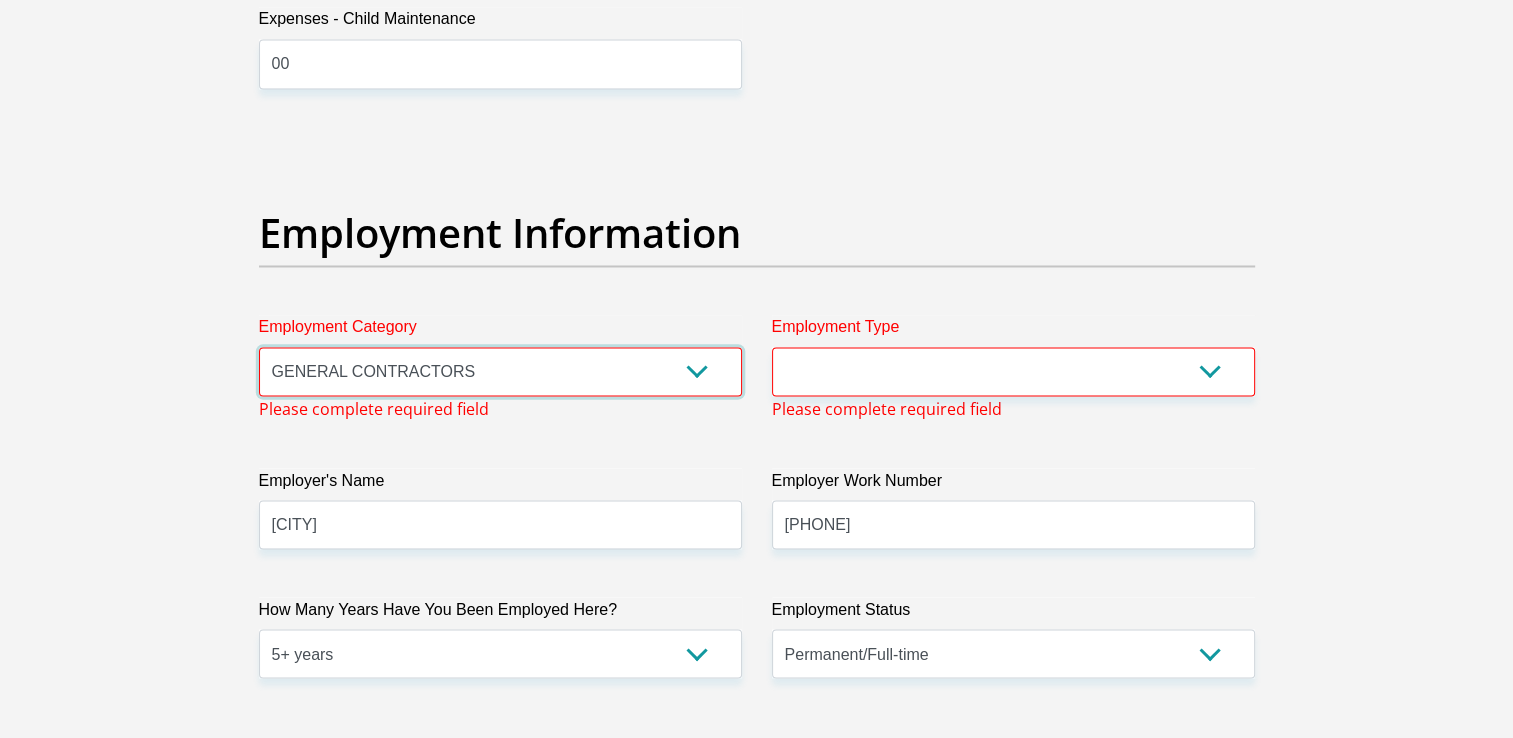 click on "AGRICULTURE
ALCOHOL & TOBACCO
CONSTRUCTION MATERIALS
METALLURGY
EQUIPMENT FOR RENEWABLE ENERGY
SPECIALIZED CONTRACTORS
CAR
GAMING (INCL. INTERNET
OTHER WHOLESALE
UNLICENSED PHARMACEUTICALS
CURRENCY EXCHANGE HOUSES
OTHER FINANCIAL INSTITUTIONS & INSURANCE
REAL ESTATE AGENTS
OIL & GAS
OTHER MATERIALS (E.G. IRON ORE)
PRECIOUS STONES & PRECIOUS METALS
POLITICAL ORGANIZATIONS
RELIGIOUS ORGANIZATIONS(NOT SECTS)
ACTI. HAVING BUSINESS DEAL WITH PUBLIC ADMINISTRATION
LAUNDROMATS" at bounding box center [500, 371] 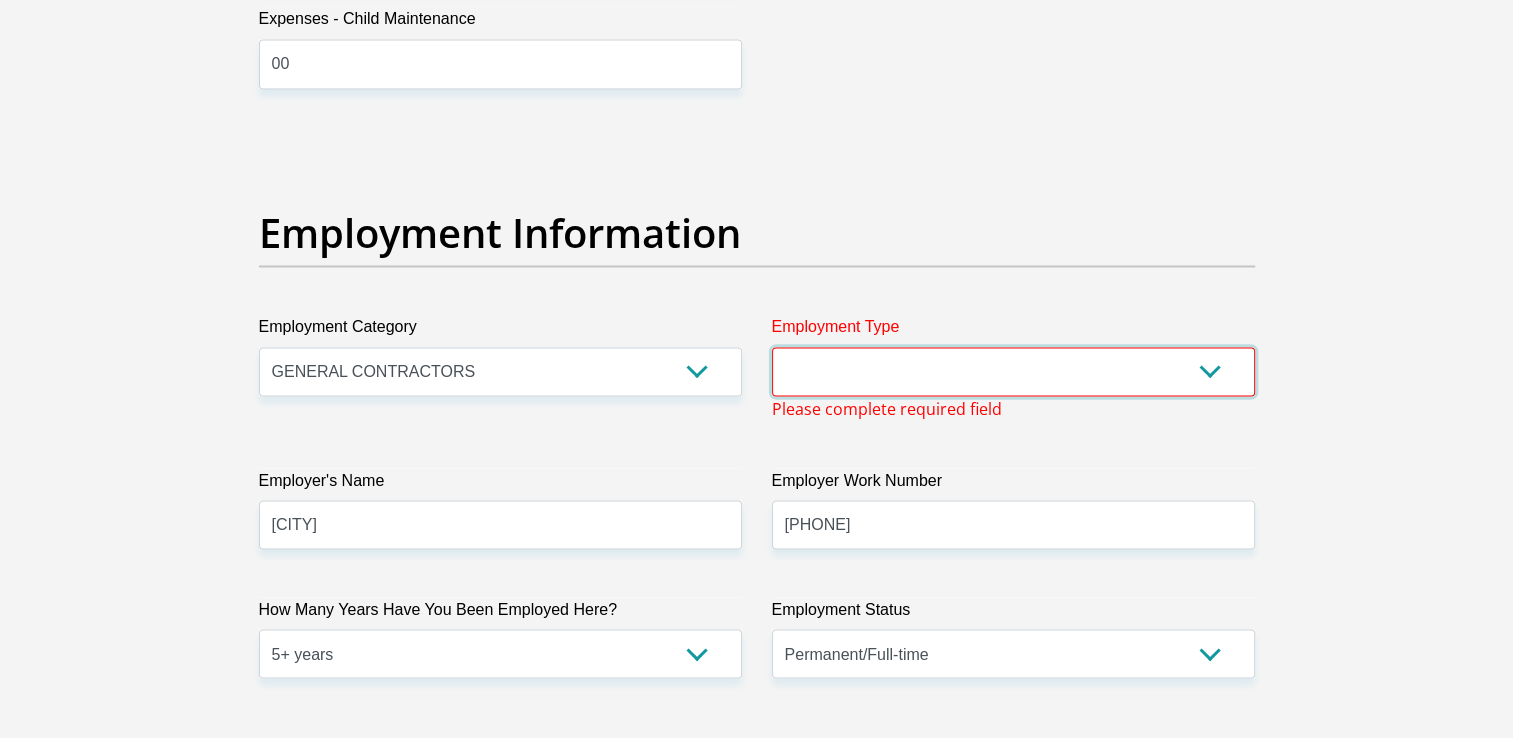 click on "College/Lecturer
Craft Seller
Creative
Driver
Executive
Farmer
Forces - Non Commissioned
Forces - Officer
Hawker
Housewife
Labourer
Licenced Professional
Manager
Miner
Non Licenced Professional
Office Staff/Clerk
Outside Worker
Pensioner
Permanent Teacher
Production/Manufacturing
Sales
Self-Employed
Semi-Professional Worker
Service Industry  Social Worker  Student" at bounding box center (1013, 371) 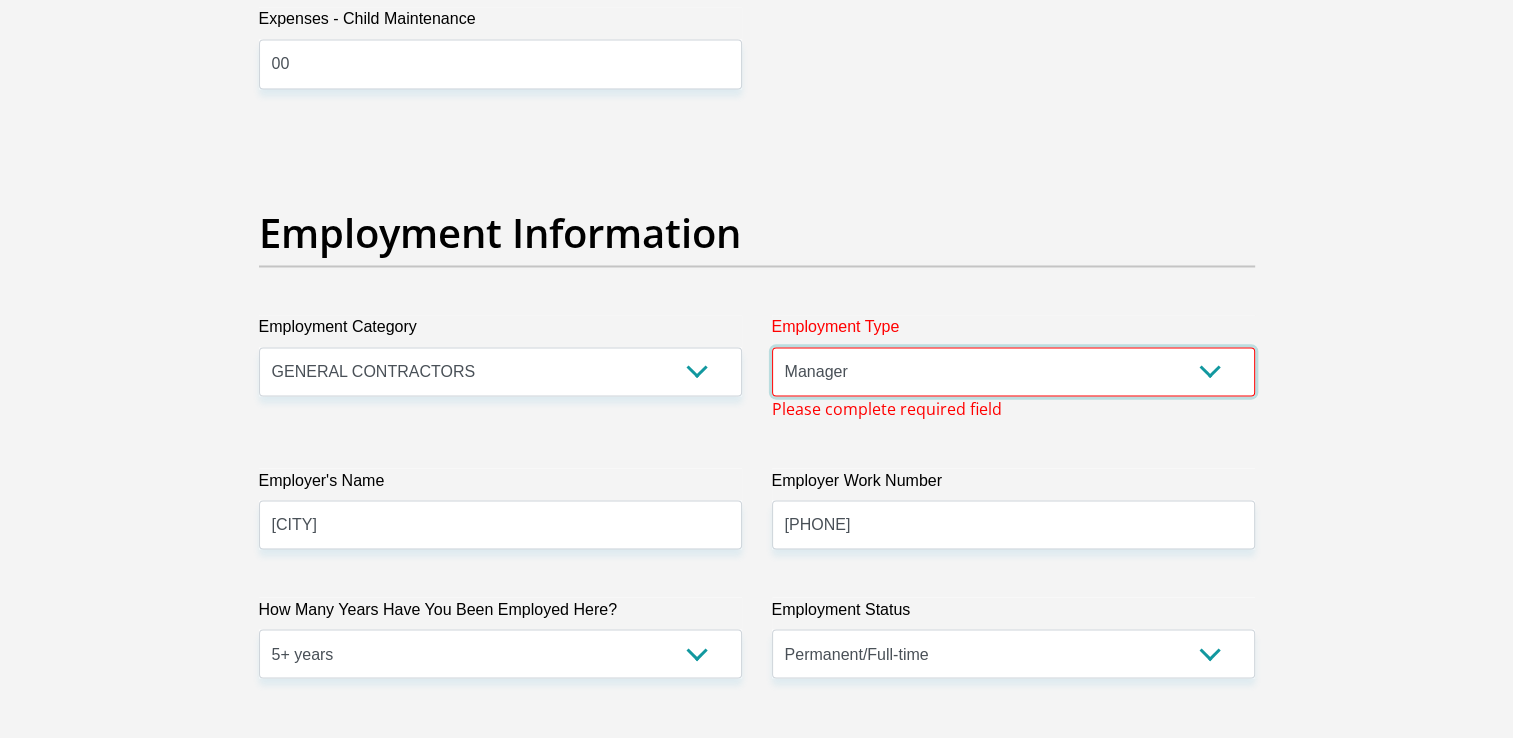 click on "College/Lecturer
Craft Seller
Creative
Driver
Executive
Farmer
Forces - Non Commissioned
Forces - Officer
Hawker
Housewife
Labourer
Licenced Professional
Manager
Miner
Non Licenced Professional
Office Staff/Clerk
Outside Worker
Pensioner
Permanent Teacher
Production/Manufacturing
Sales
Self-Employed
Semi-Professional Worker
Service Industry  Social Worker  Student" at bounding box center (1013, 371) 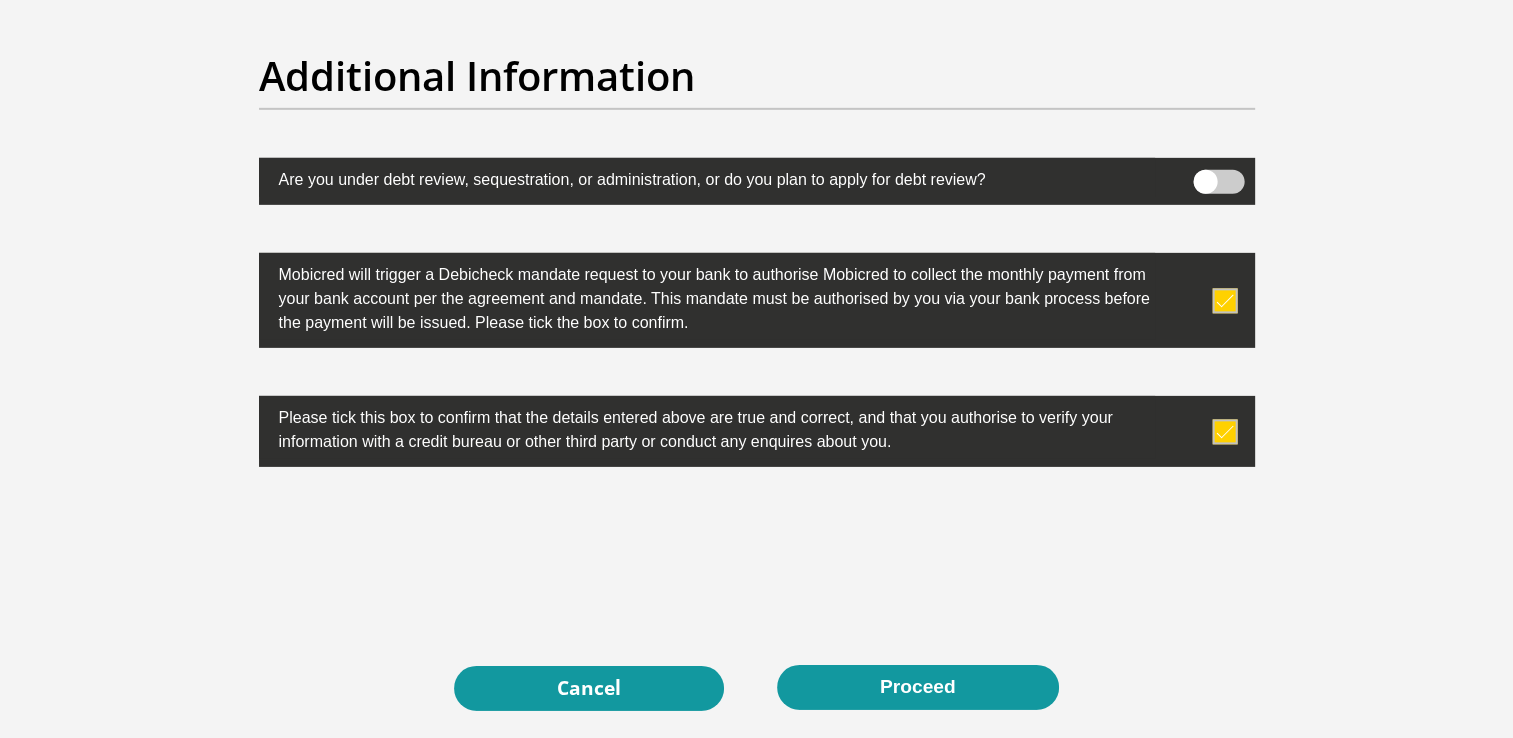 scroll, scrollTop: 6240, scrollLeft: 0, axis: vertical 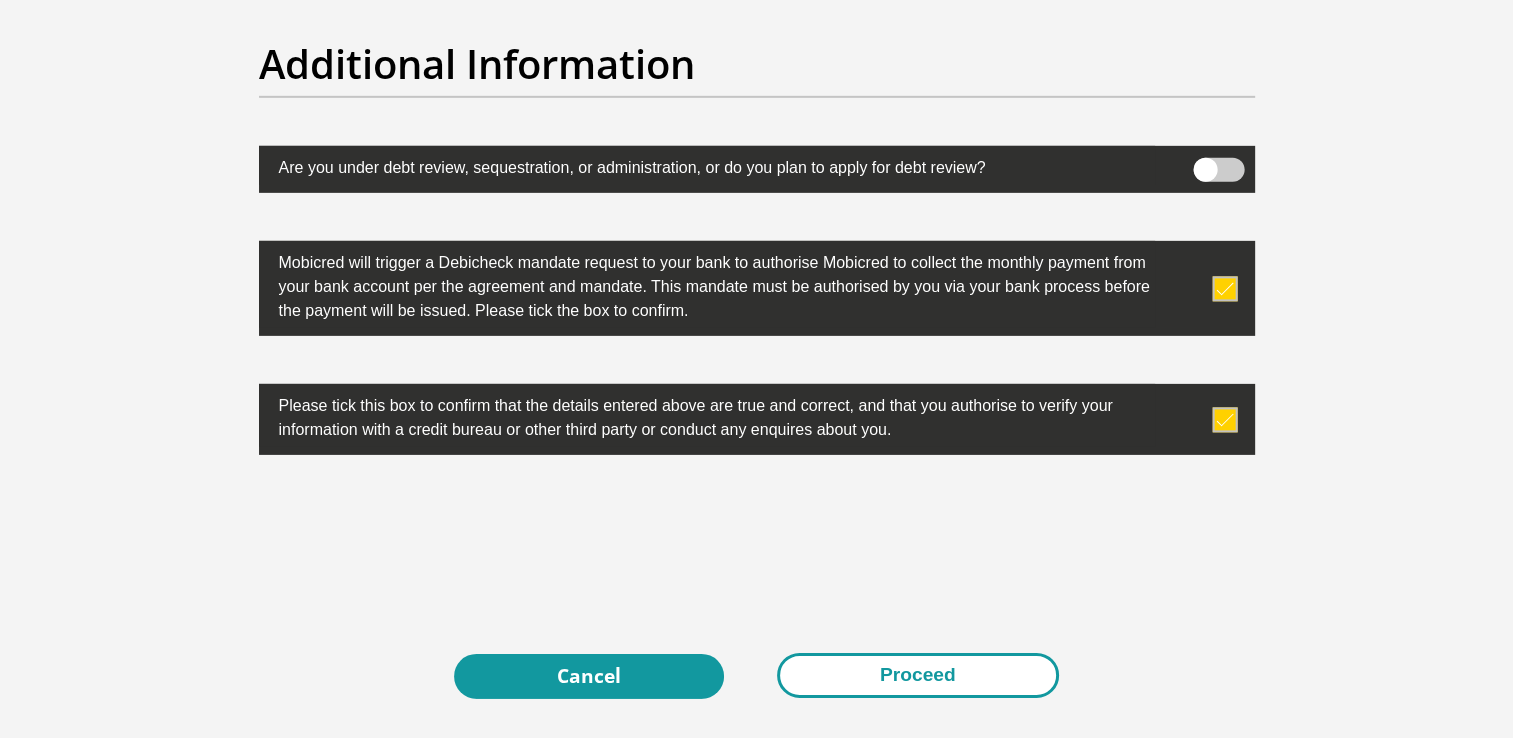 click on "Proceed" at bounding box center [918, 675] 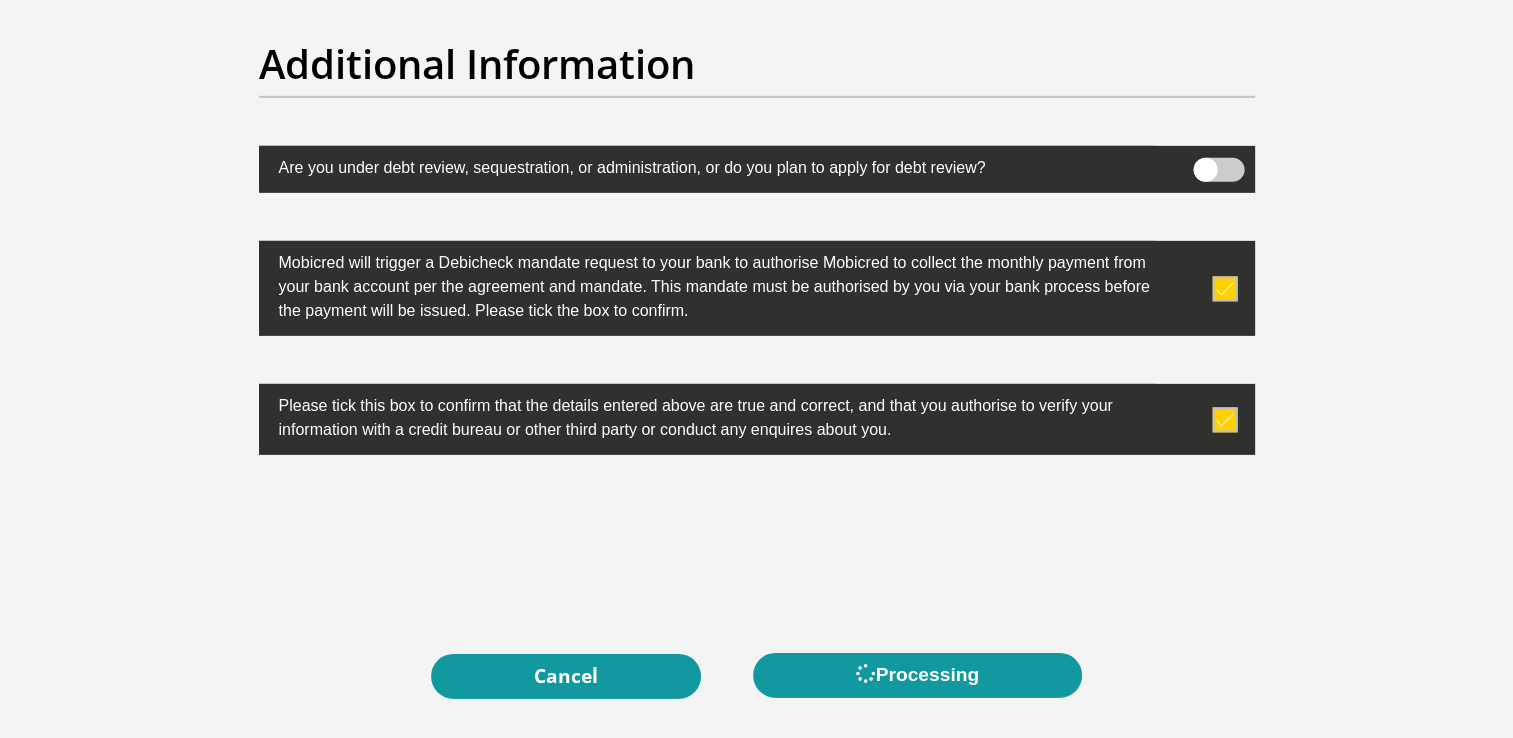 scroll, scrollTop: 0, scrollLeft: 0, axis: both 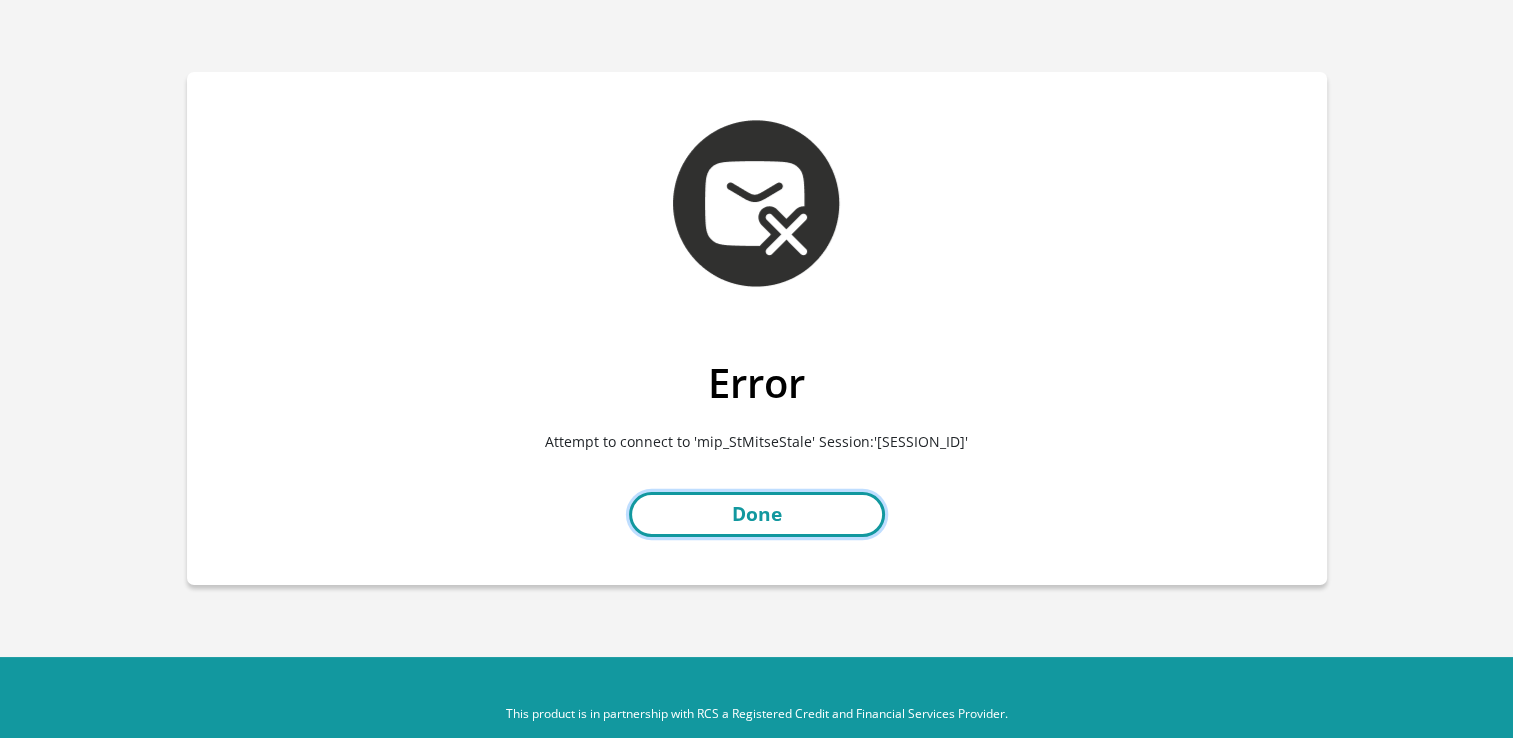 click on "Done" at bounding box center [757, 514] 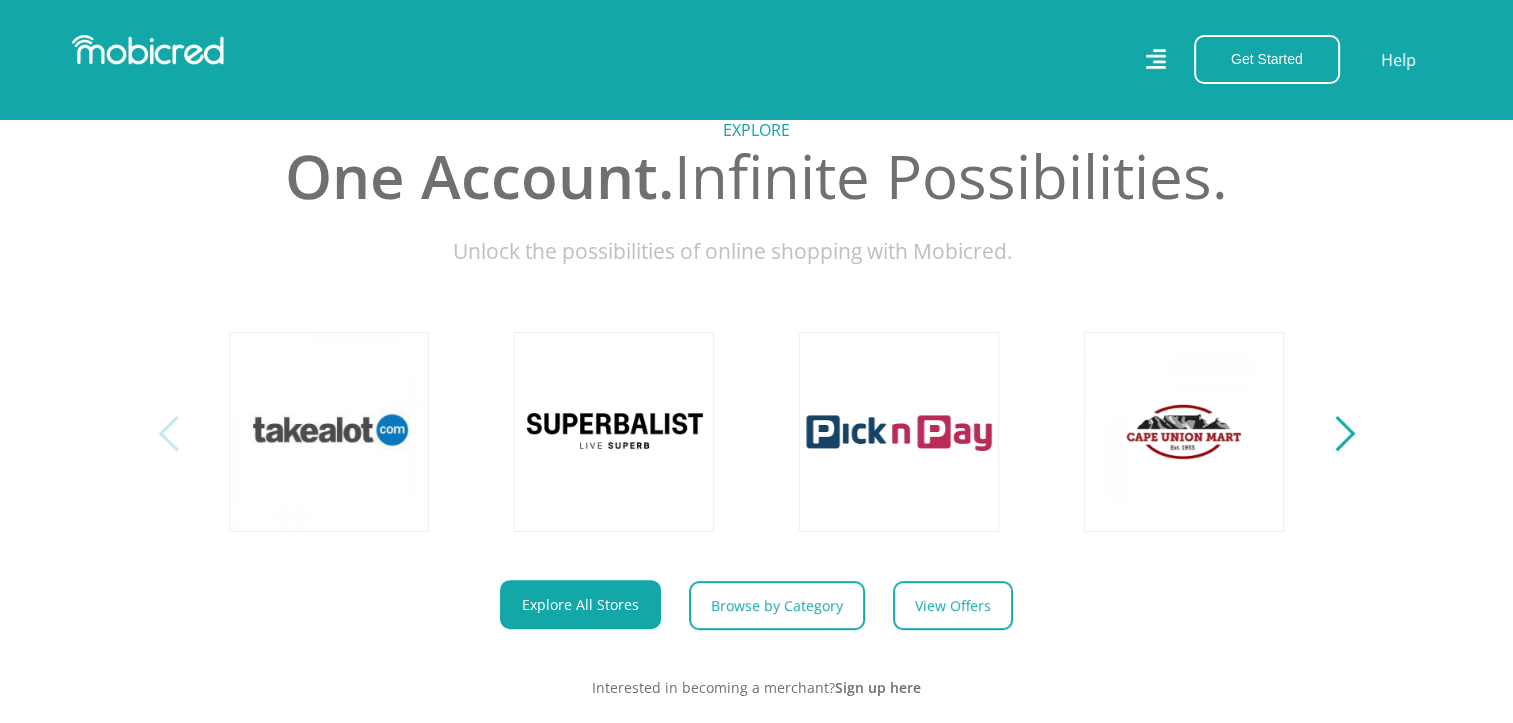 scroll, scrollTop: 700, scrollLeft: 0, axis: vertical 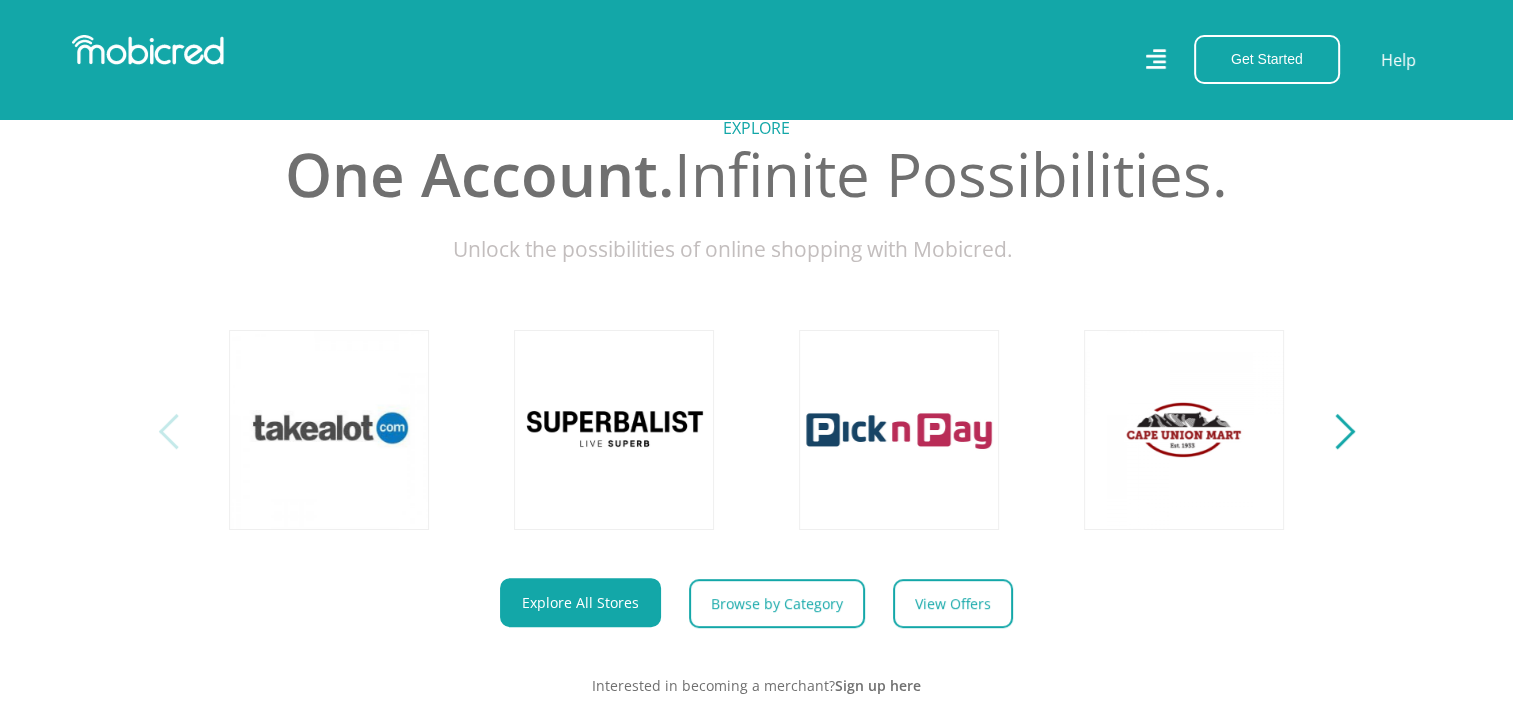 click at bounding box center [1336, 431] 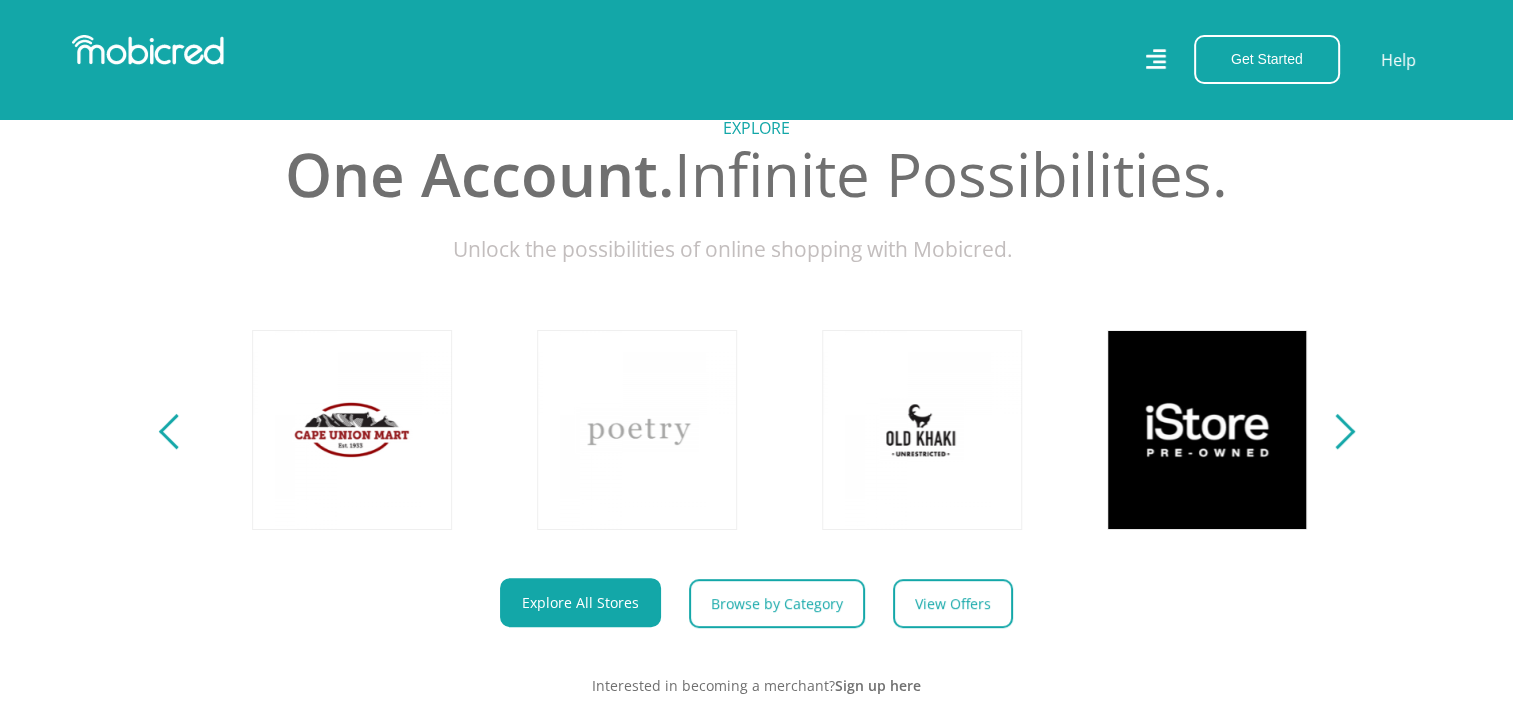 scroll, scrollTop: 0, scrollLeft: 1140, axis: horizontal 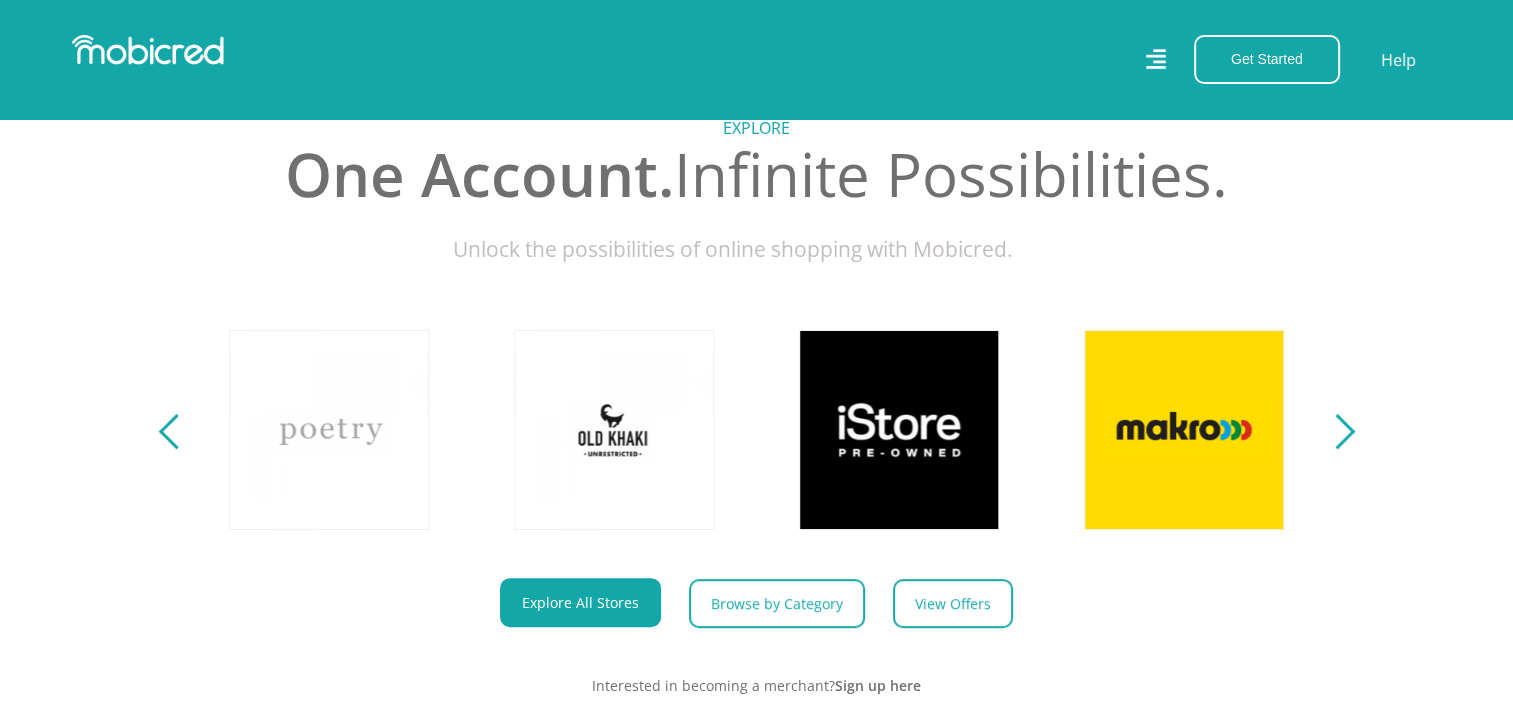 click at bounding box center [1336, 431] 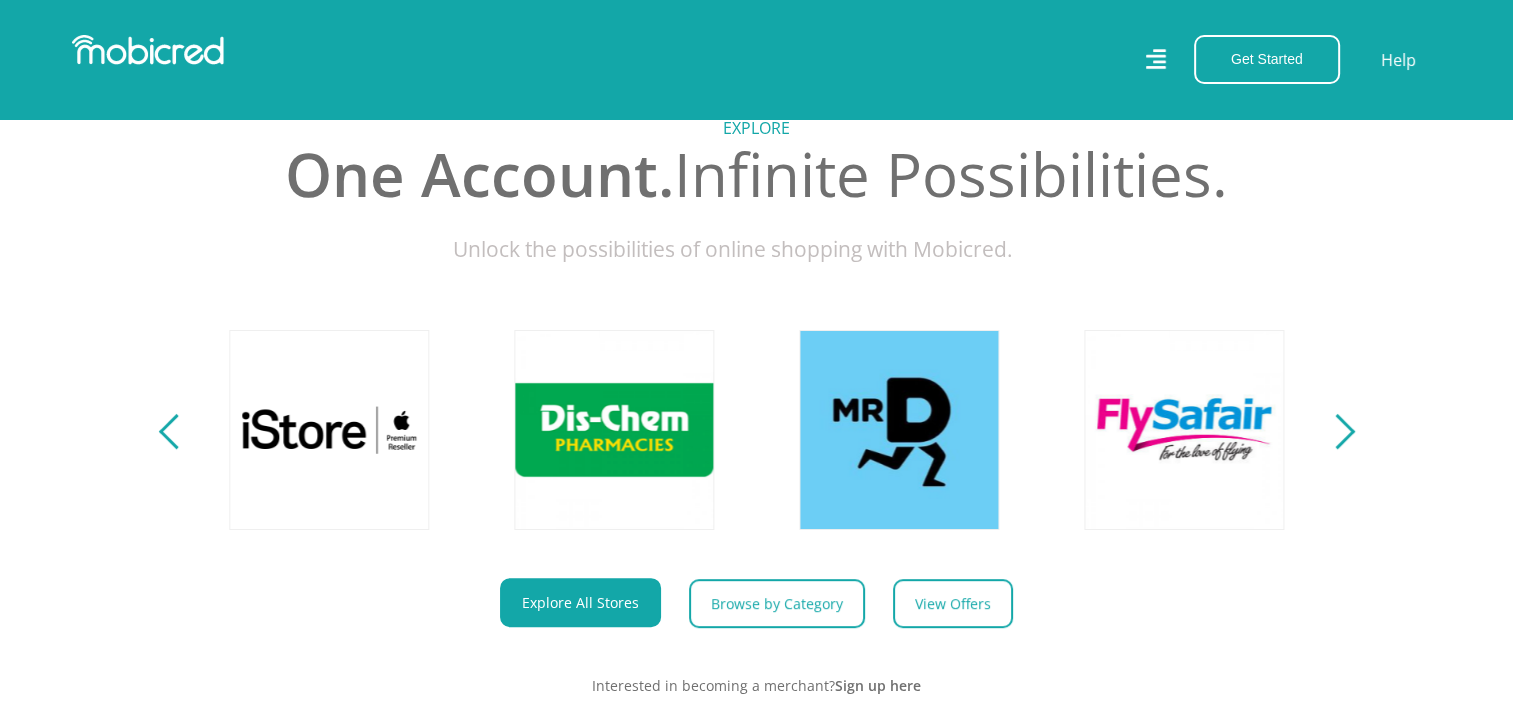 click at bounding box center [1336, 431] 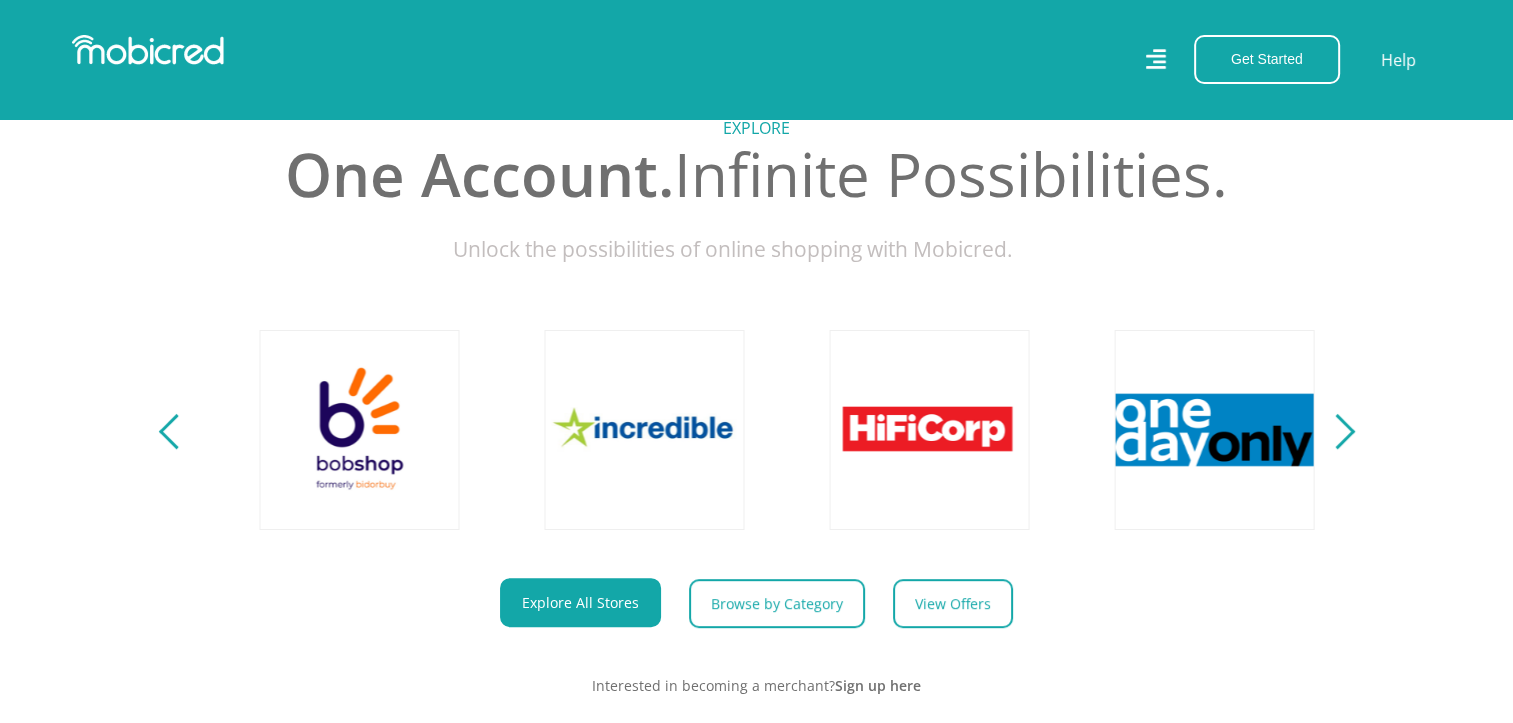 scroll, scrollTop: 0, scrollLeft: 3420, axis: horizontal 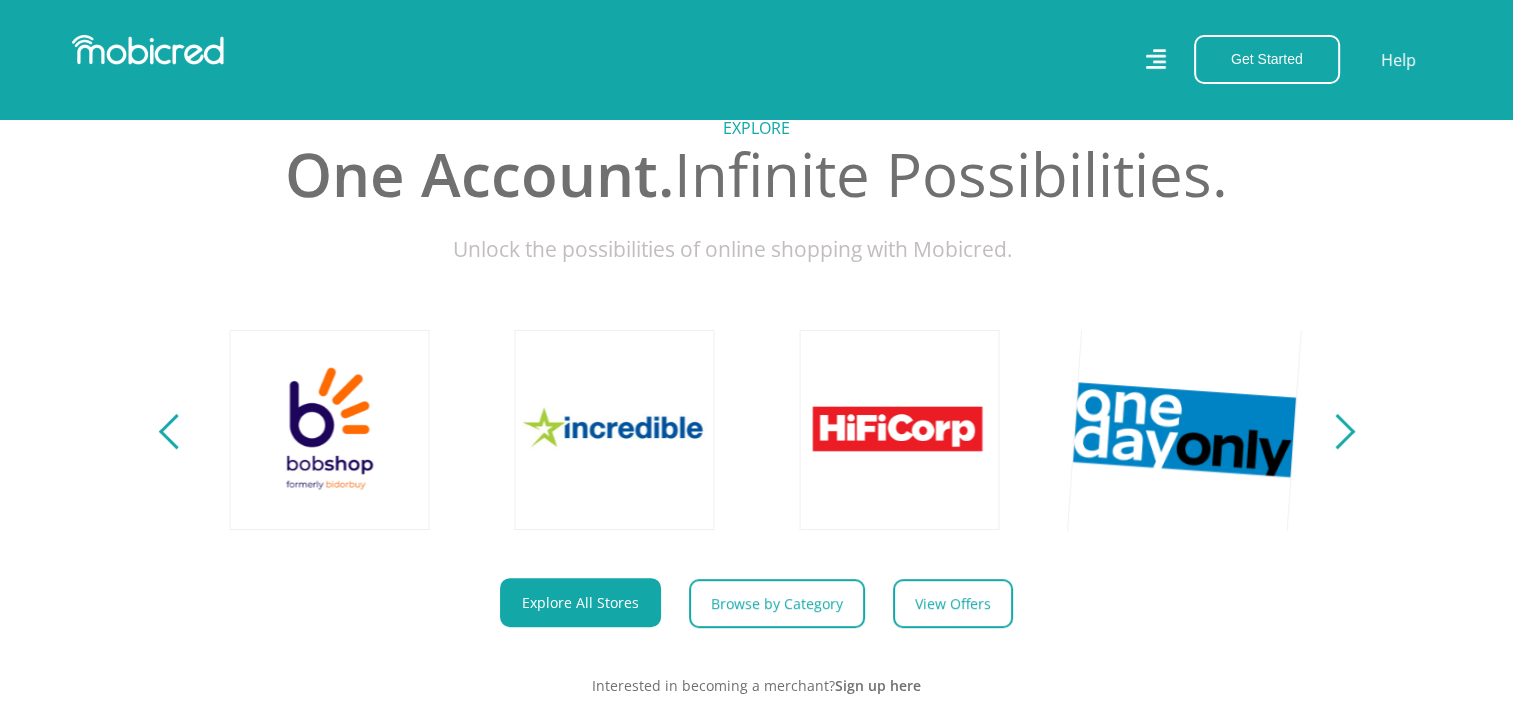 click at bounding box center [1184, 429] 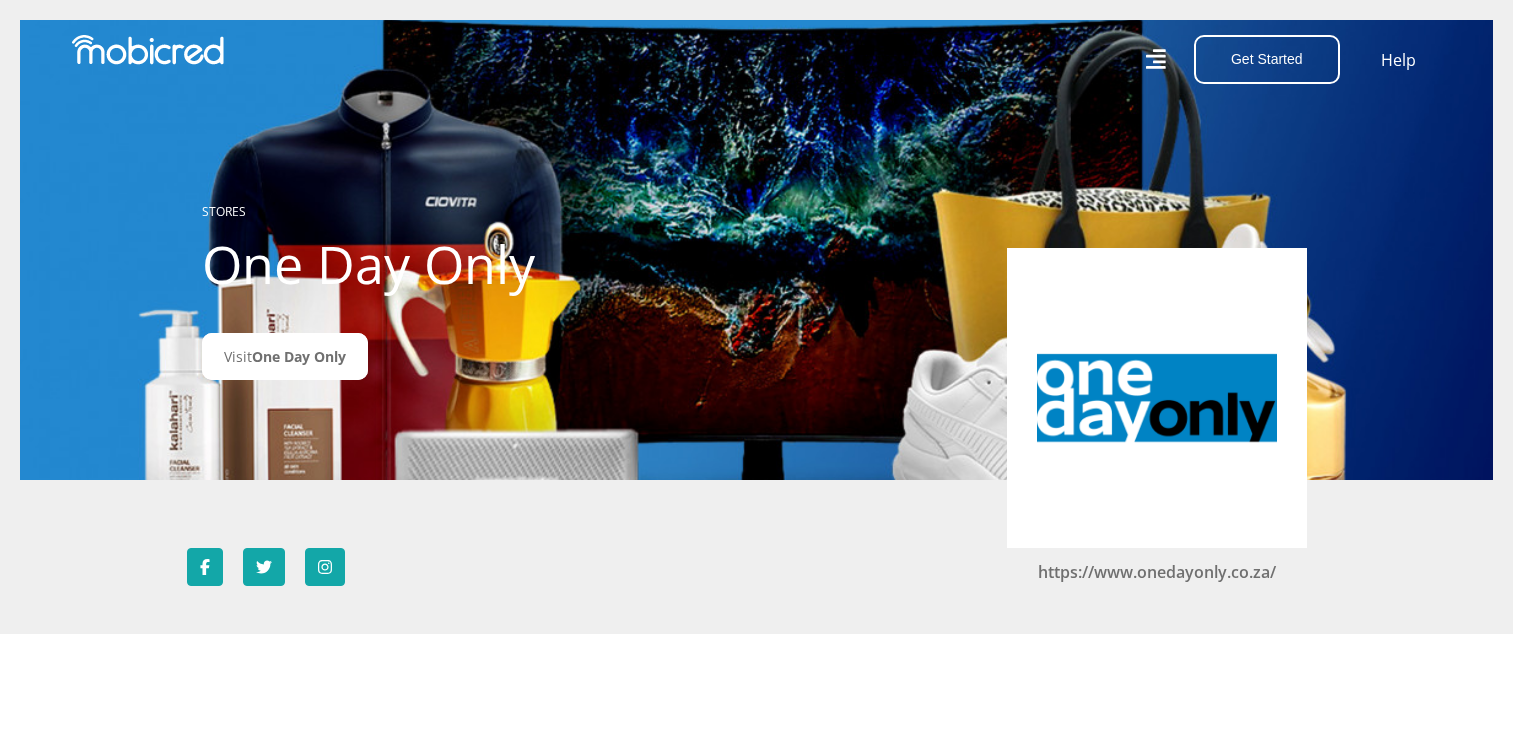 scroll, scrollTop: 0, scrollLeft: 0, axis: both 